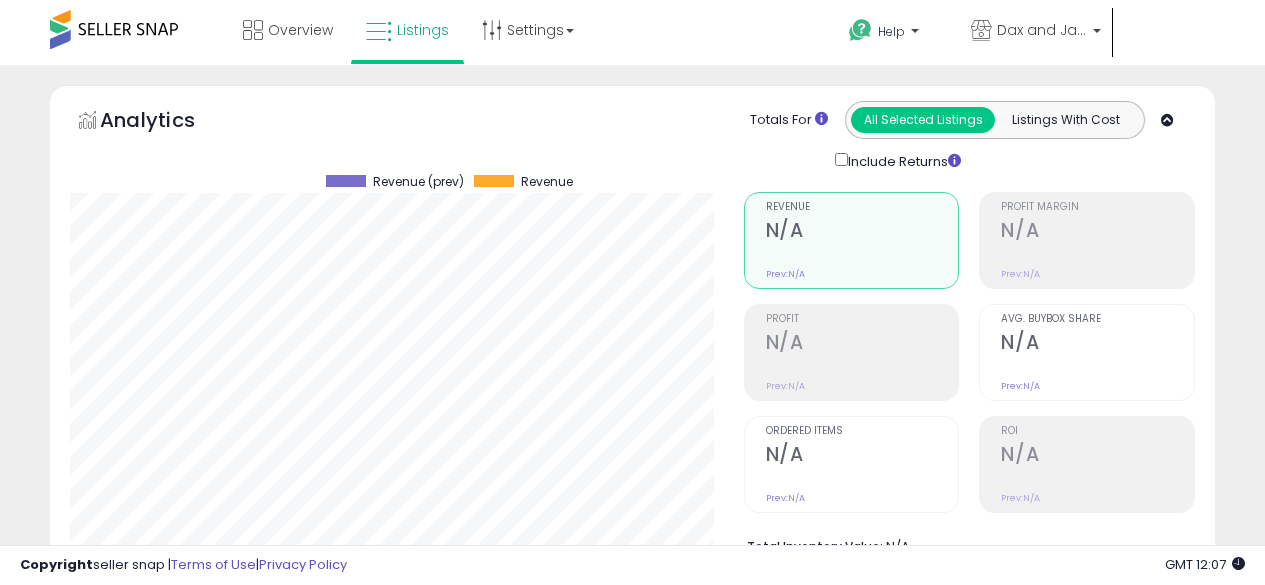 scroll, scrollTop: 538, scrollLeft: 0, axis: vertical 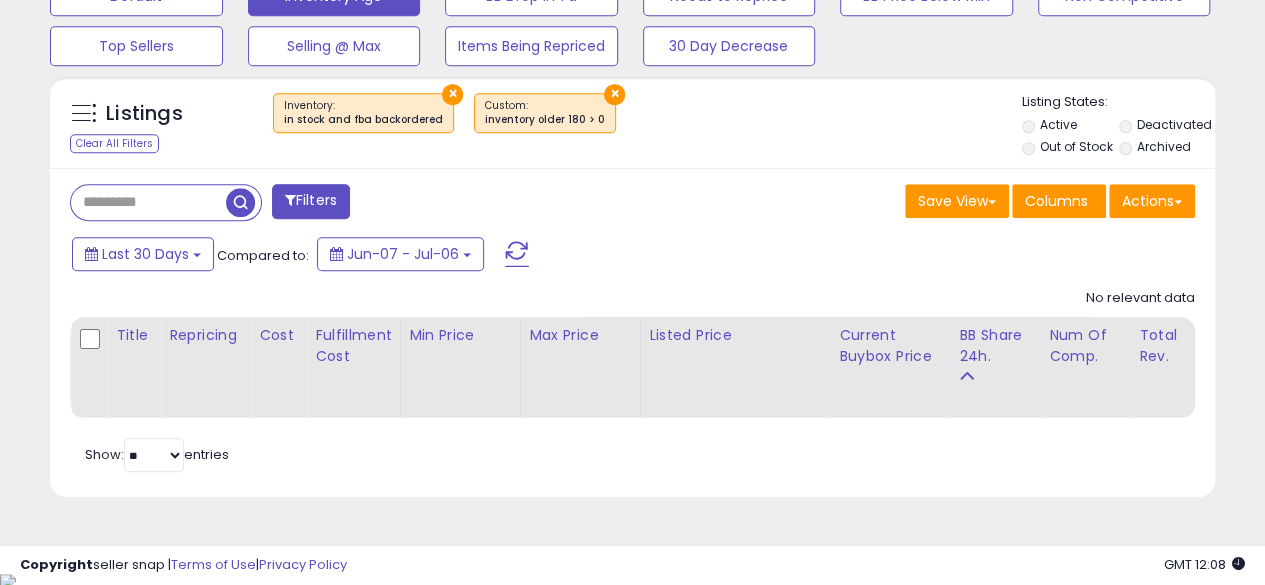 click on "×" at bounding box center [614, 94] 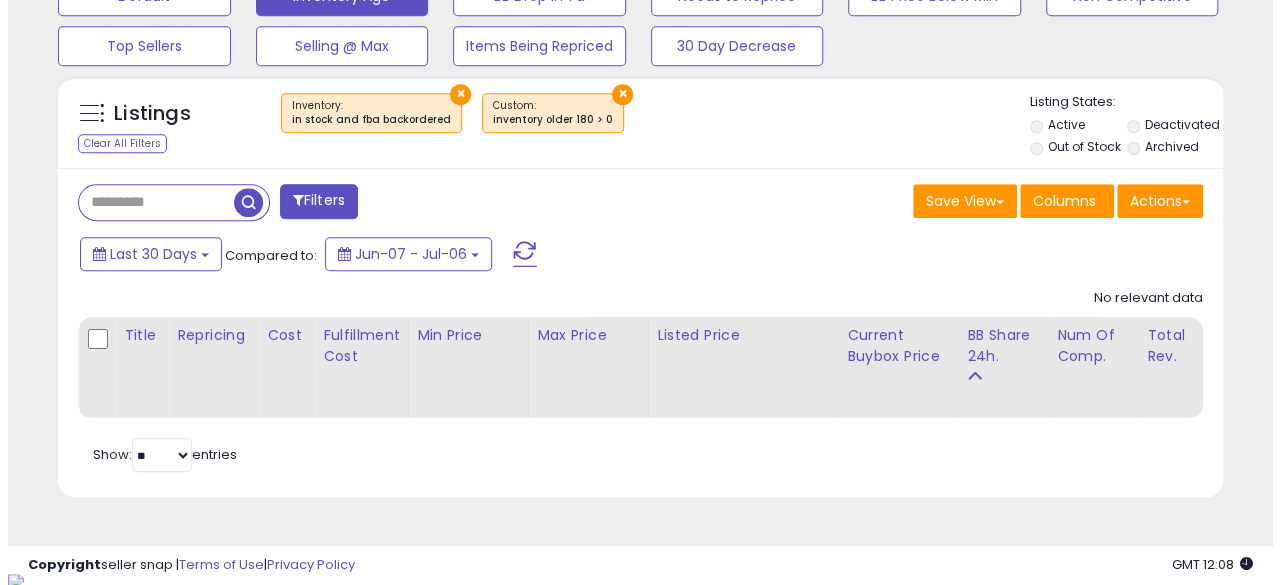 scroll, scrollTop: 999590, scrollLeft: 999317, axis: both 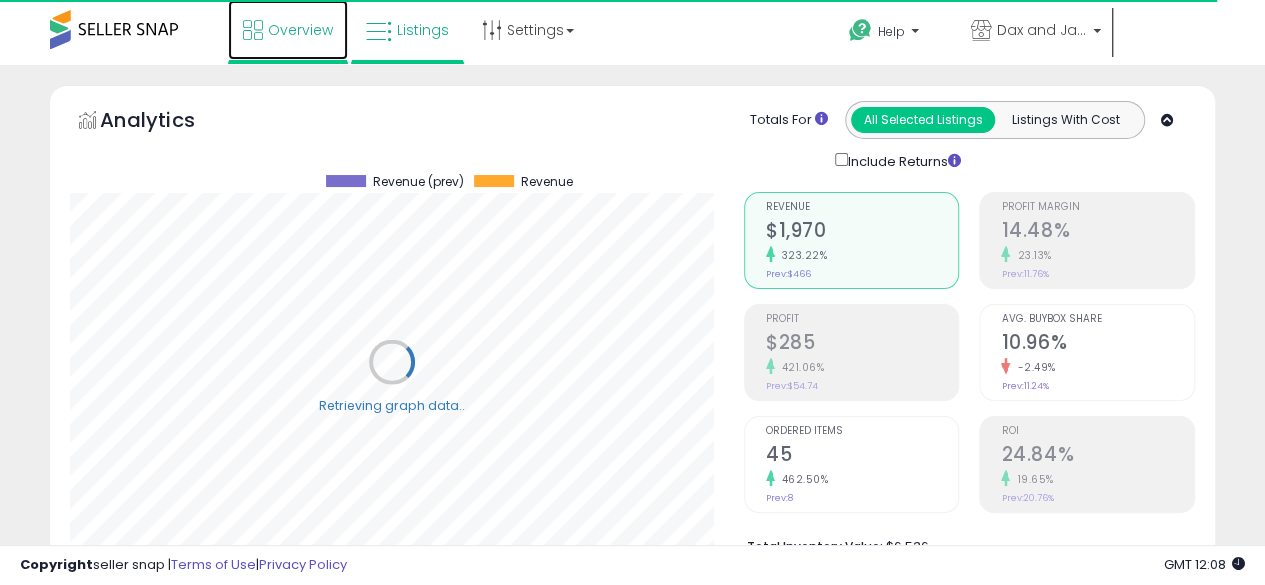 click on "Overview" at bounding box center (300, 30) 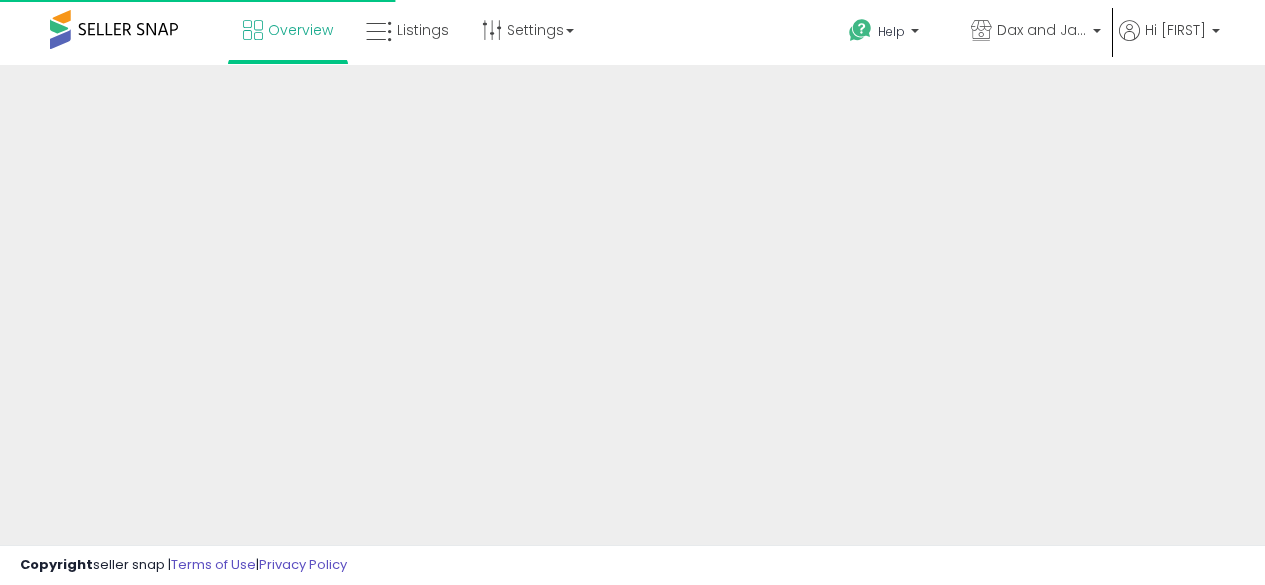 scroll, scrollTop: 0, scrollLeft: 0, axis: both 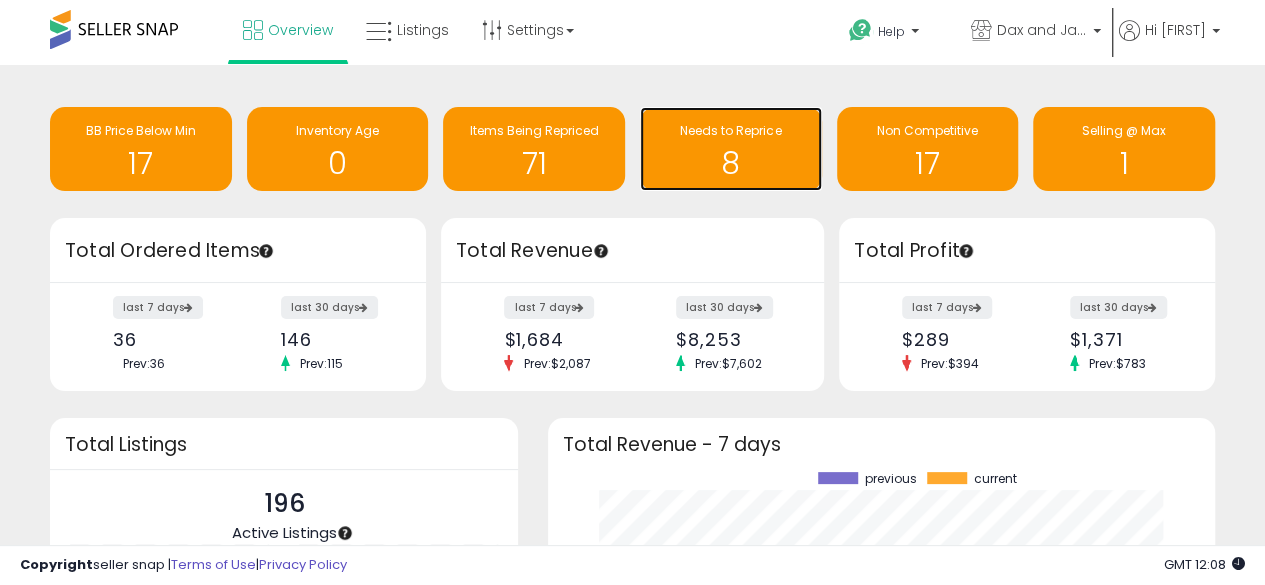 click on "8" at bounding box center (731, 151) 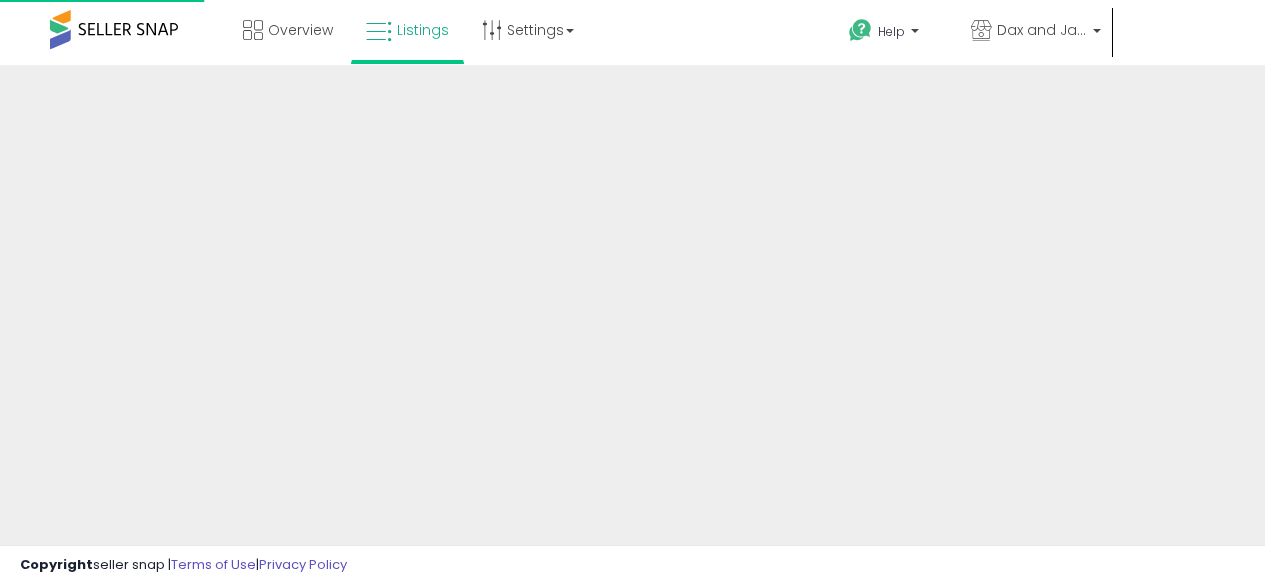 scroll, scrollTop: 0, scrollLeft: 0, axis: both 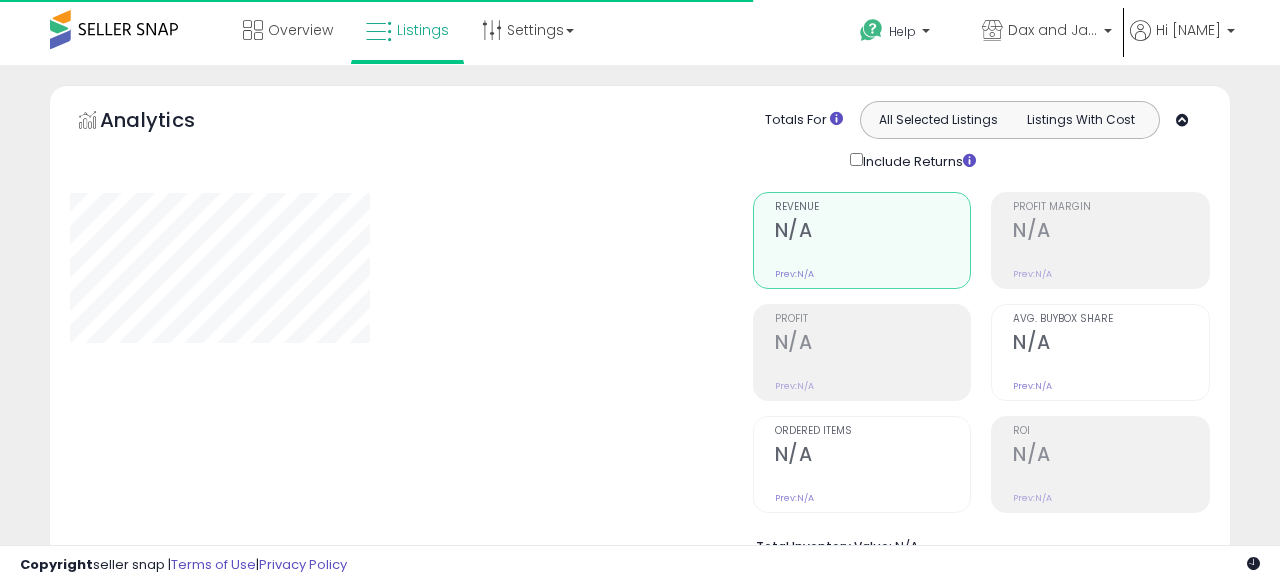 select on "**" 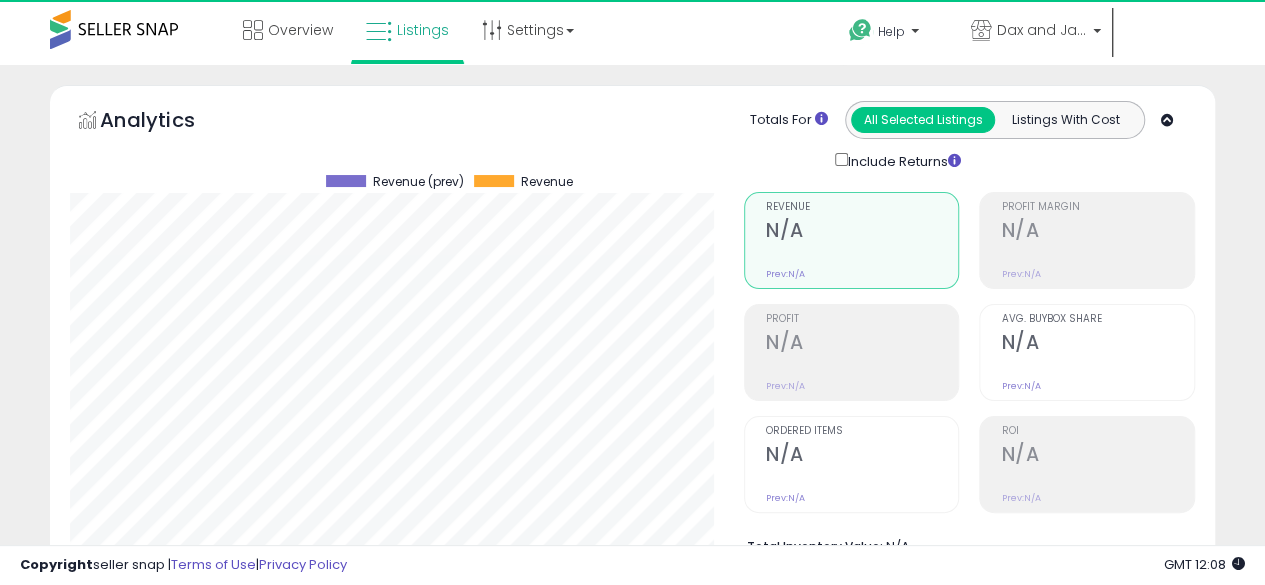 scroll, scrollTop: 999590, scrollLeft: 999326, axis: both 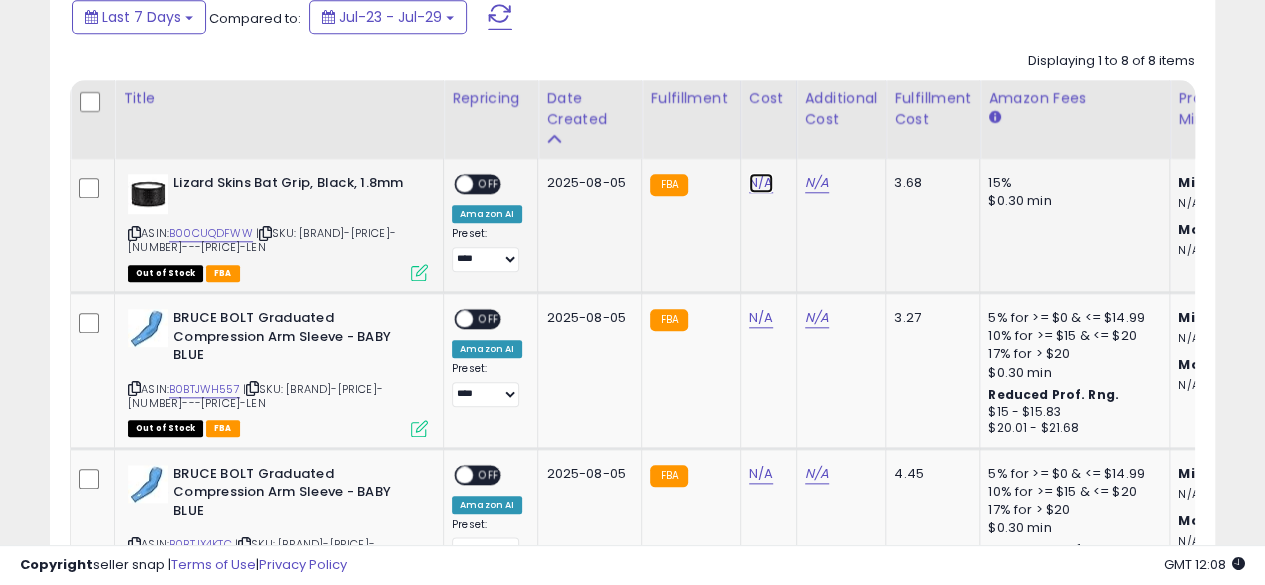 click on "N/A" at bounding box center (761, 183) 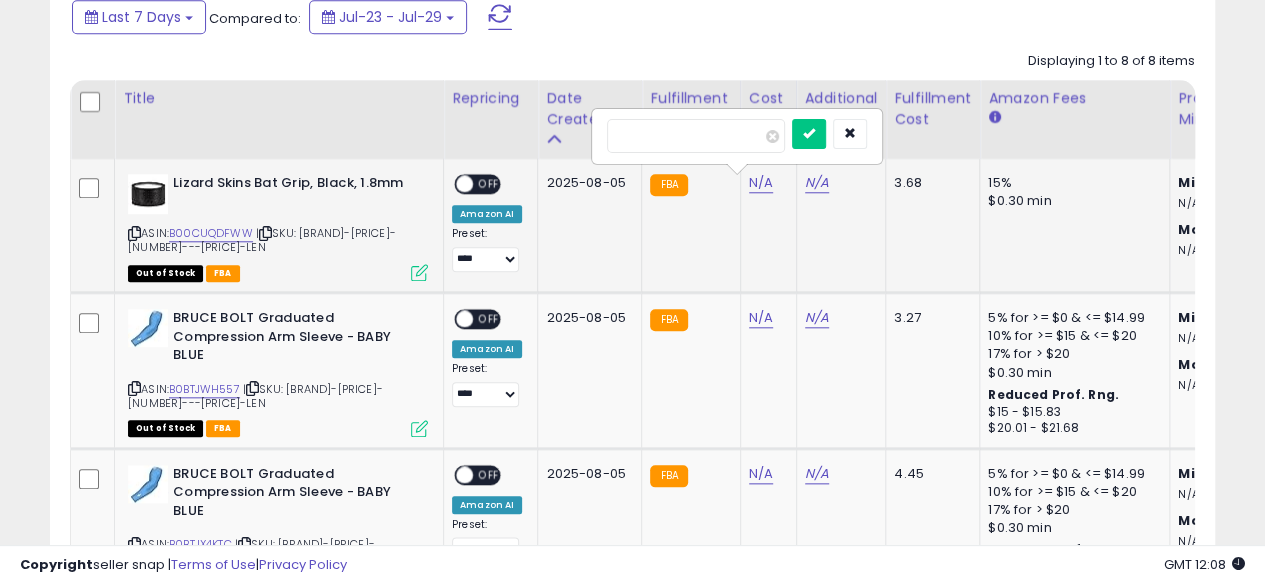 type on "*****" 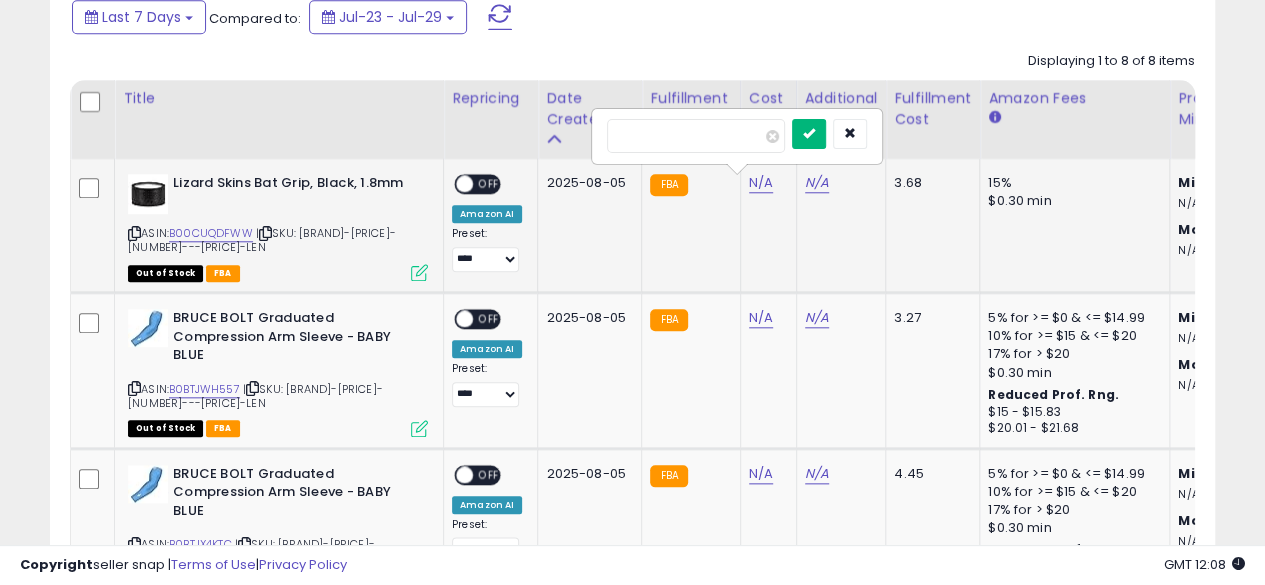 click at bounding box center (809, 134) 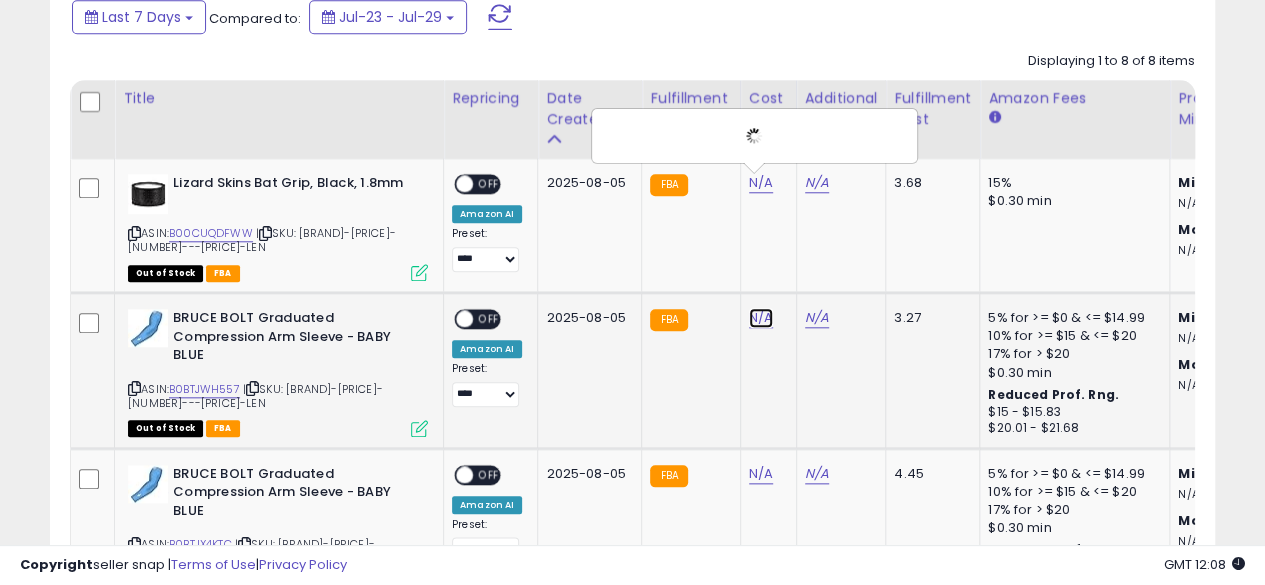 click on "N/A" at bounding box center (761, 183) 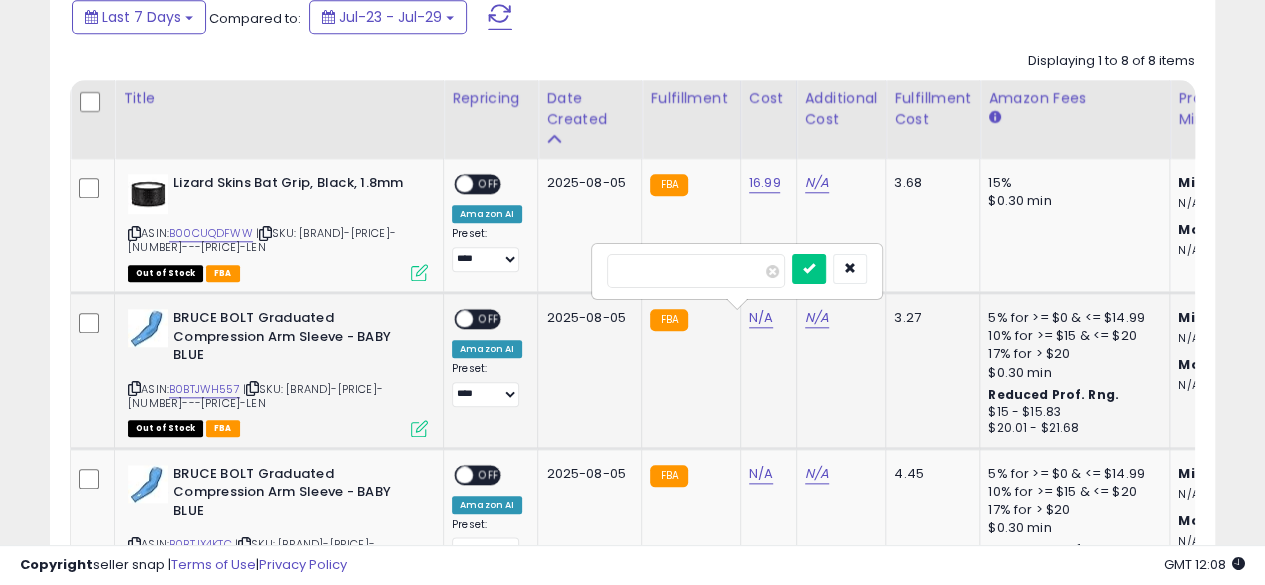 type on "*****" 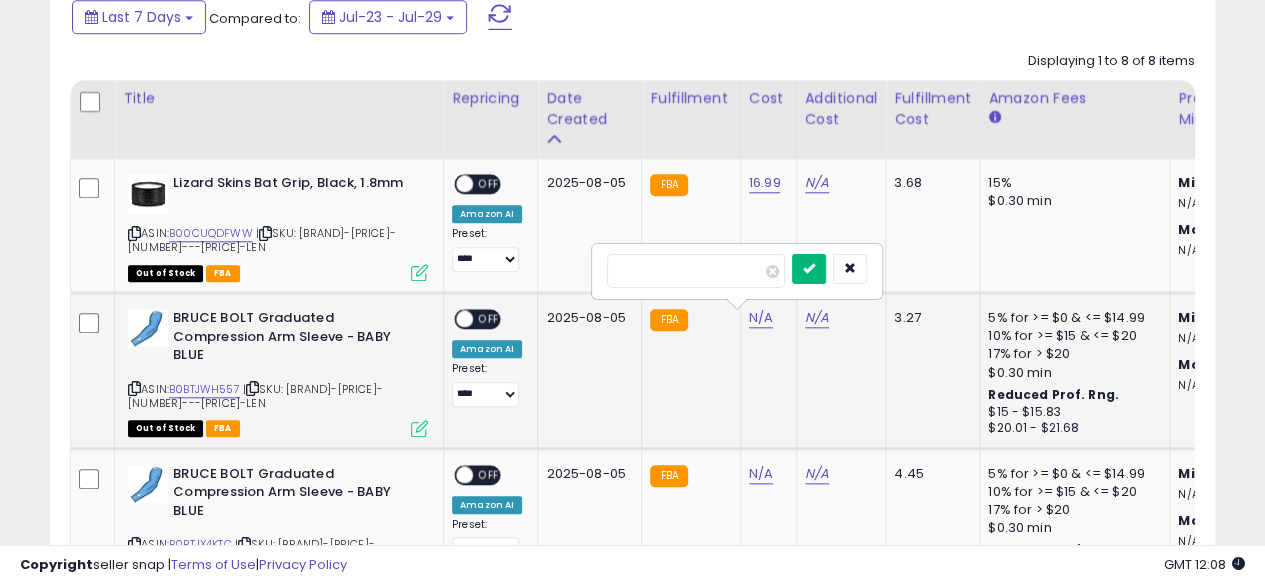 click at bounding box center (809, 269) 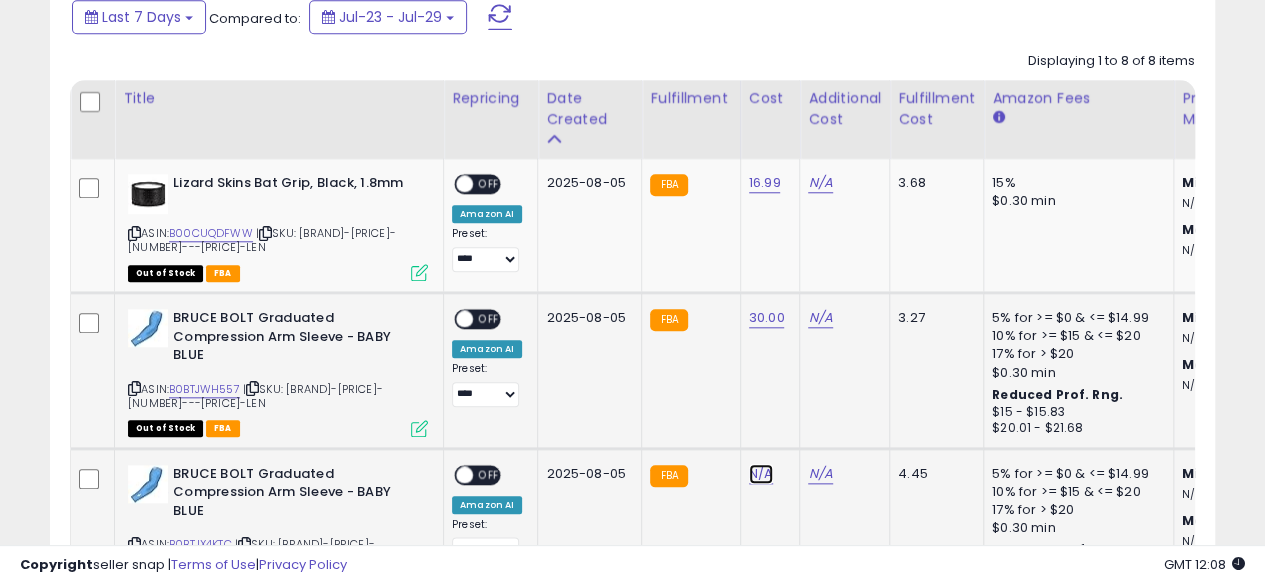 click on "N/A" at bounding box center [761, 474] 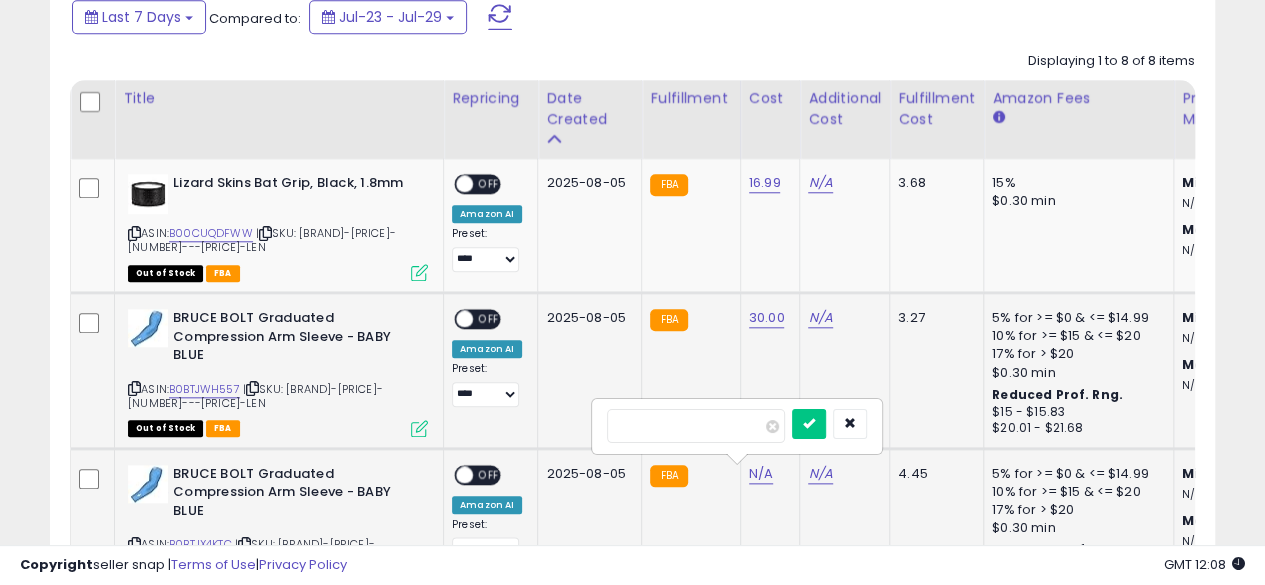 type on "*****" 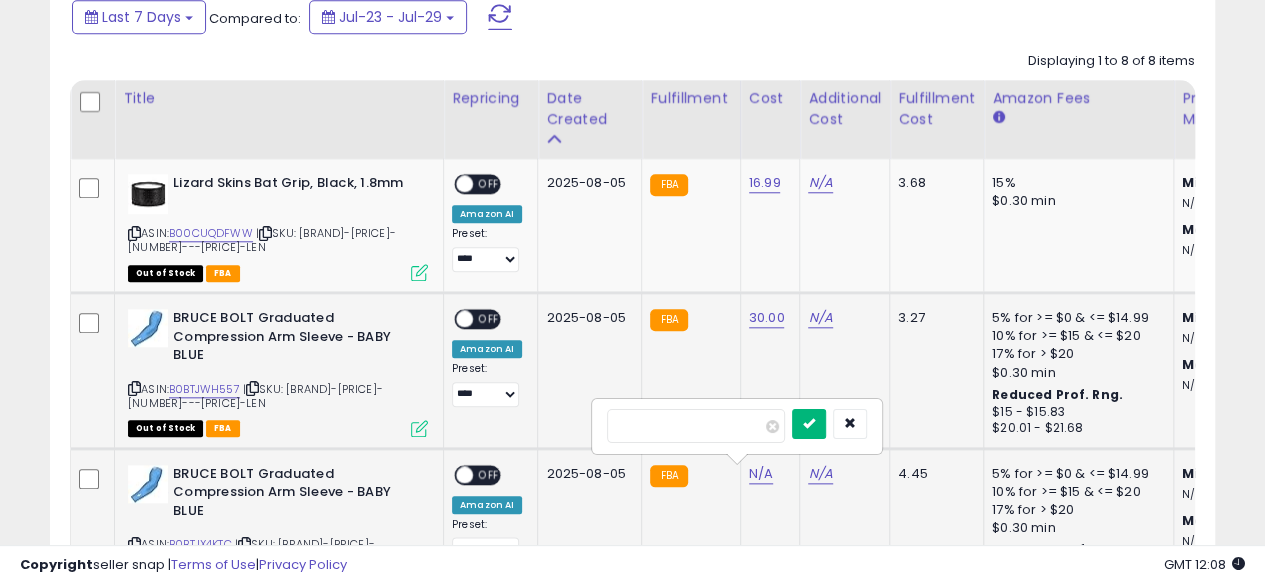 click at bounding box center (809, 424) 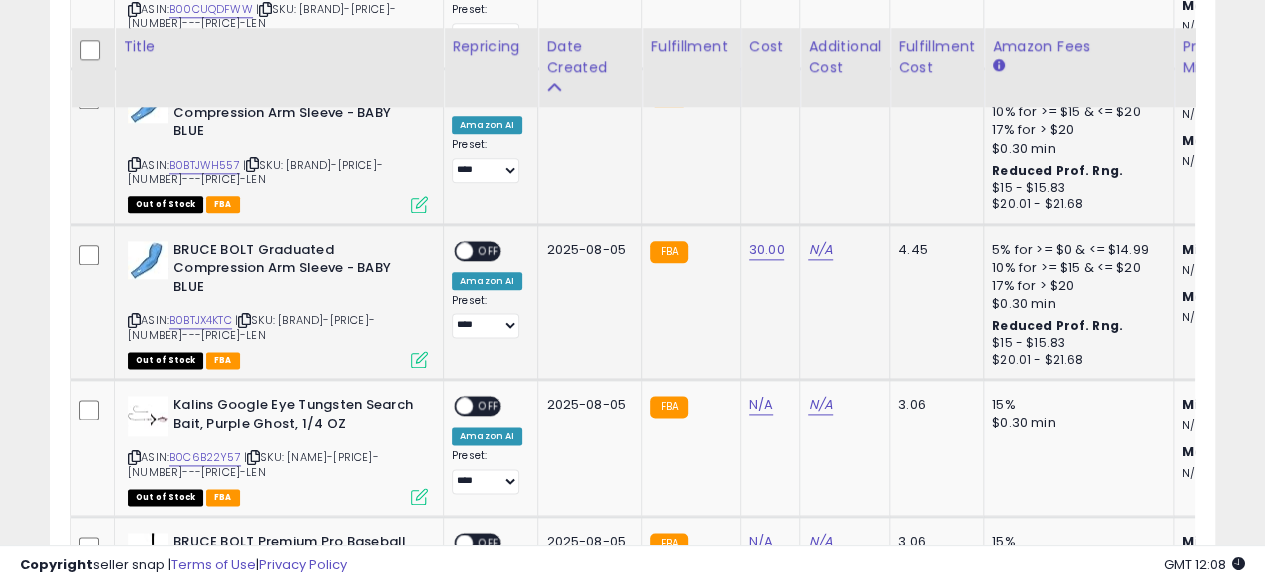 scroll, scrollTop: 1164, scrollLeft: 0, axis: vertical 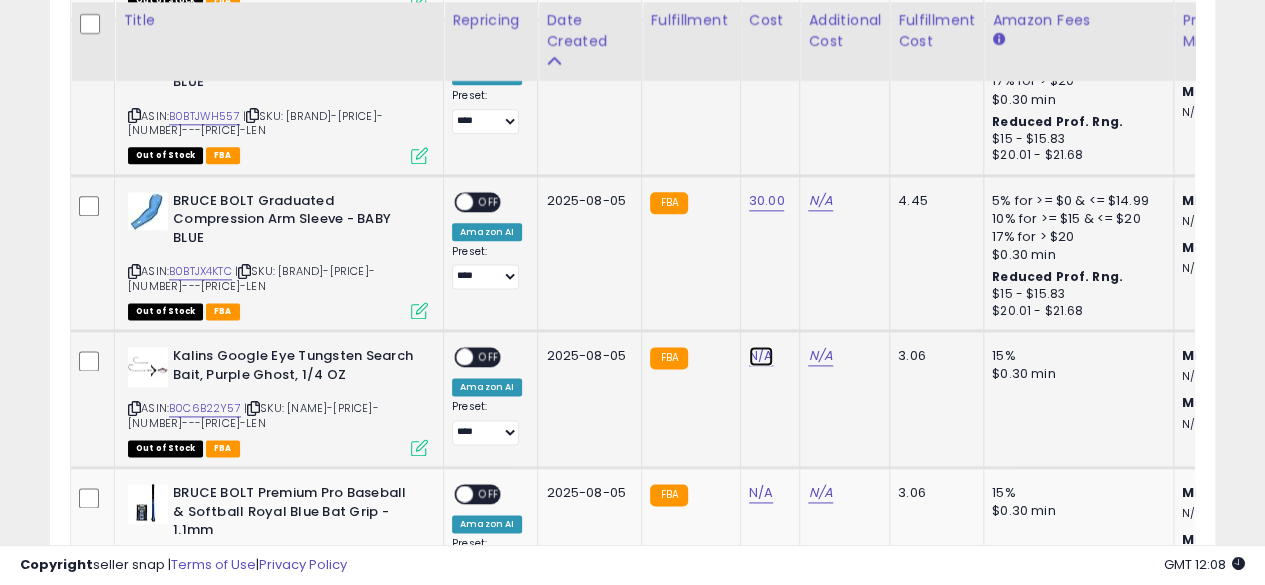 click on "N/A" at bounding box center (761, 356) 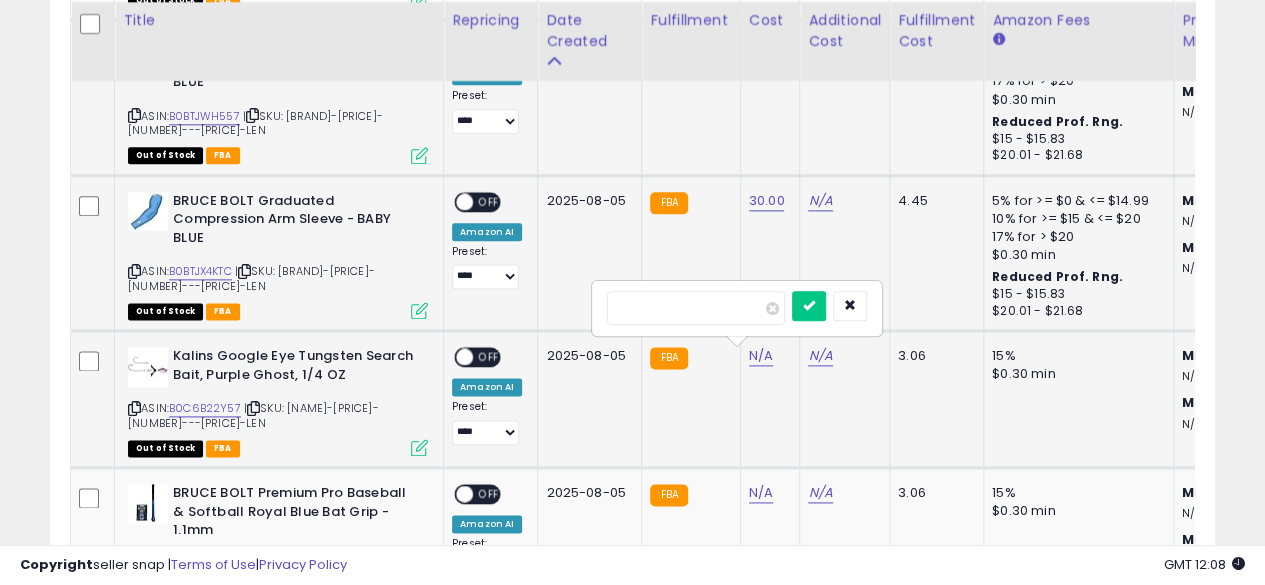 type on "****" 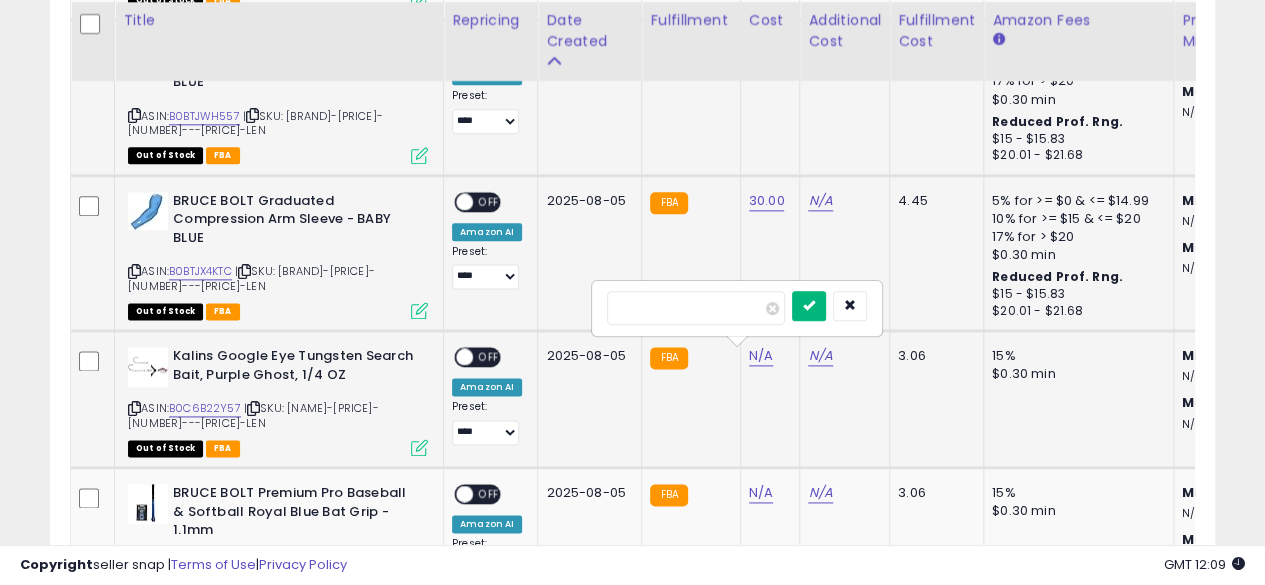 click at bounding box center (809, 306) 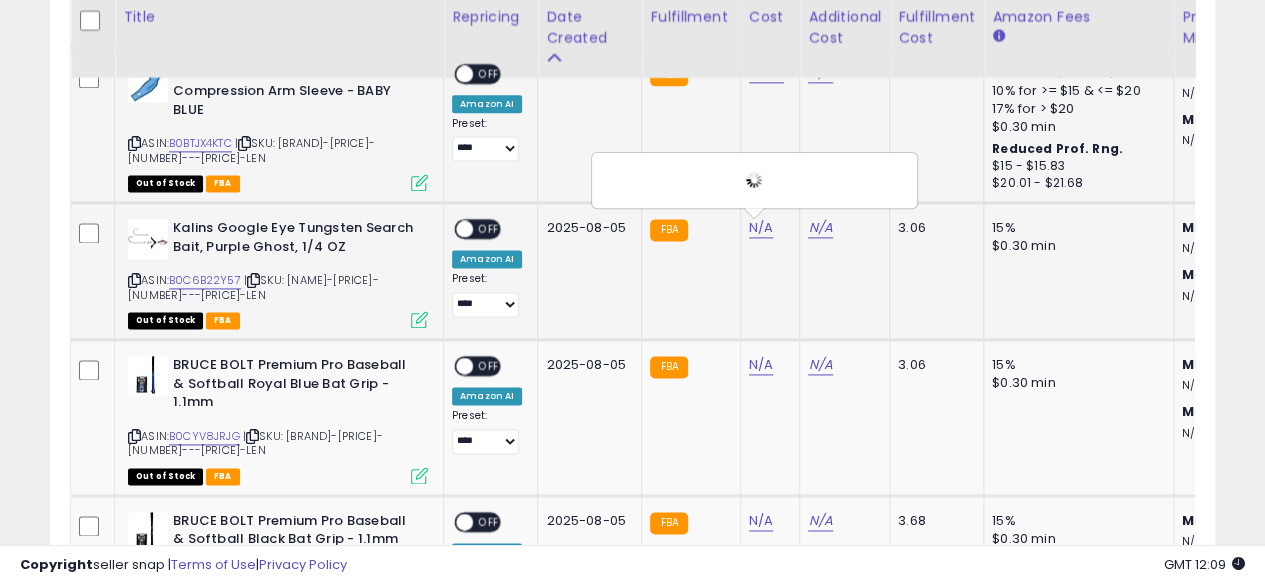 scroll, scrollTop: 1326, scrollLeft: 0, axis: vertical 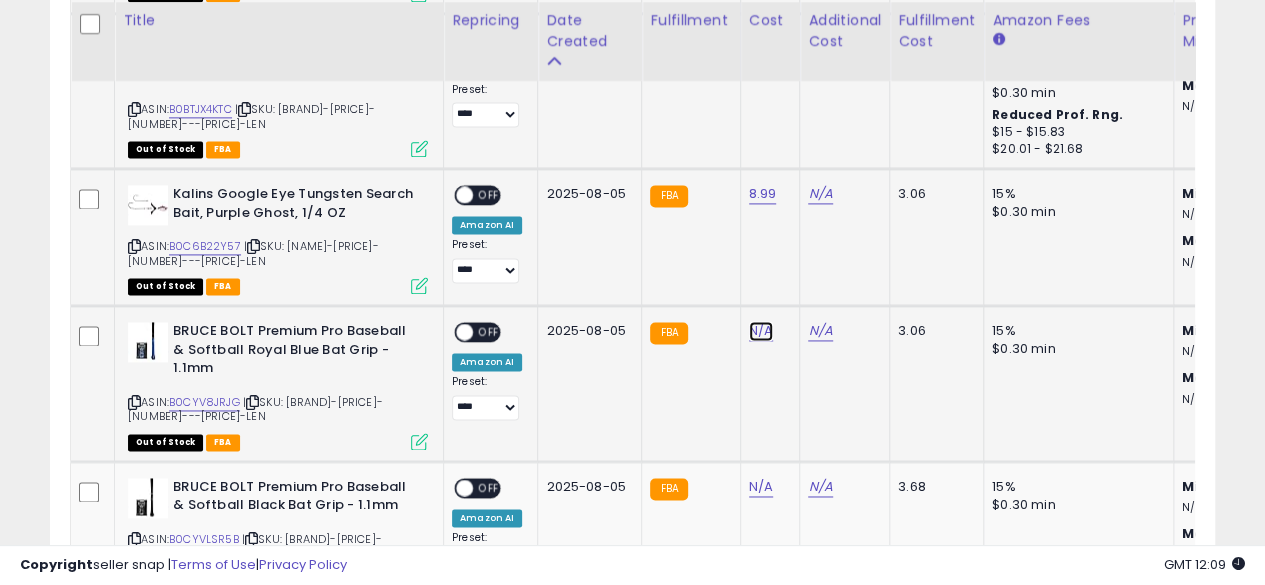 click on "N/A" at bounding box center (761, 331) 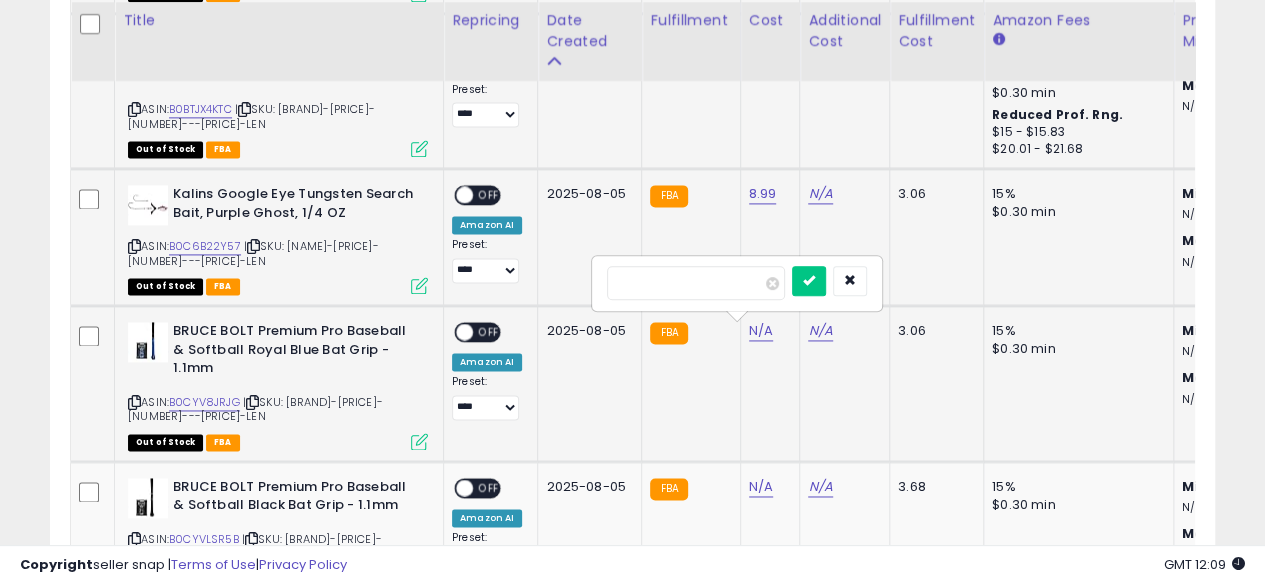 type on "*****" 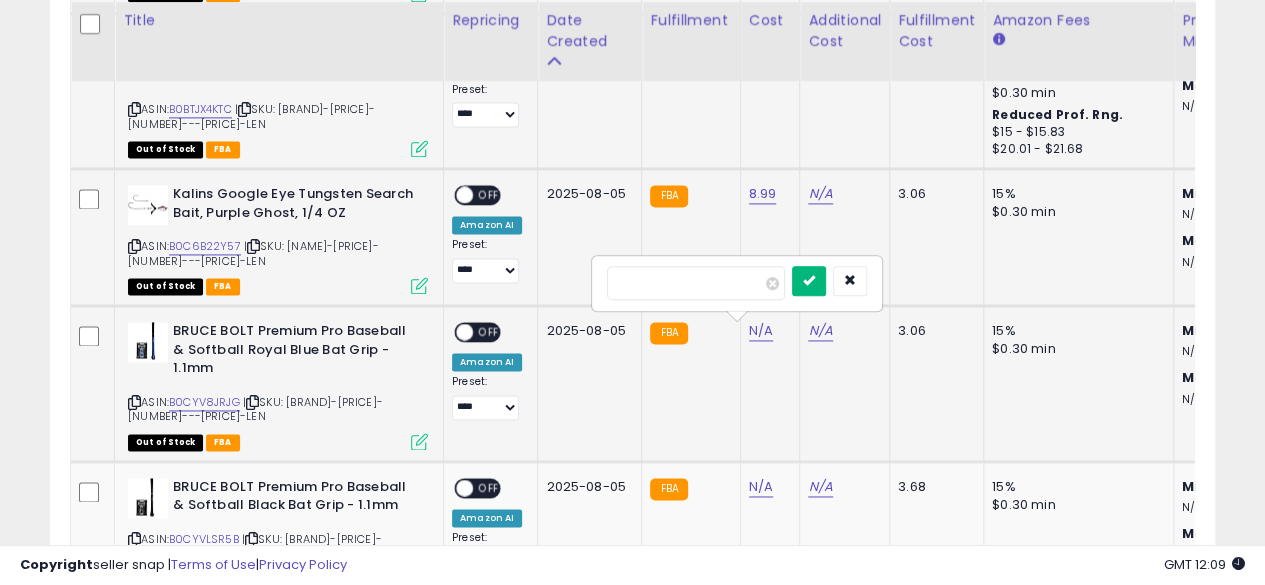 click at bounding box center [809, 280] 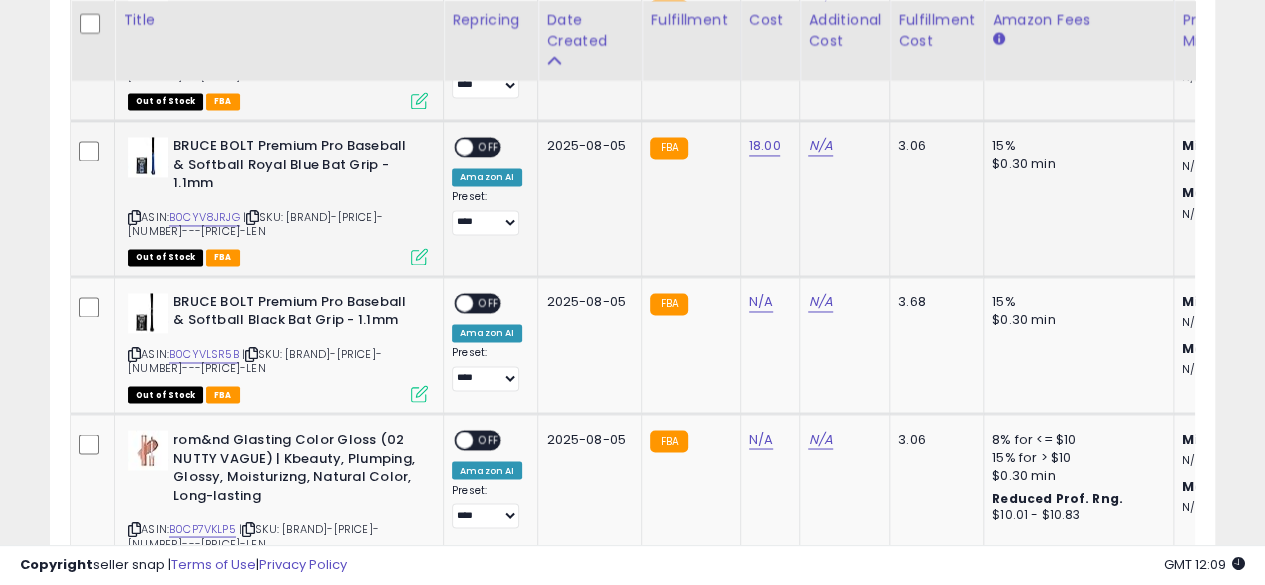 scroll, scrollTop: 1512, scrollLeft: 0, axis: vertical 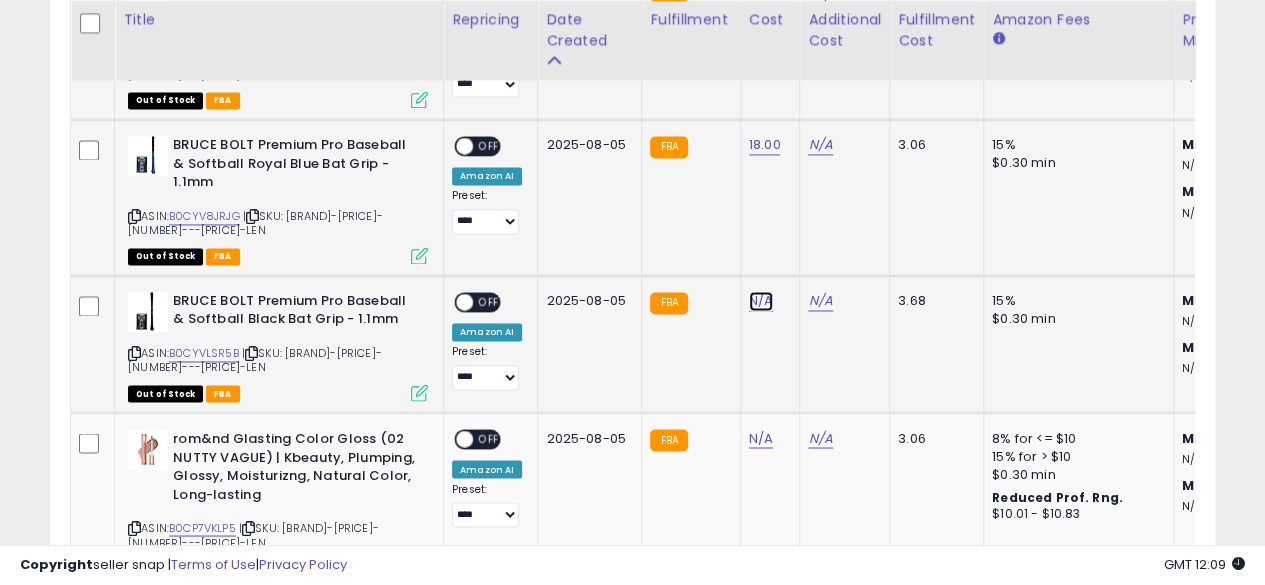 click on "N/A" at bounding box center (761, 301) 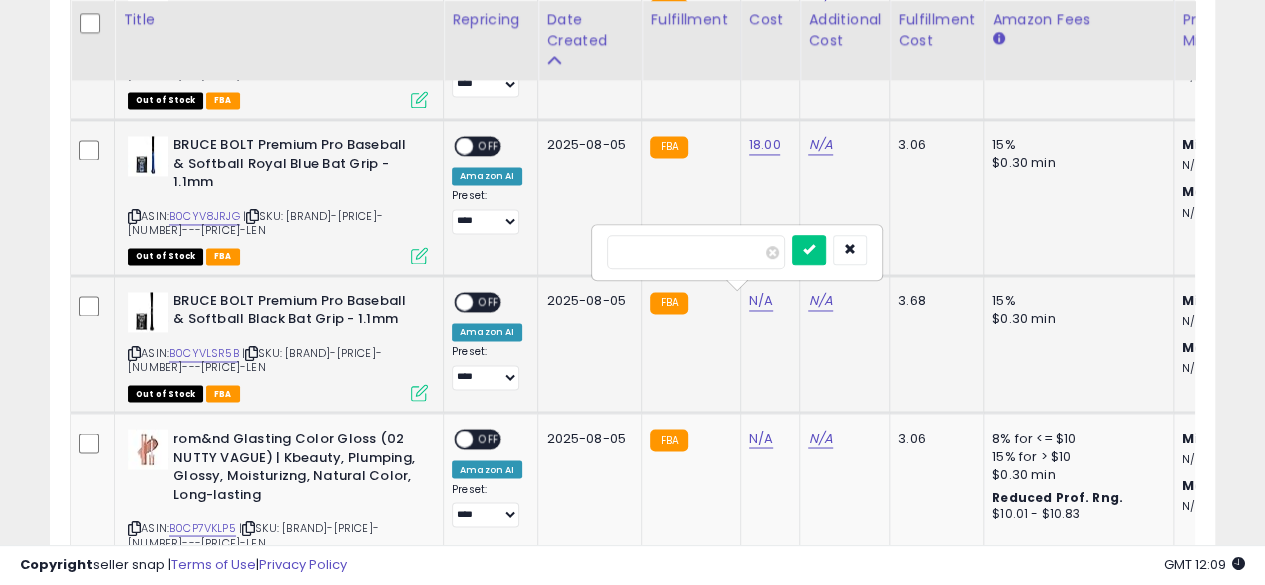 type on "*****" 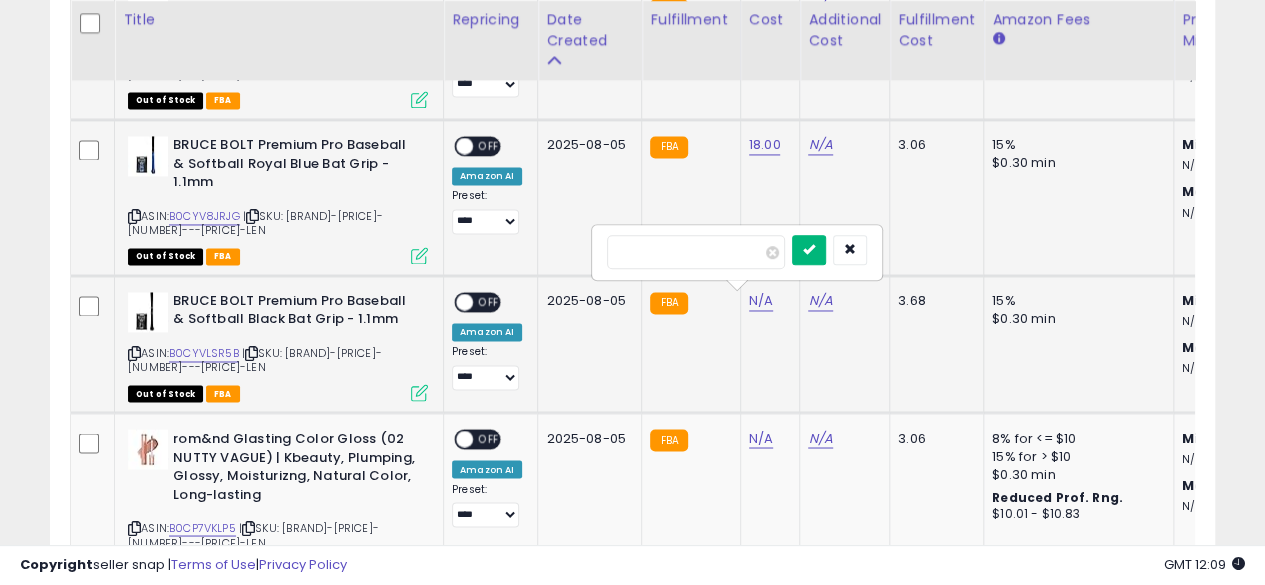 click at bounding box center [809, 250] 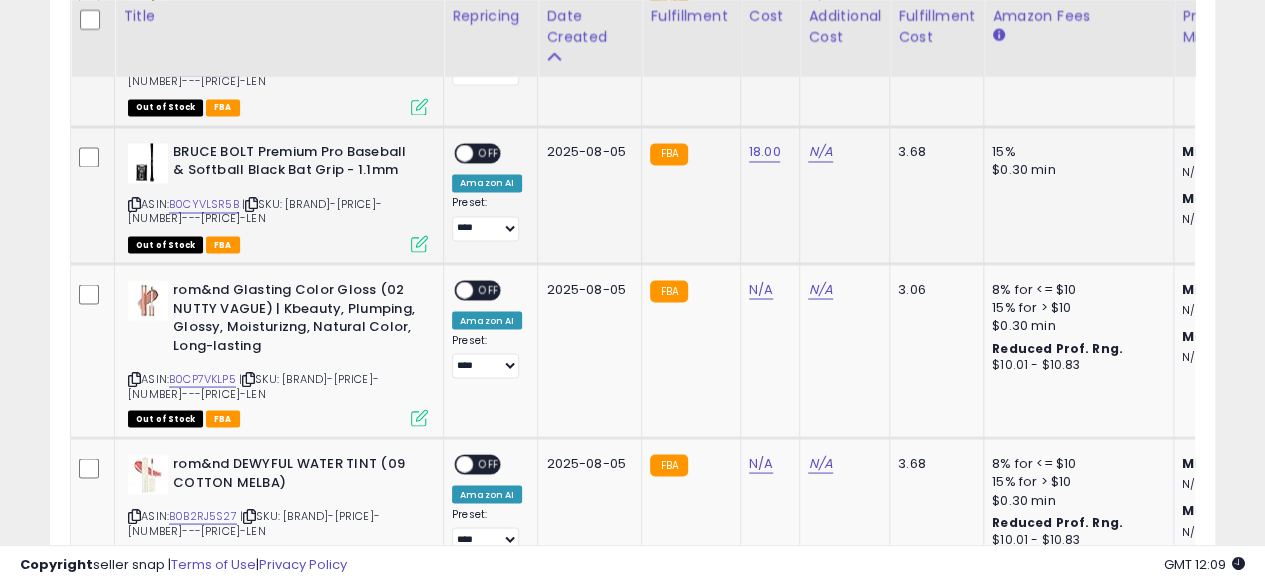 scroll, scrollTop: 1671, scrollLeft: 0, axis: vertical 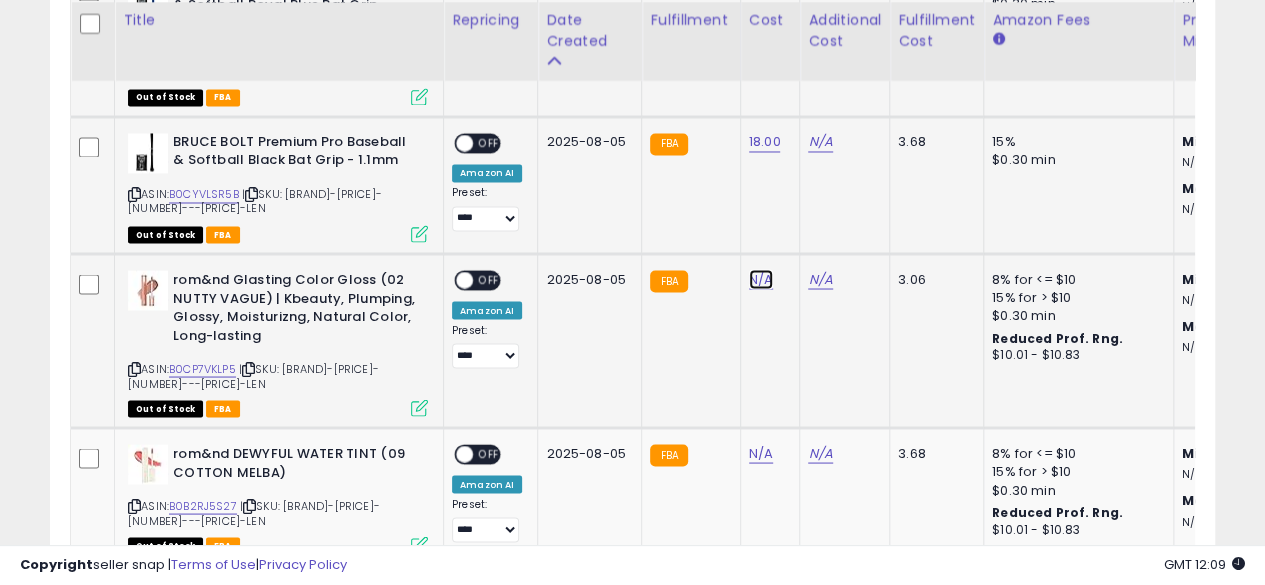 click on "N/A" at bounding box center [761, 279] 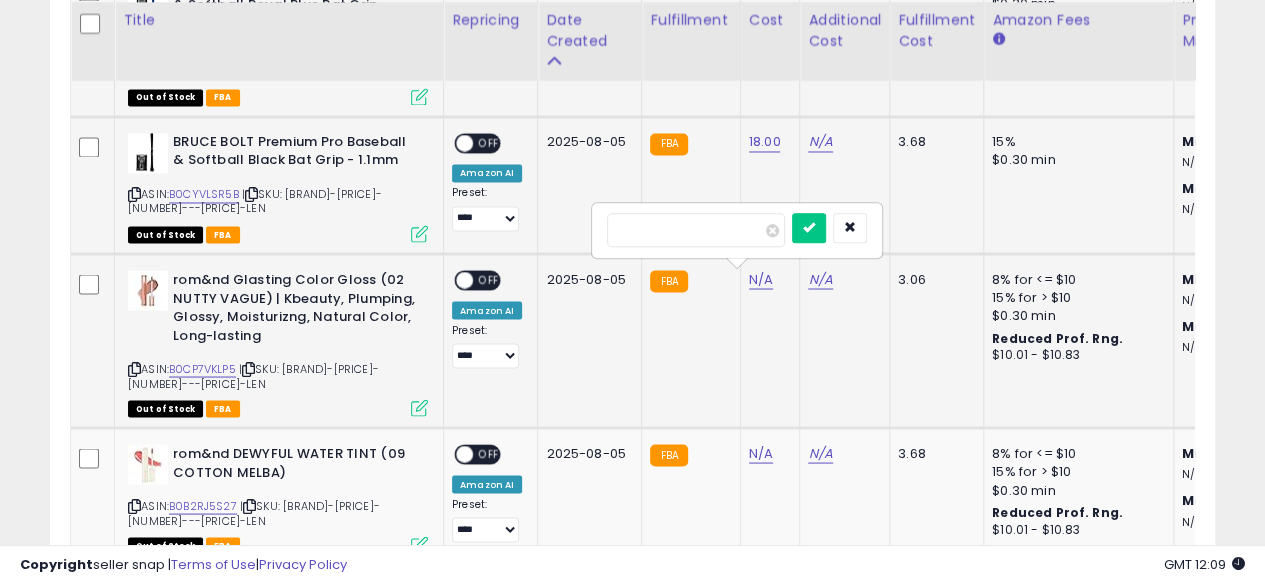 type on "****" 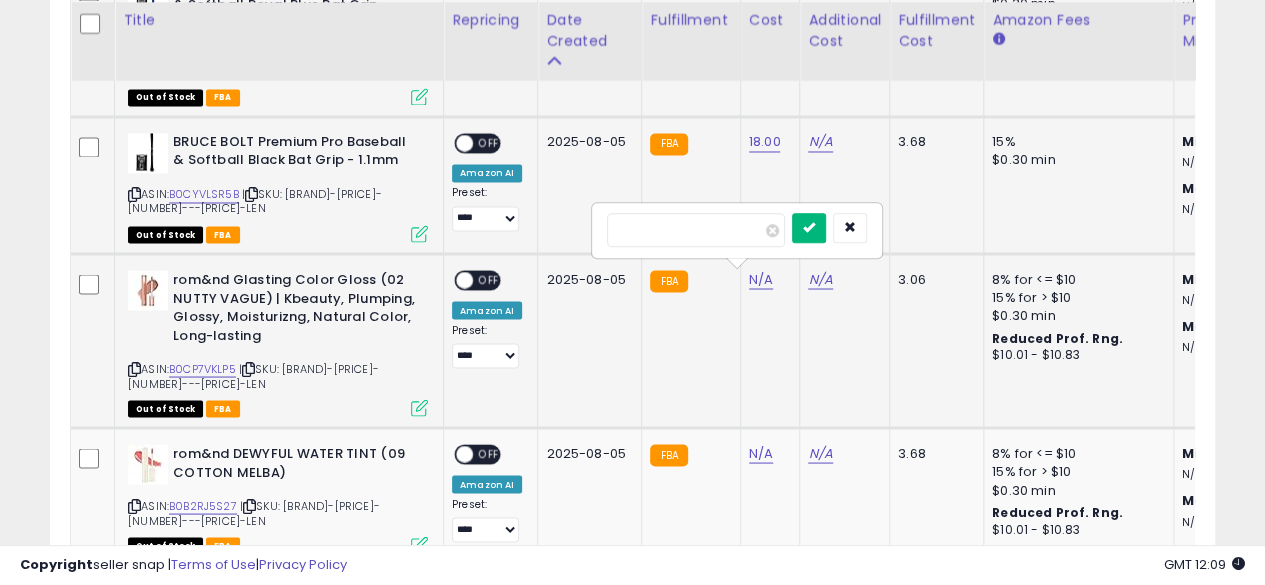 click at bounding box center (809, 227) 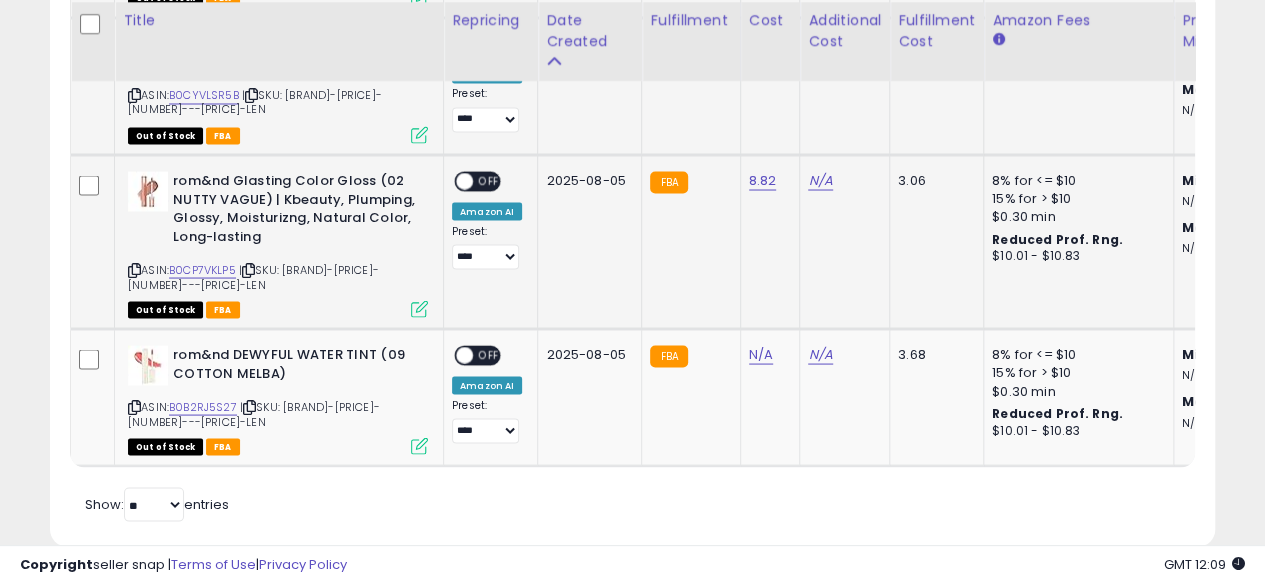scroll, scrollTop: 1778, scrollLeft: 0, axis: vertical 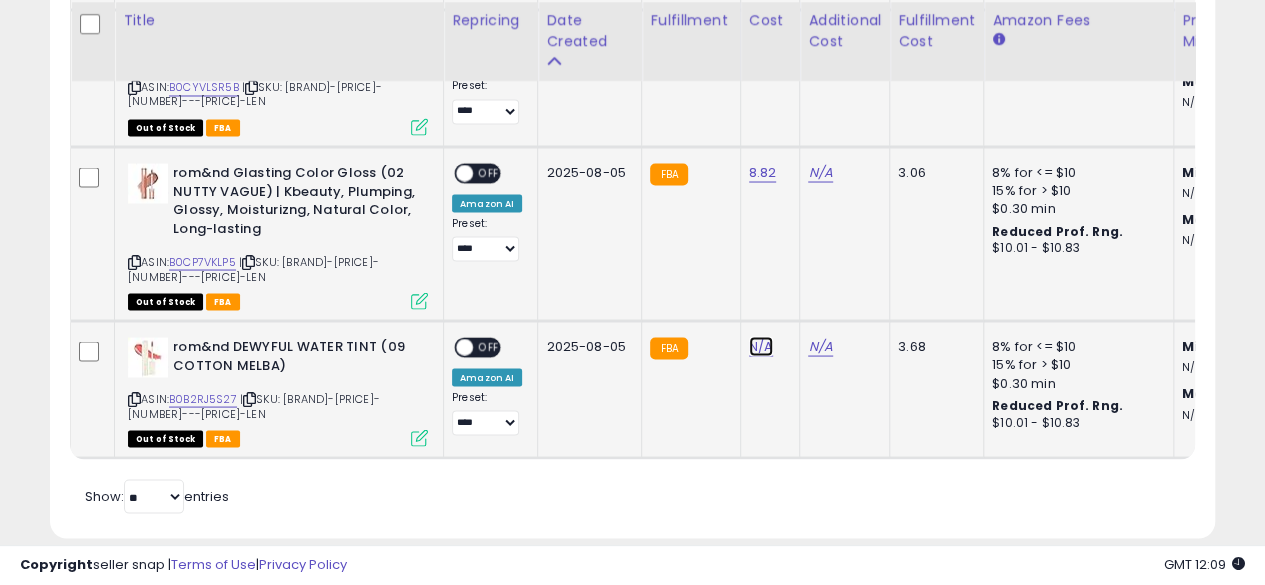 click on "N/A" at bounding box center (761, 346) 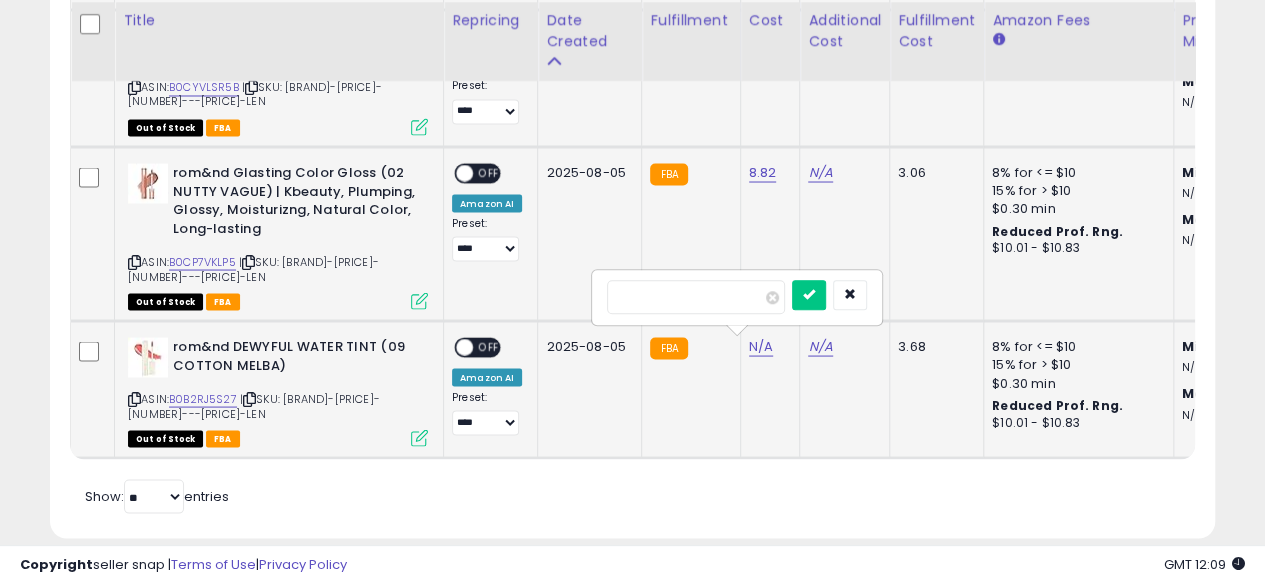 type on "****" 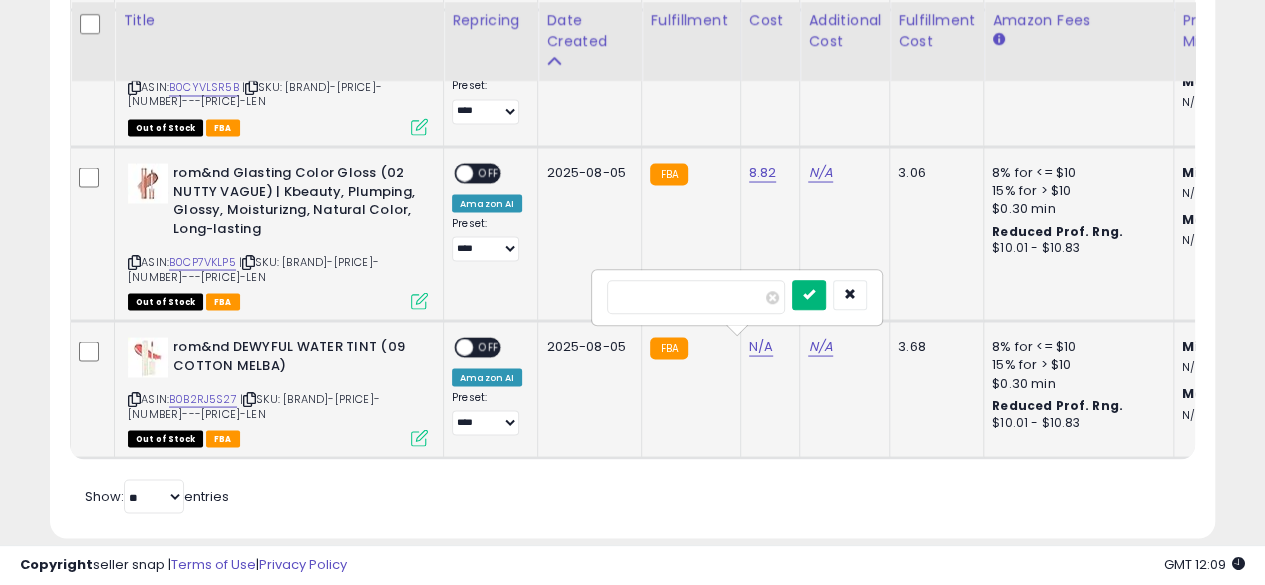click at bounding box center [809, 295] 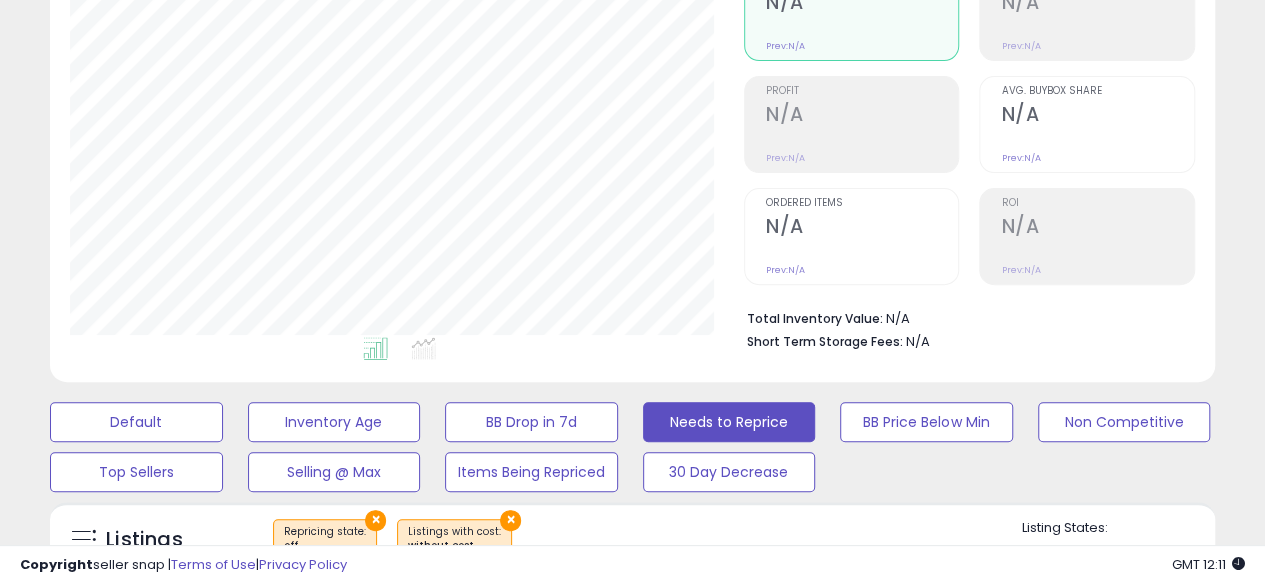 scroll, scrollTop: 0, scrollLeft: 0, axis: both 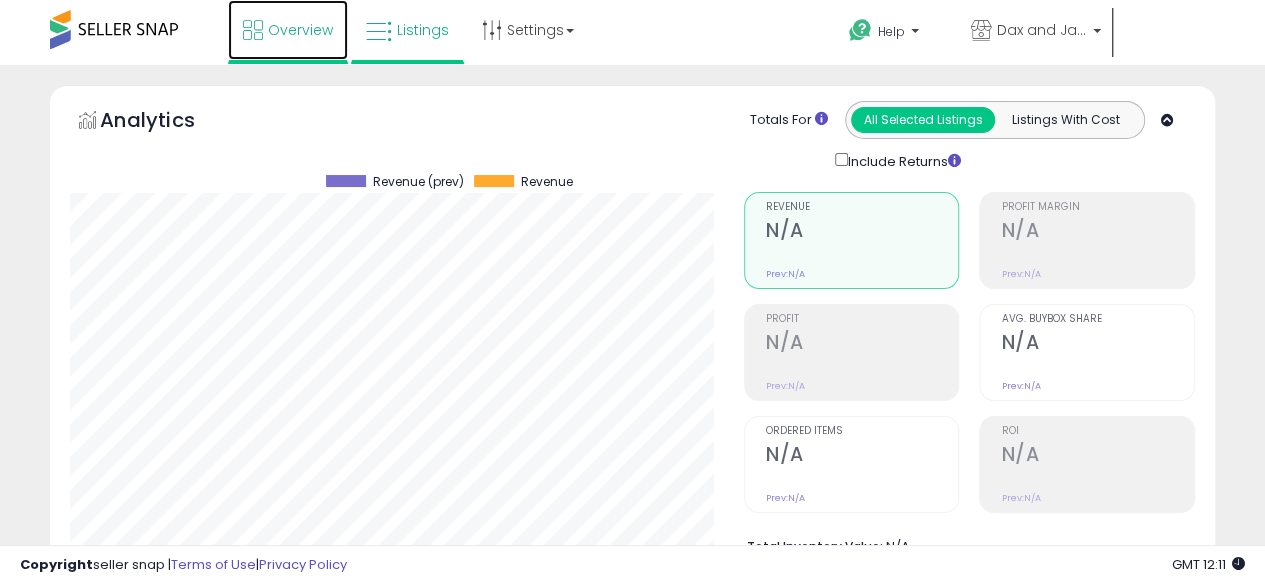 click on "Overview" at bounding box center (288, 30) 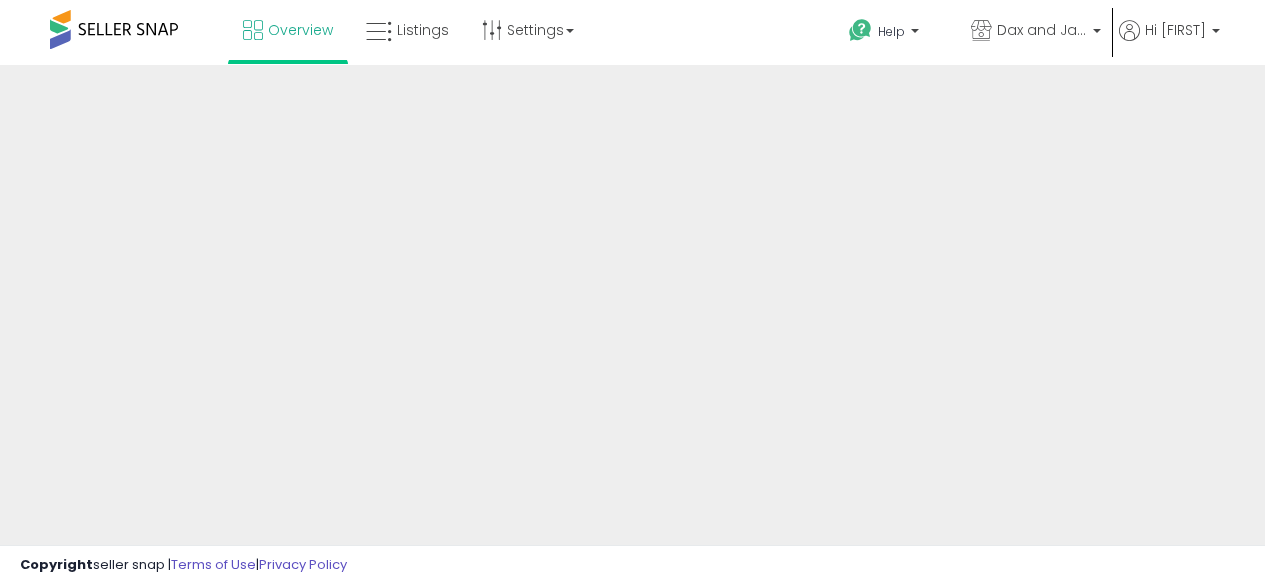 scroll, scrollTop: 0, scrollLeft: 0, axis: both 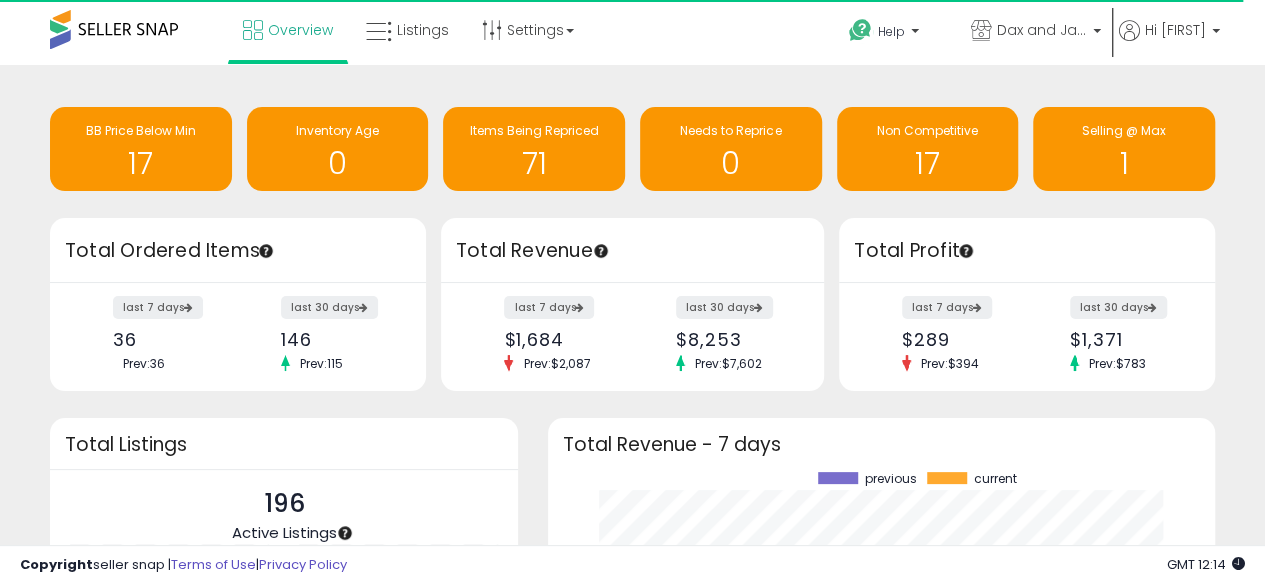 click at bounding box center (114, 29) 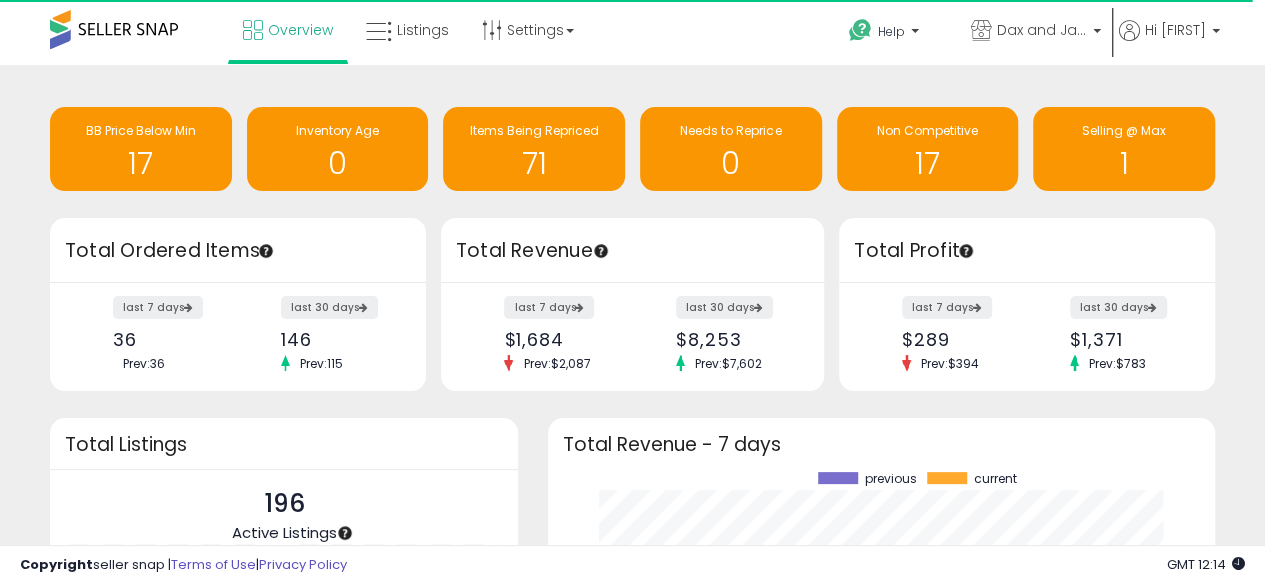 click at bounding box center [114, 29] 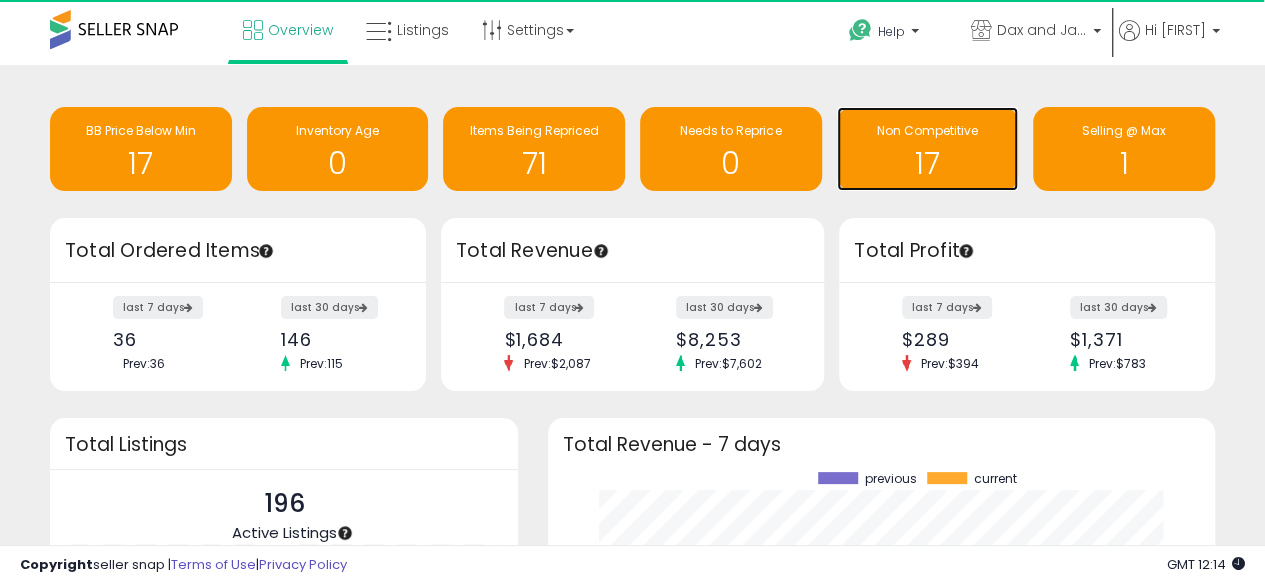 click on "17" at bounding box center [928, 163] 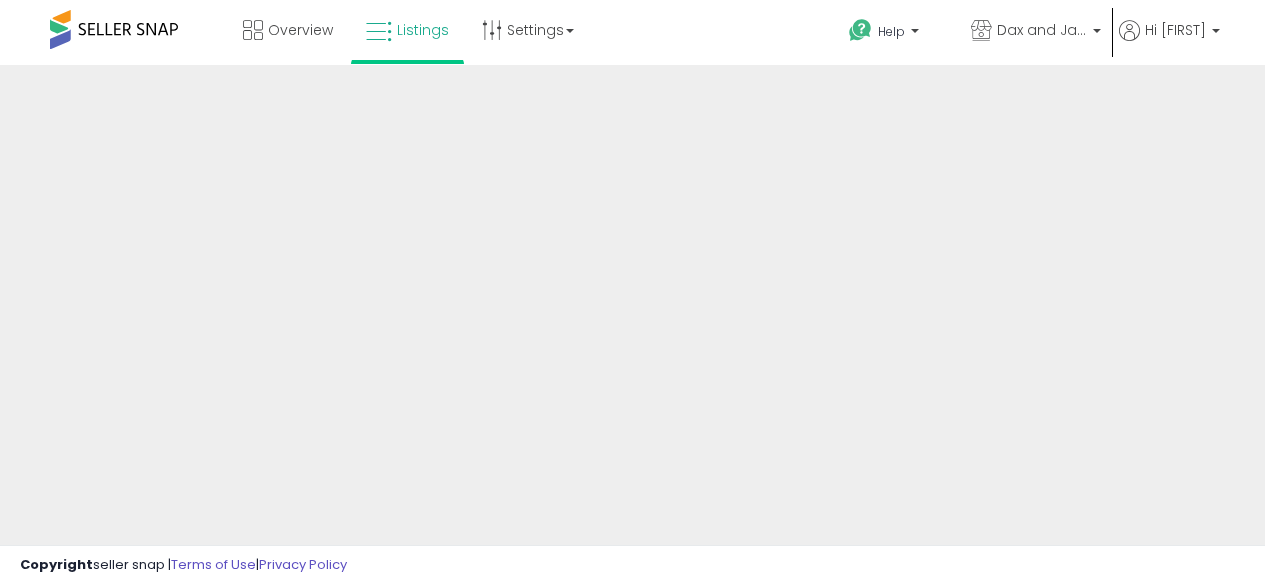scroll, scrollTop: 0, scrollLeft: 0, axis: both 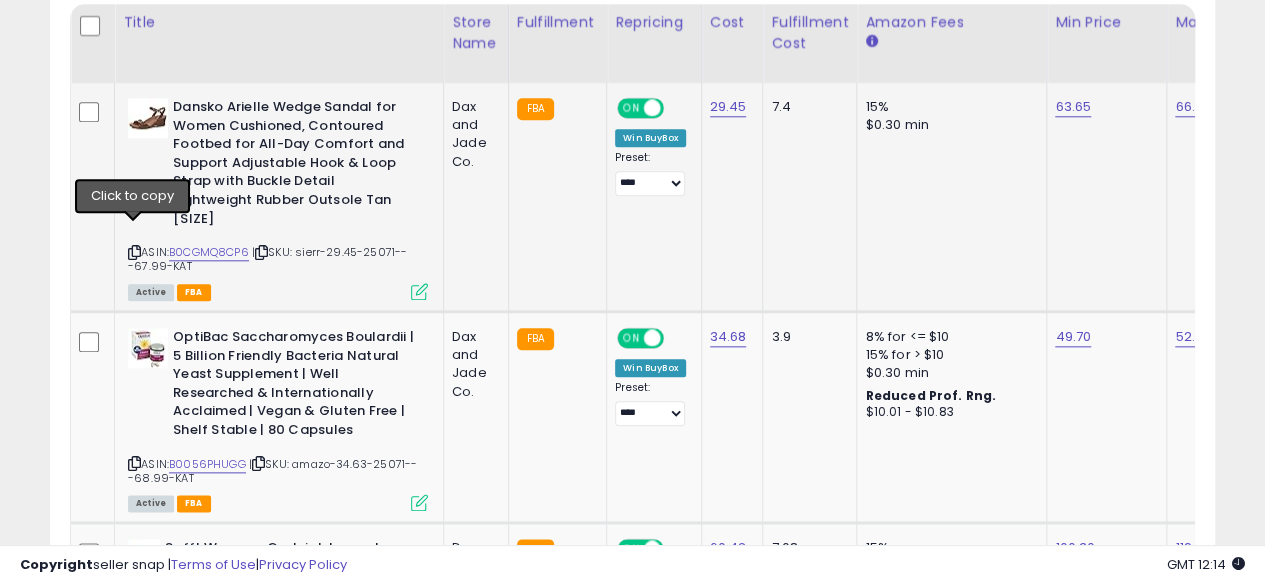 click at bounding box center (134, 252) 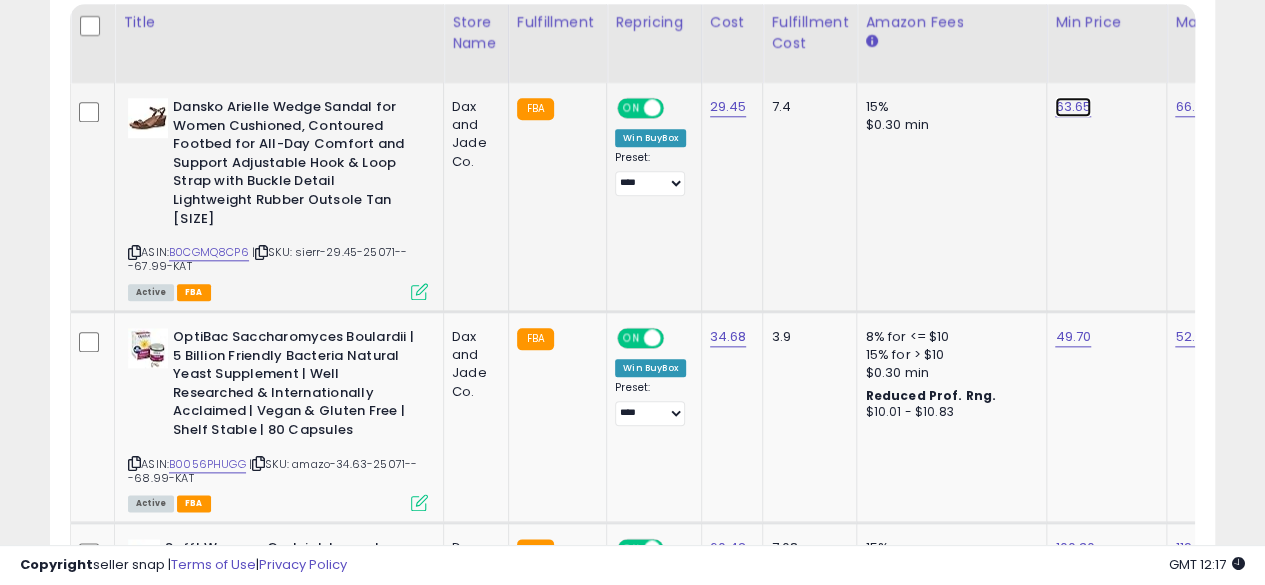 click on "63.65" at bounding box center (1073, 107) 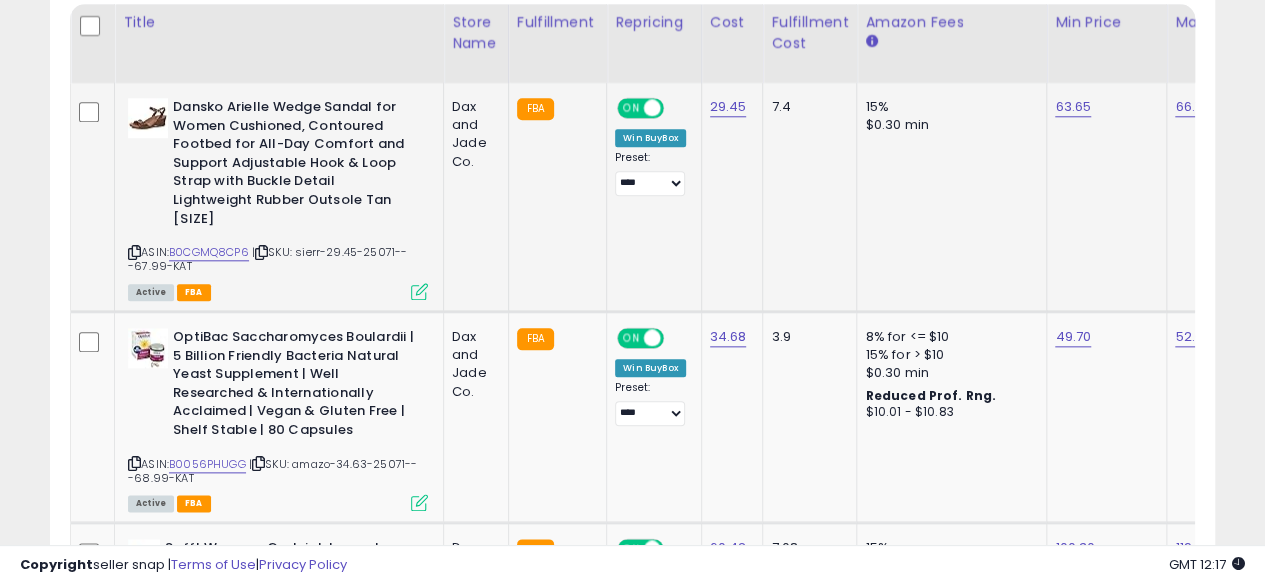 scroll, scrollTop: 0, scrollLeft: 72, axis: horizontal 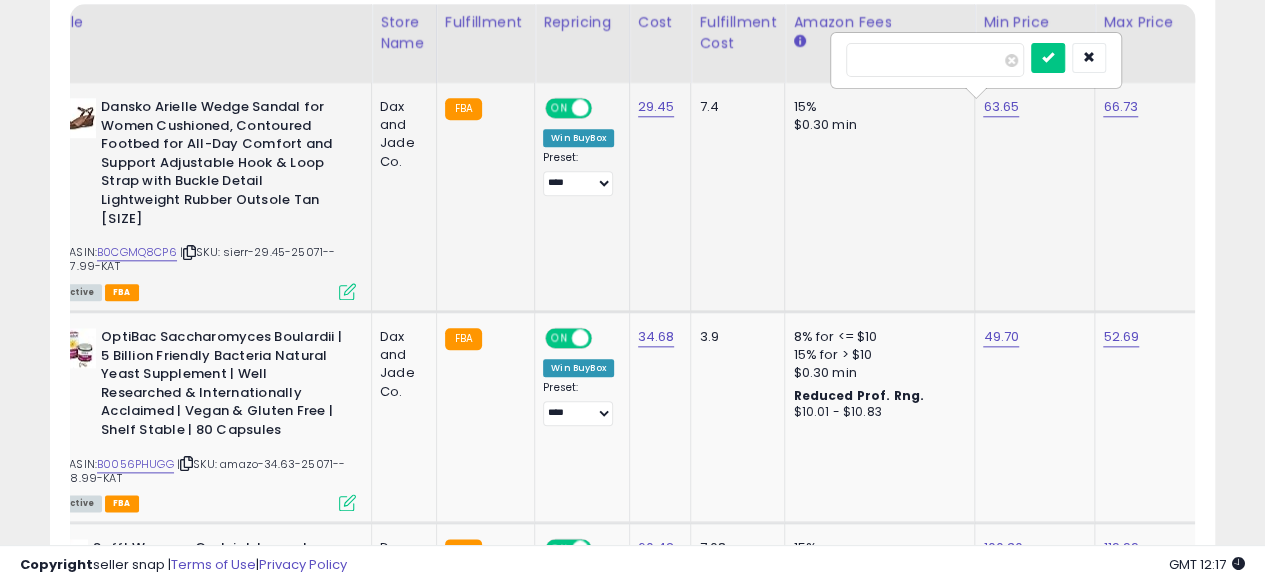 type on "*" 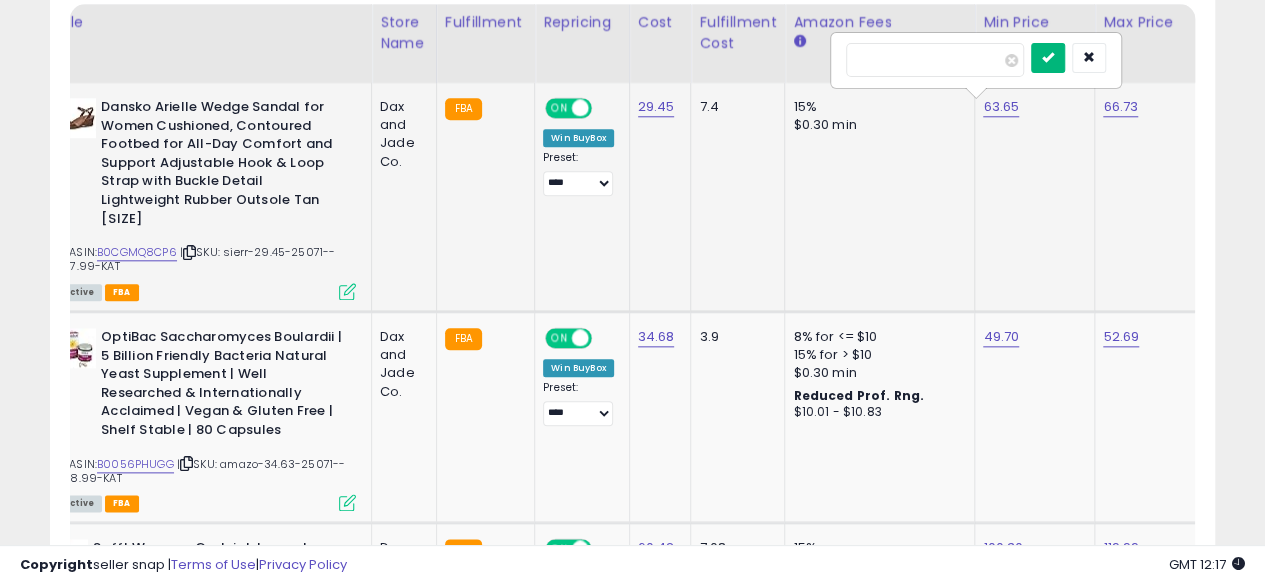 type on "*****" 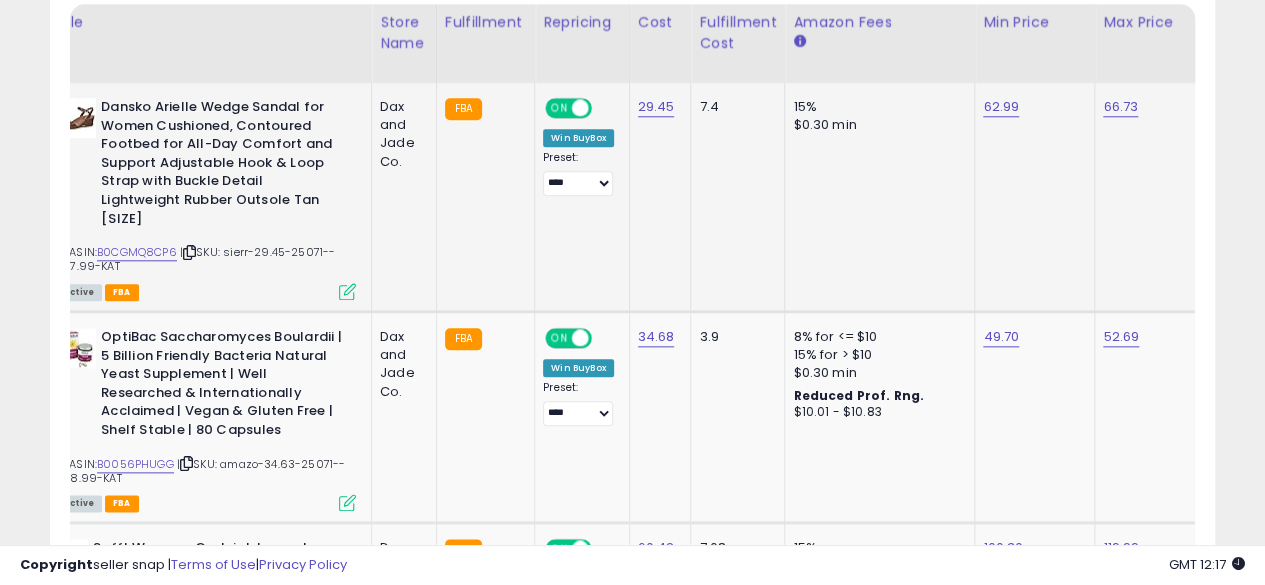 scroll, scrollTop: 0, scrollLeft: 21, axis: horizontal 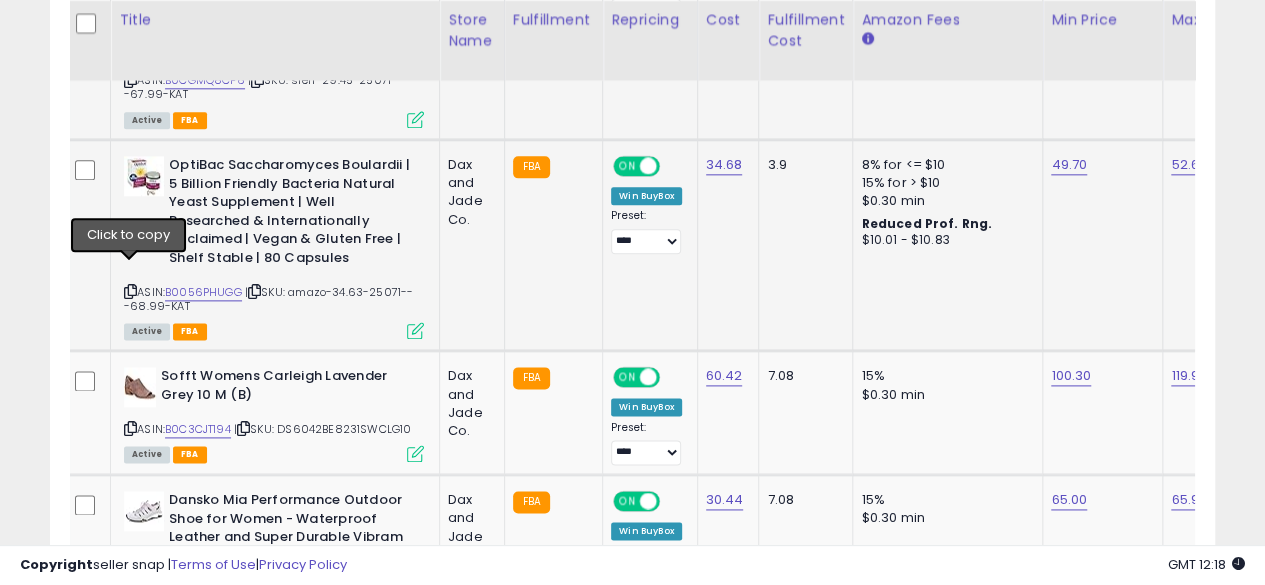 click at bounding box center [130, 291] 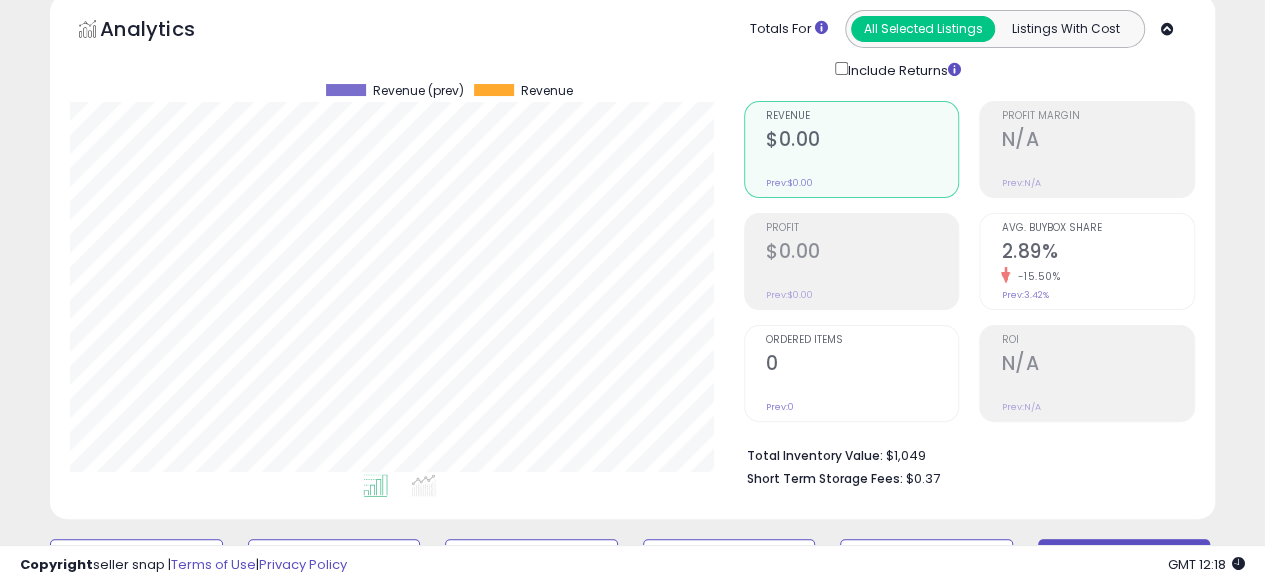 scroll, scrollTop: 0, scrollLeft: 0, axis: both 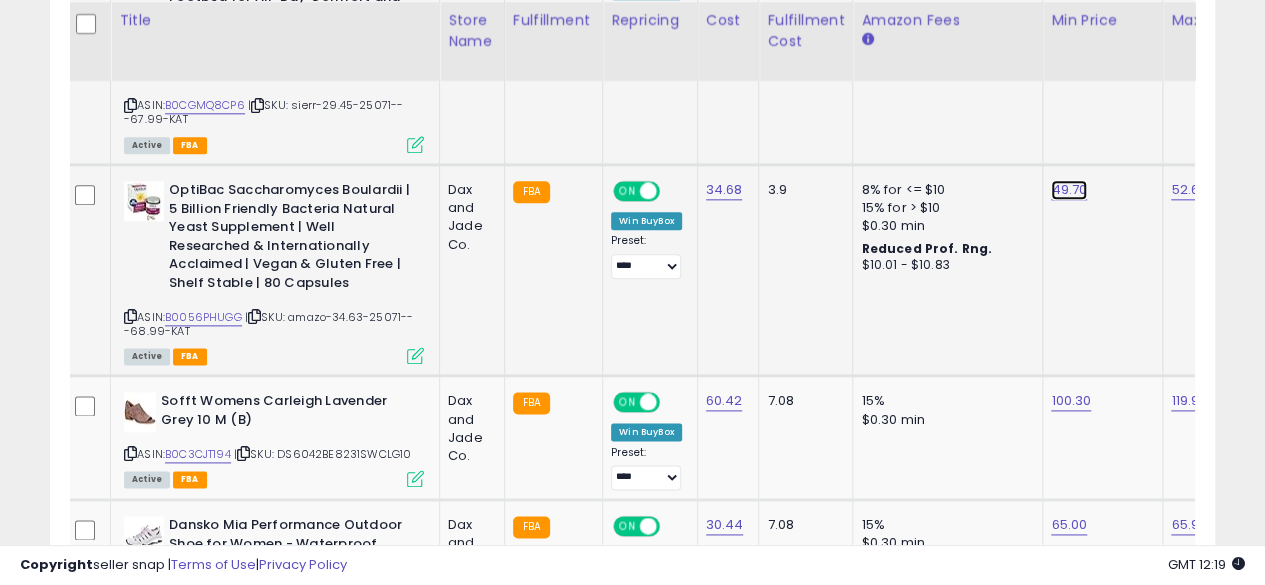 click on "49.70" at bounding box center [1069, -40] 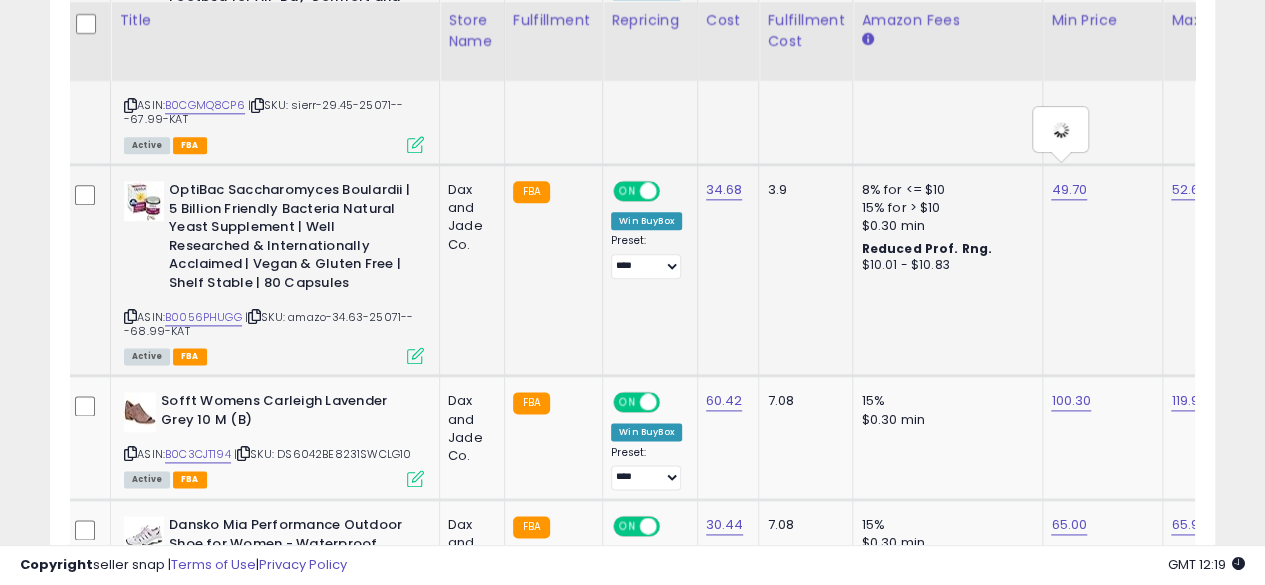 scroll, scrollTop: 0, scrollLeft: 71, axis: horizontal 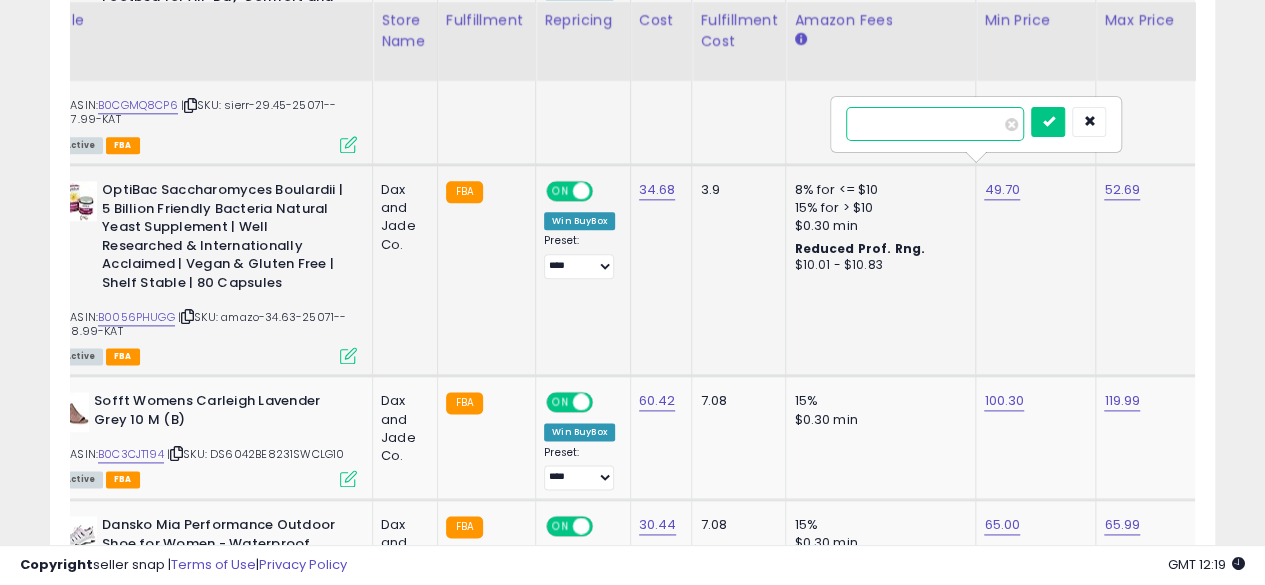 type on "*****" 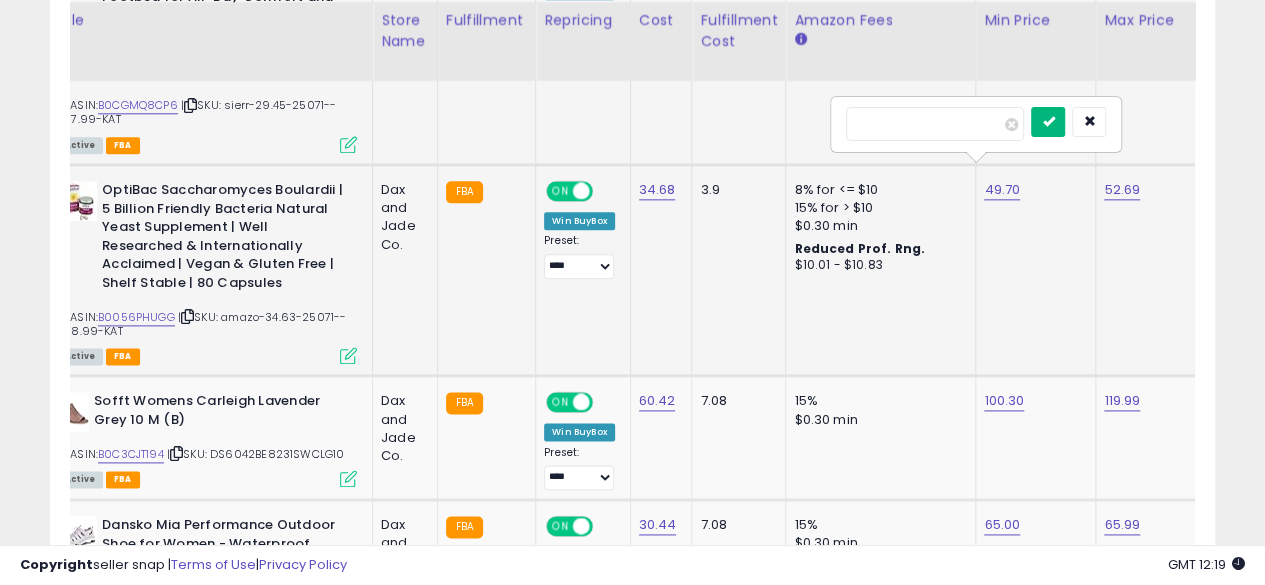 click at bounding box center [1048, 121] 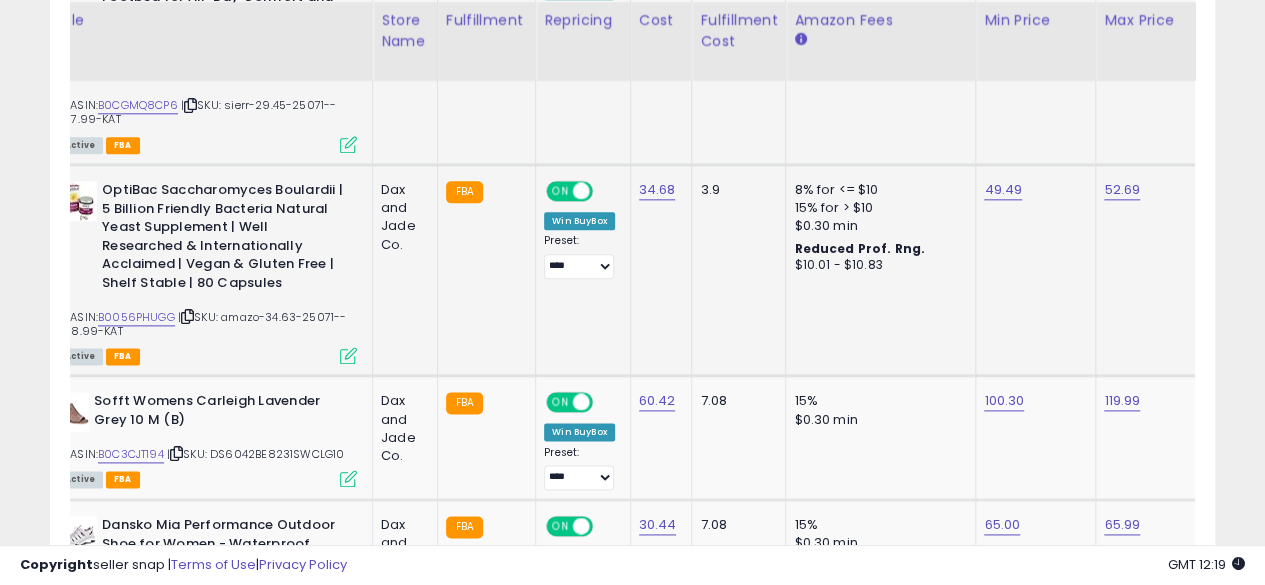 scroll, scrollTop: 0, scrollLeft: 14, axis: horizontal 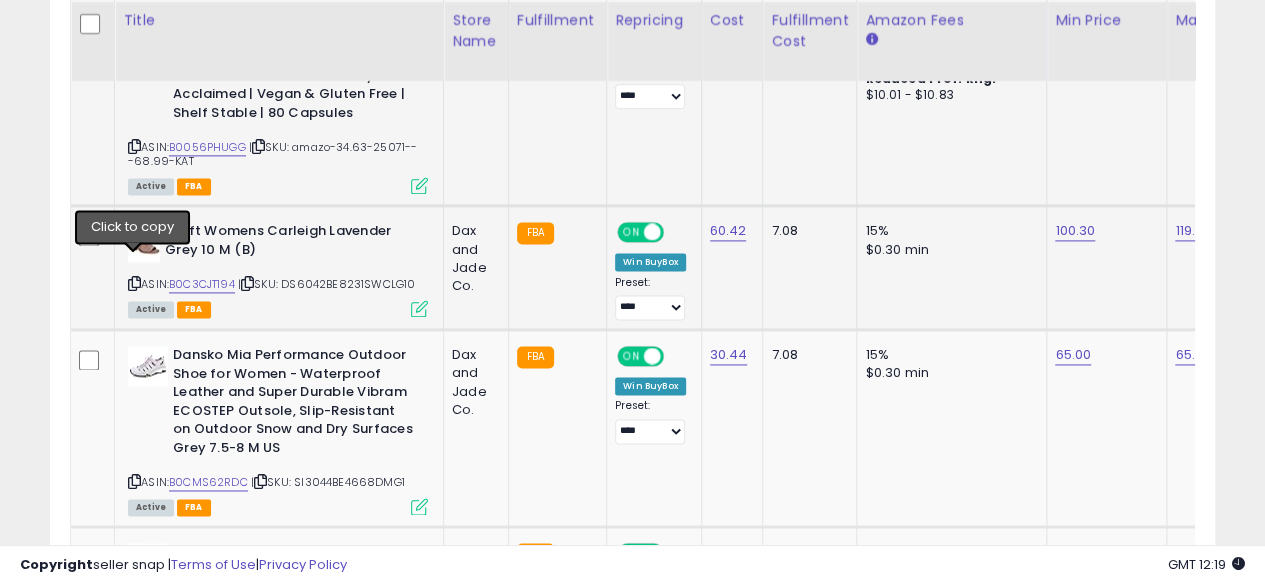 click at bounding box center (134, 283) 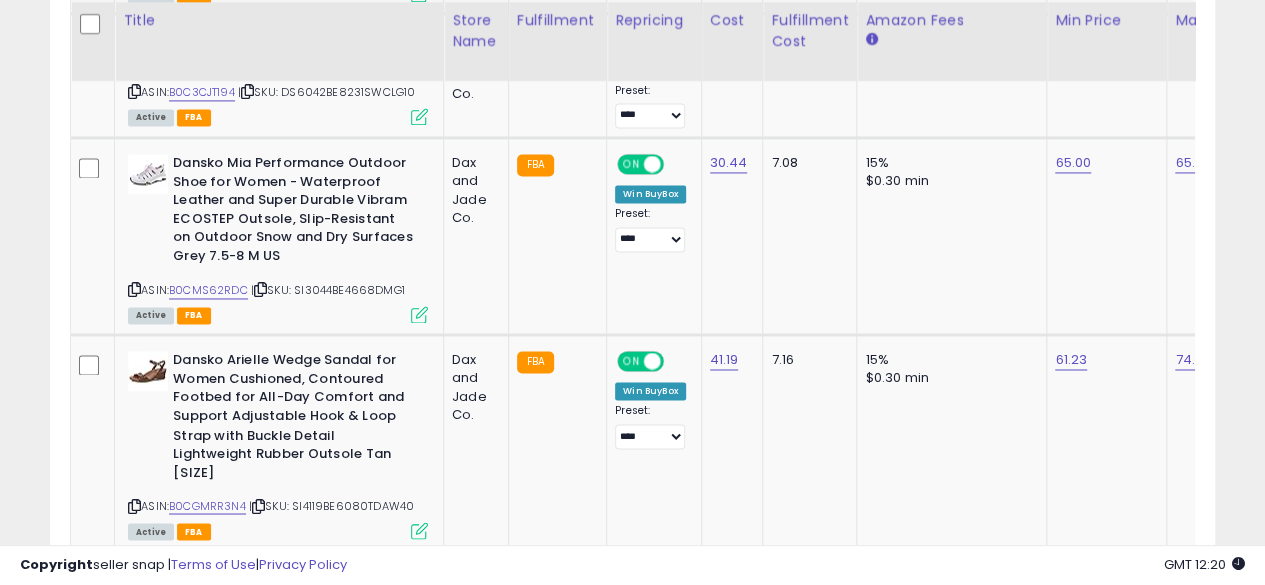 scroll, scrollTop: 1478, scrollLeft: 0, axis: vertical 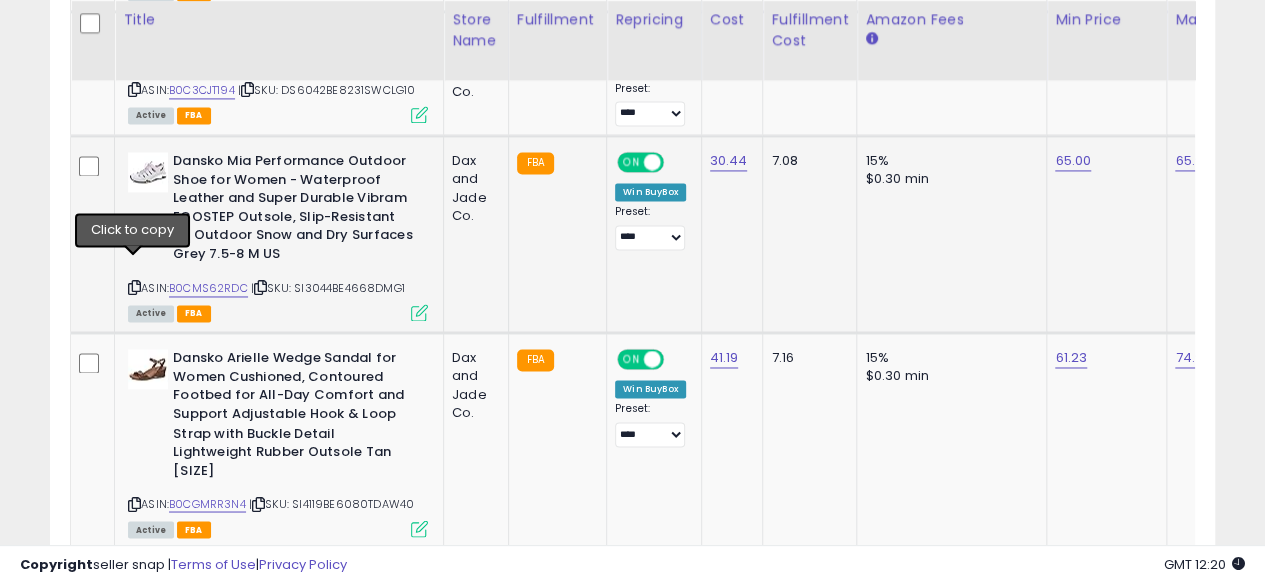 click at bounding box center (134, 287) 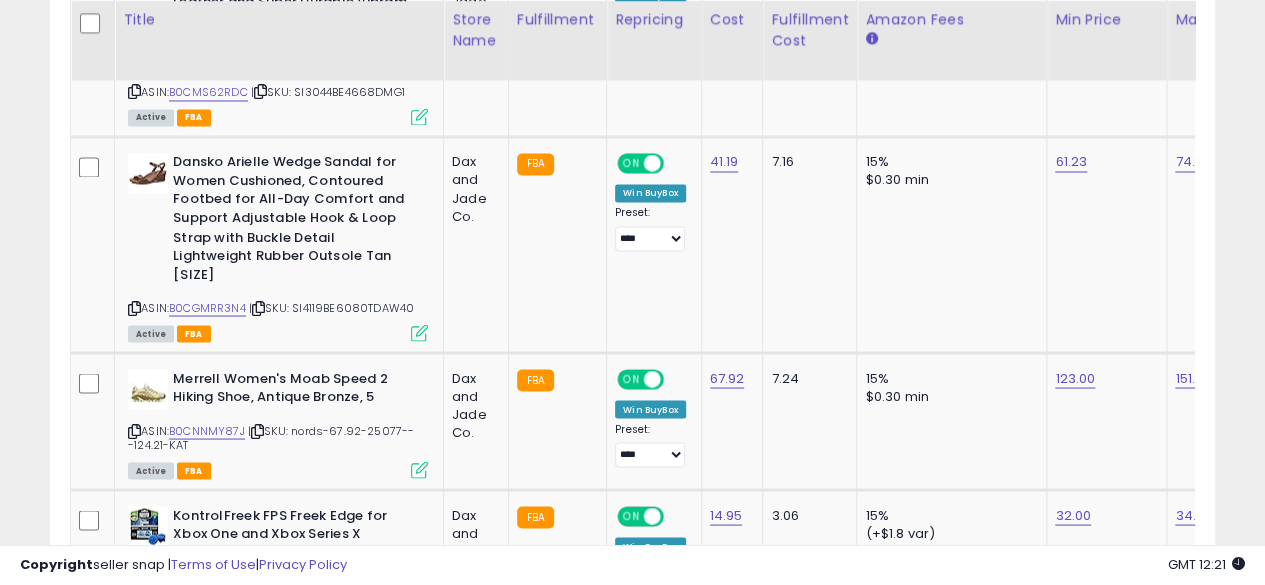 scroll, scrollTop: 1680, scrollLeft: 0, axis: vertical 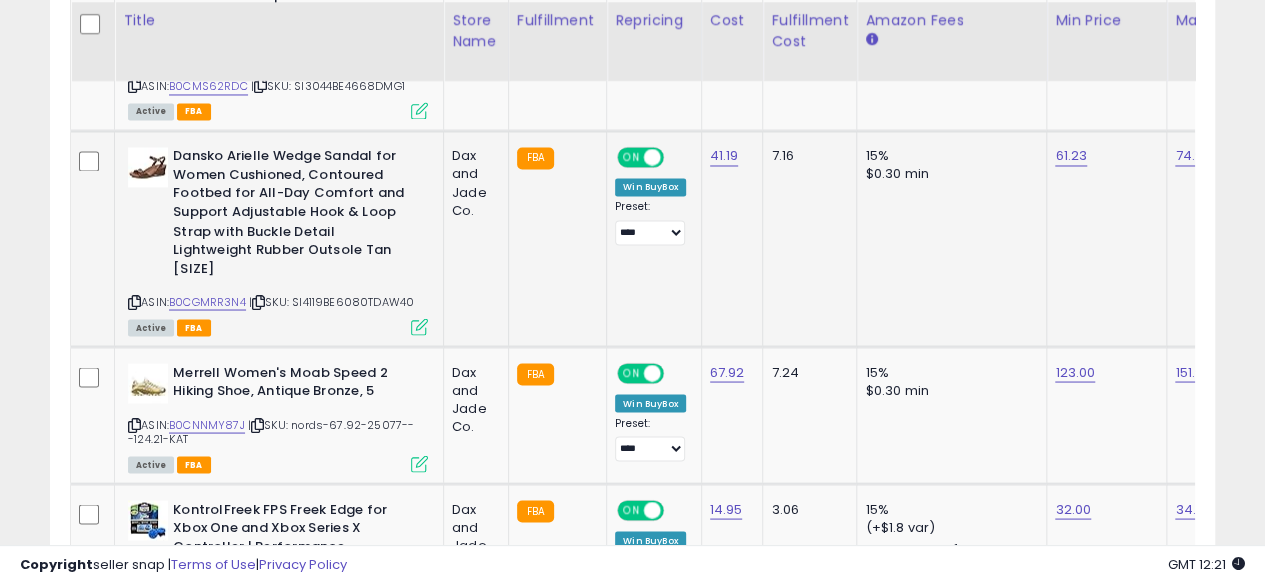 click on "ASIN:  B0CGMRR3N4    |   SKU: SI4119BE6080TDAW40 Active FBA" at bounding box center [278, 240] 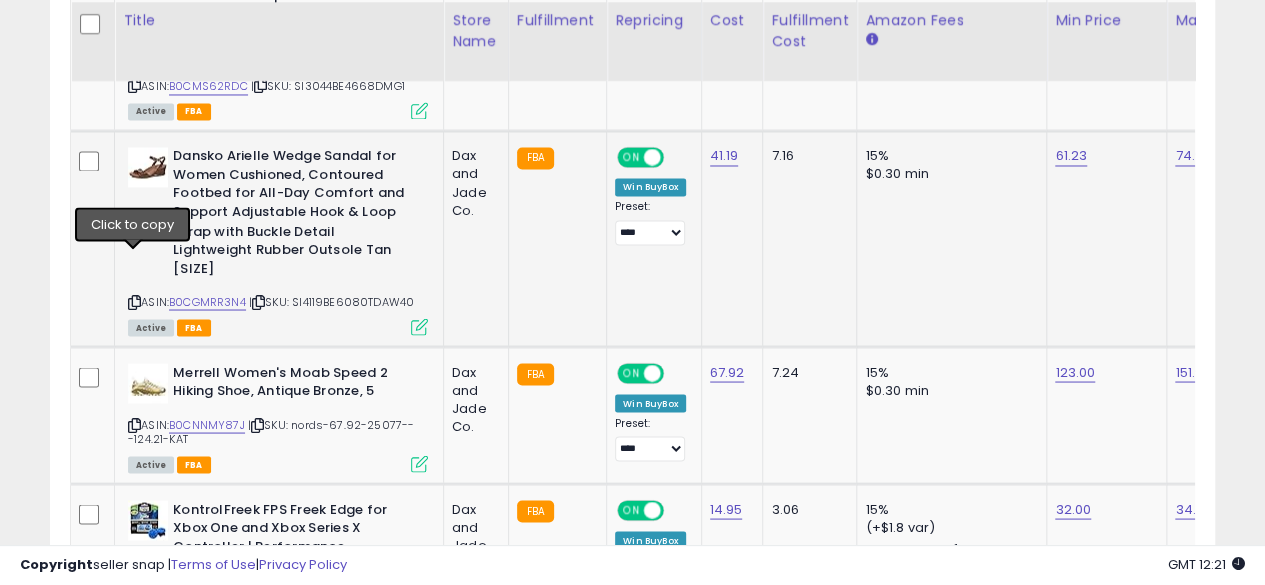 click at bounding box center (134, 301) 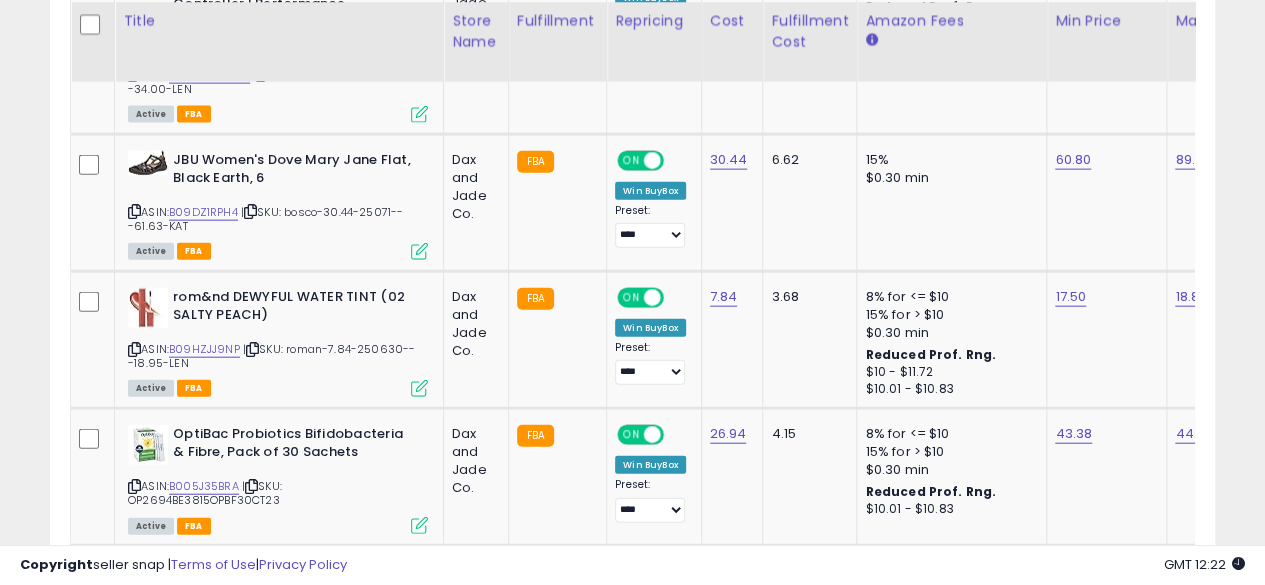 scroll, scrollTop: 2224, scrollLeft: 0, axis: vertical 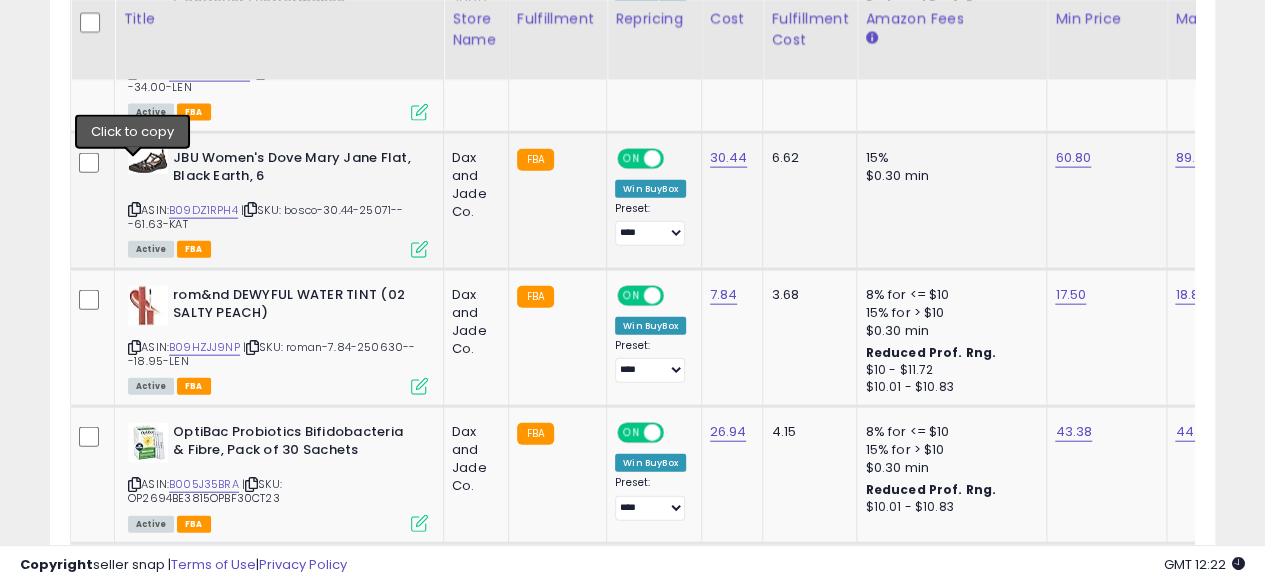 click at bounding box center [134, 209] 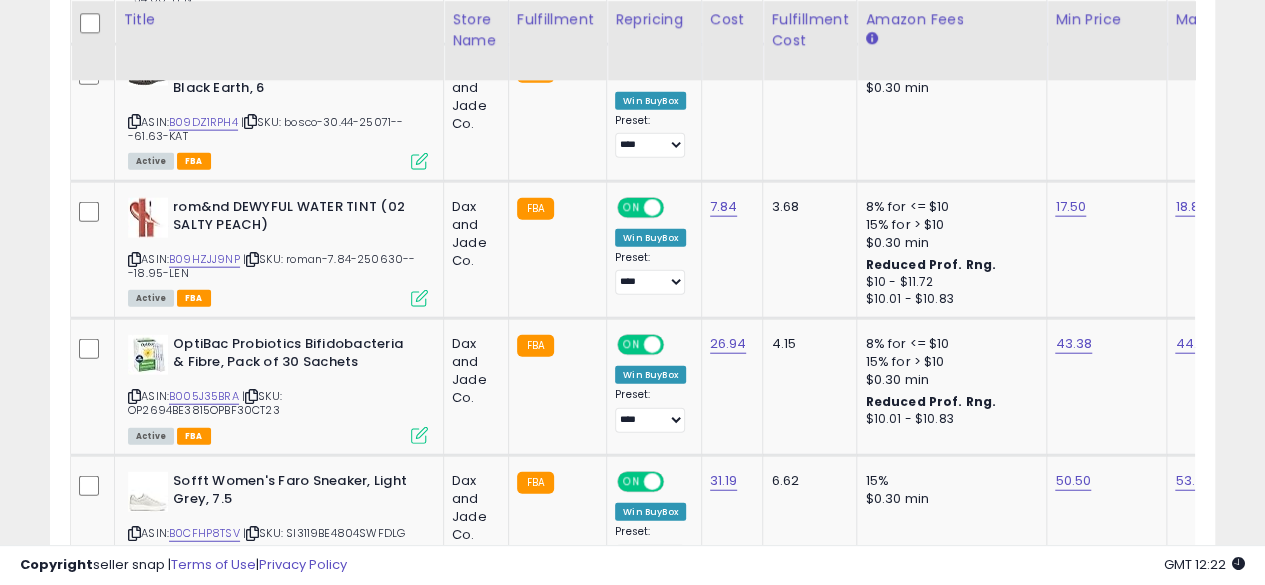 scroll, scrollTop: 2313, scrollLeft: 0, axis: vertical 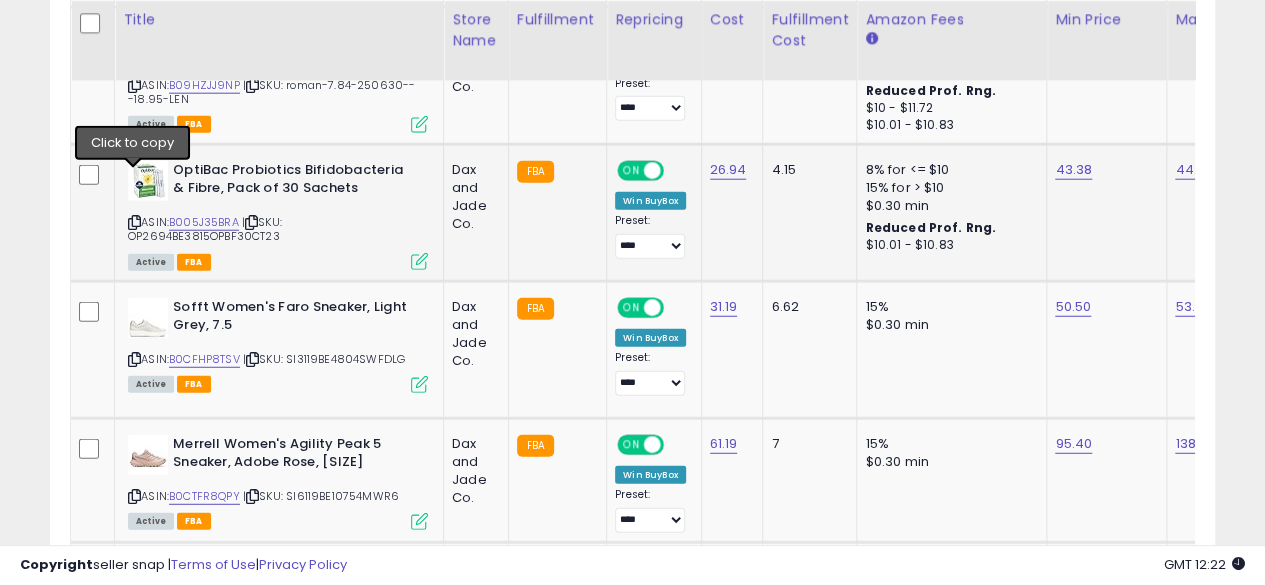 click at bounding box center [134, 222] 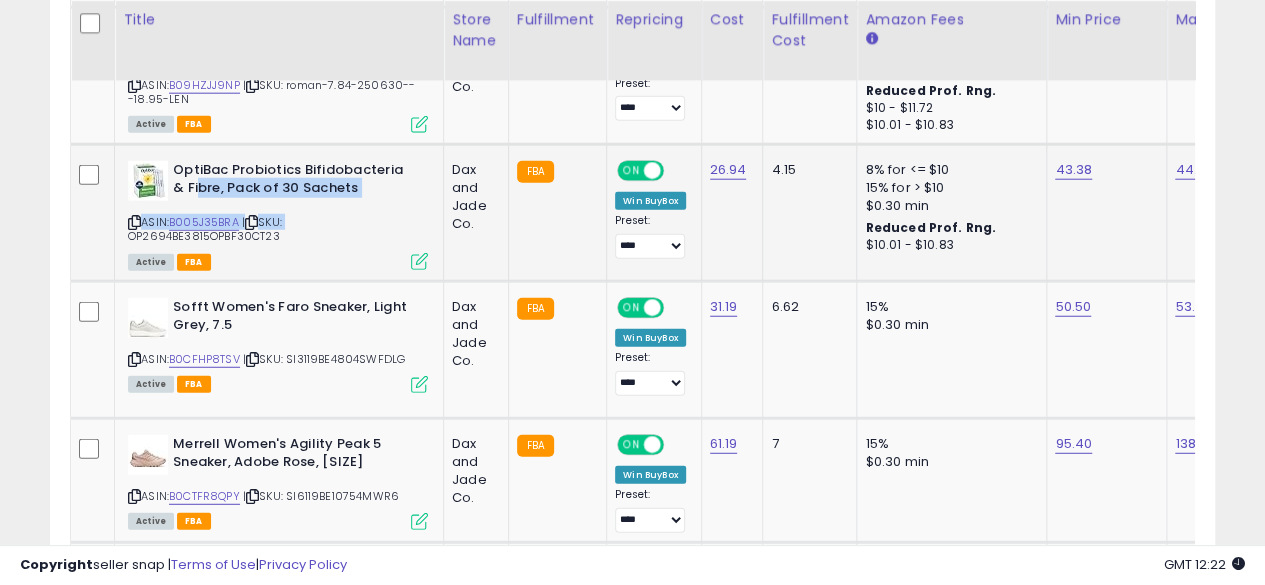 click on "OptiBac Probiotics Bifidobacteria & Fibre, Pack of 30 Sachets  ASIN:  B005J35BRA    |   SKU: OP2694BE3815OPBF30CT23 Active FBA
Dax and Jade Co.
FBA ON" 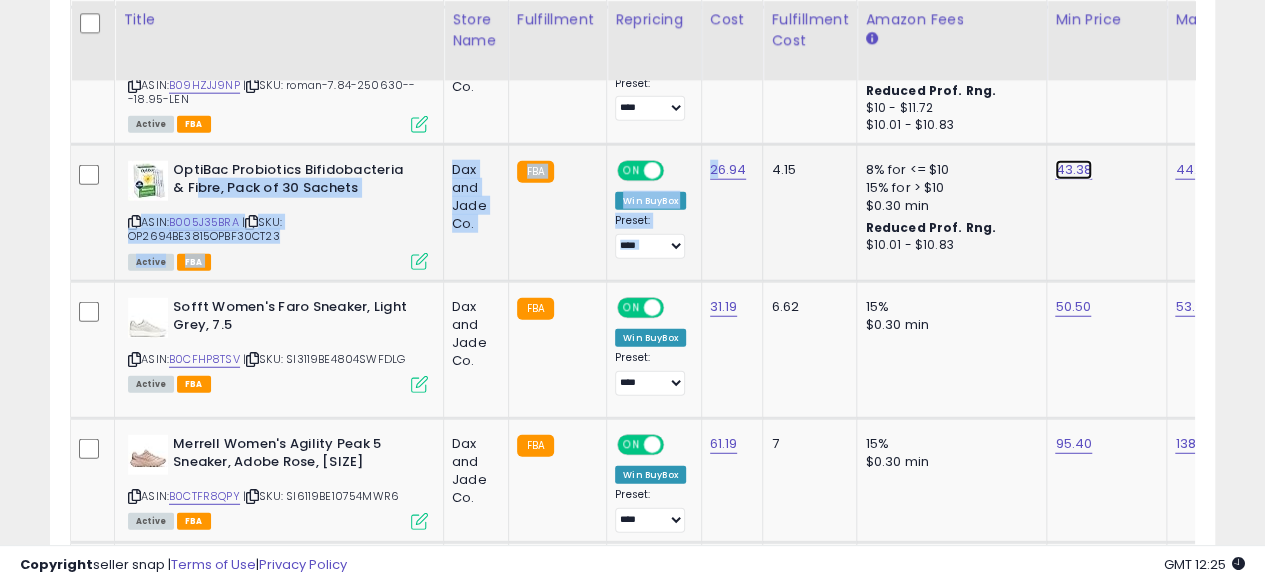 click on "43.38" at bounding box center [1073, -1412] 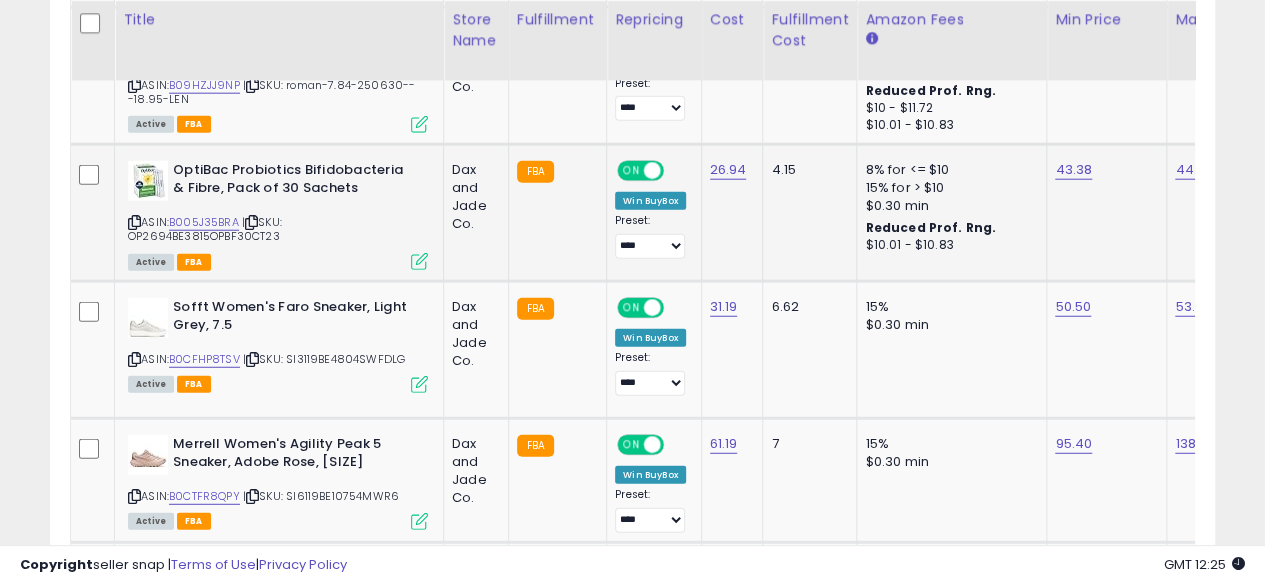 scroll, scrollTop: 0, scrollLeft: 71, axis: horizontal 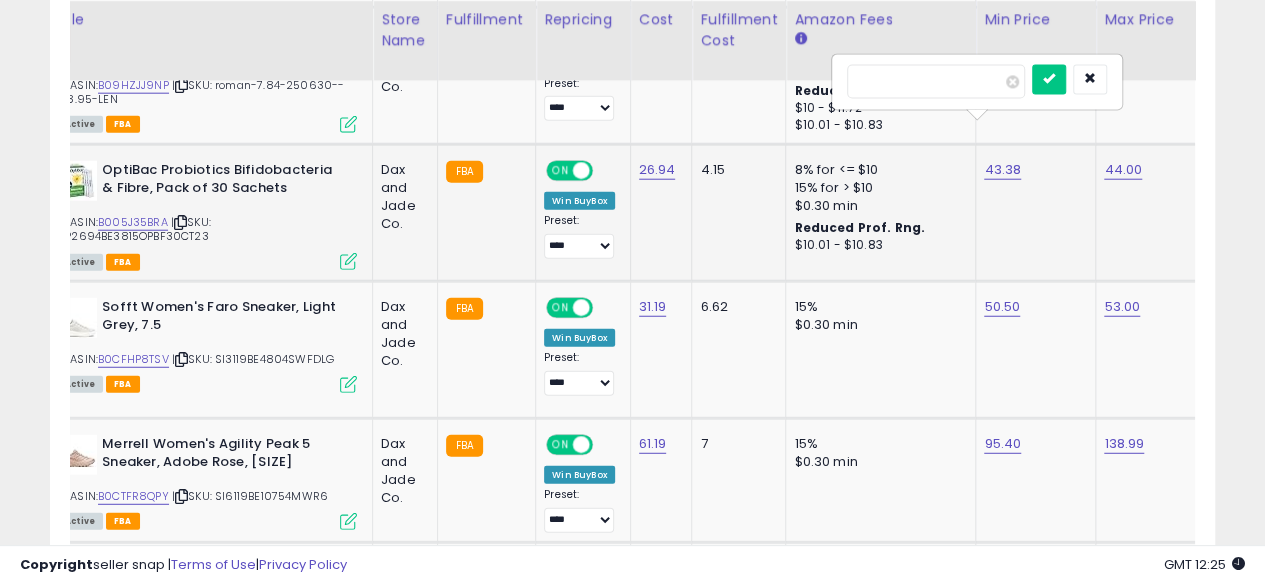 type on "*****" 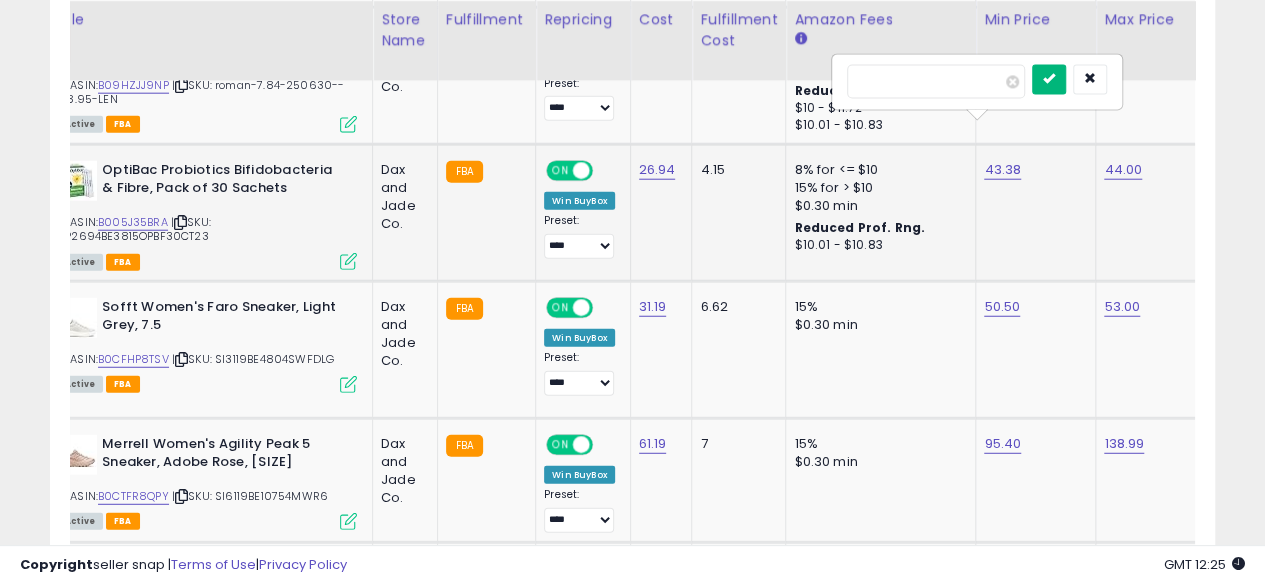 click at bounding box center (1049, 80) 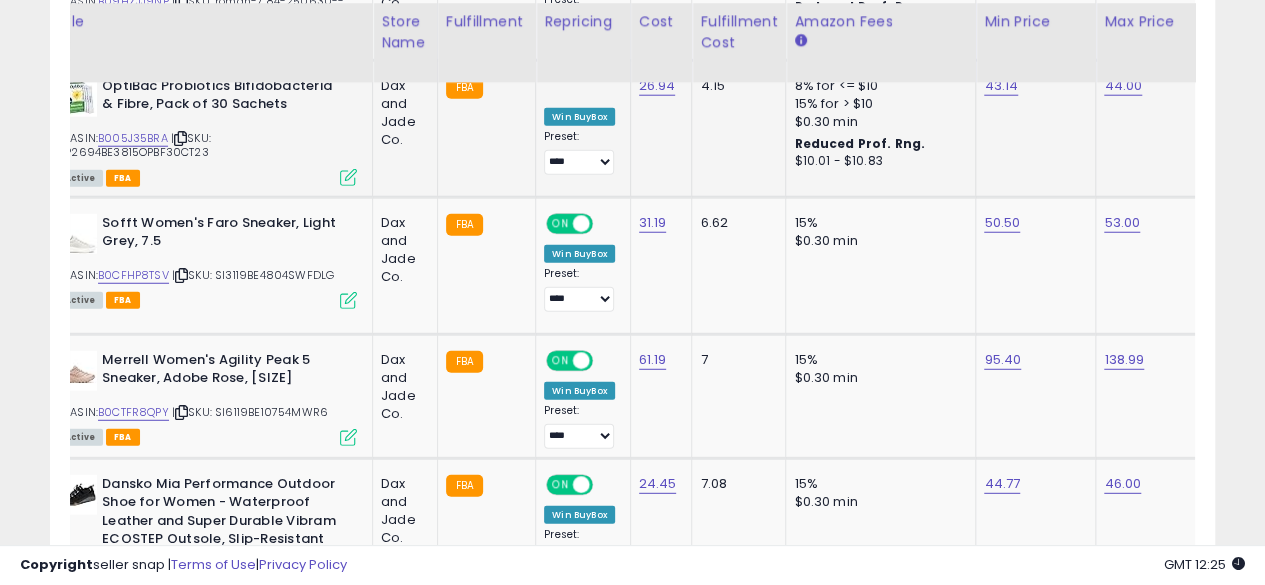 scroll, scrollTop: 2572, scrollLeft: 0, axis: vertical 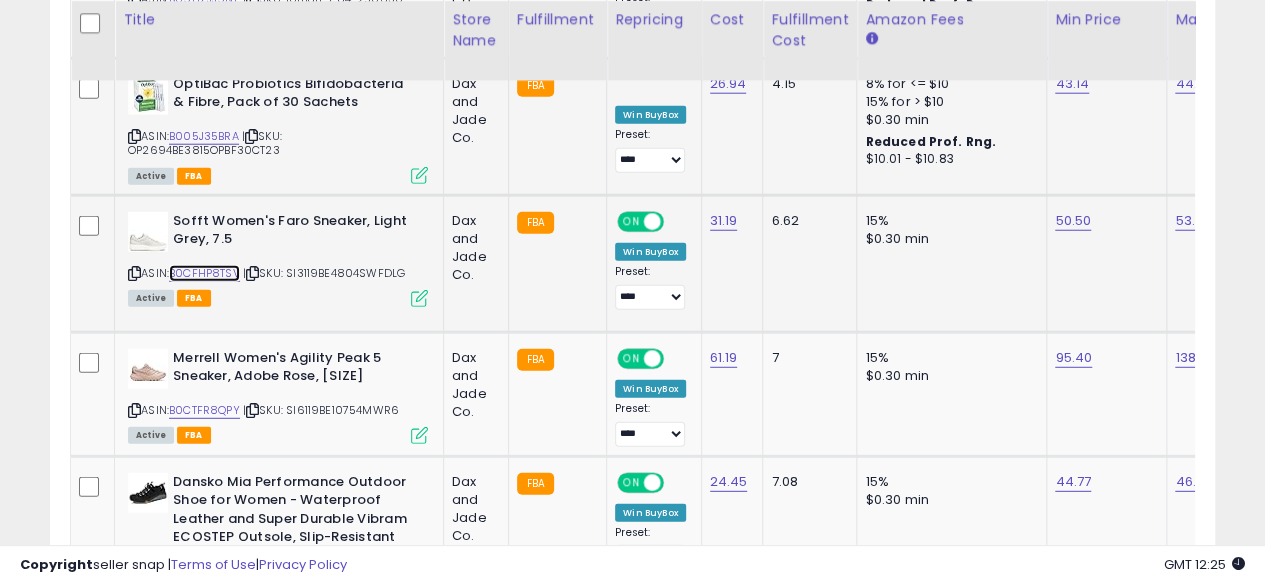 click on "B0CFHP8TSV" at bounding box center (204, 273) 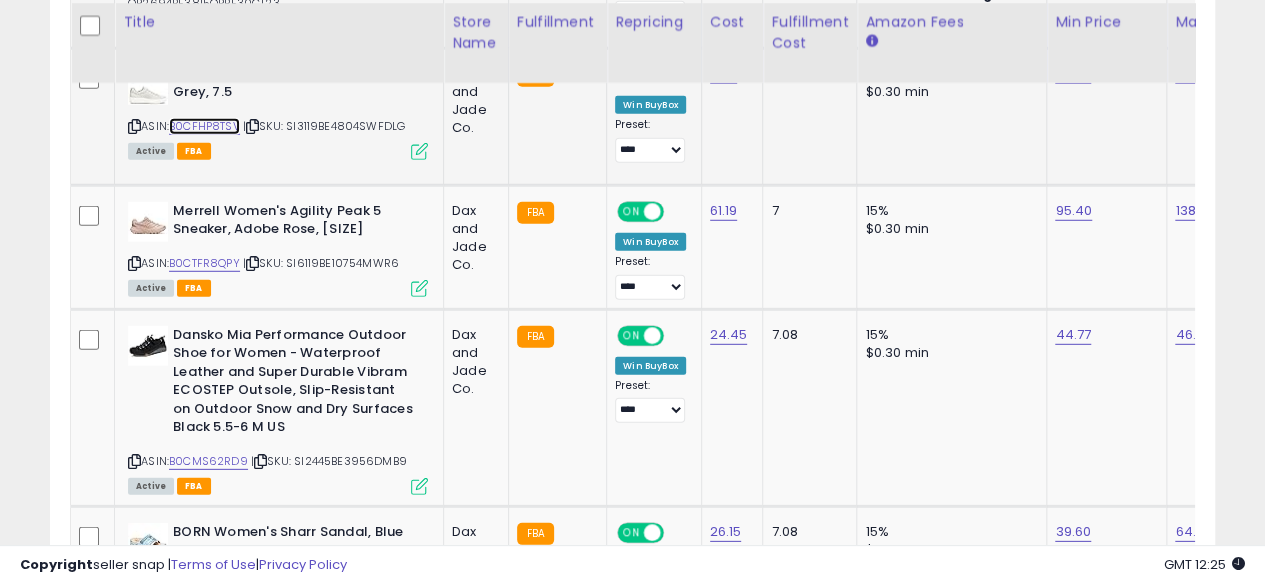 scroll, scrollTop: 2723, scrollLeft: 0, axis: vertical 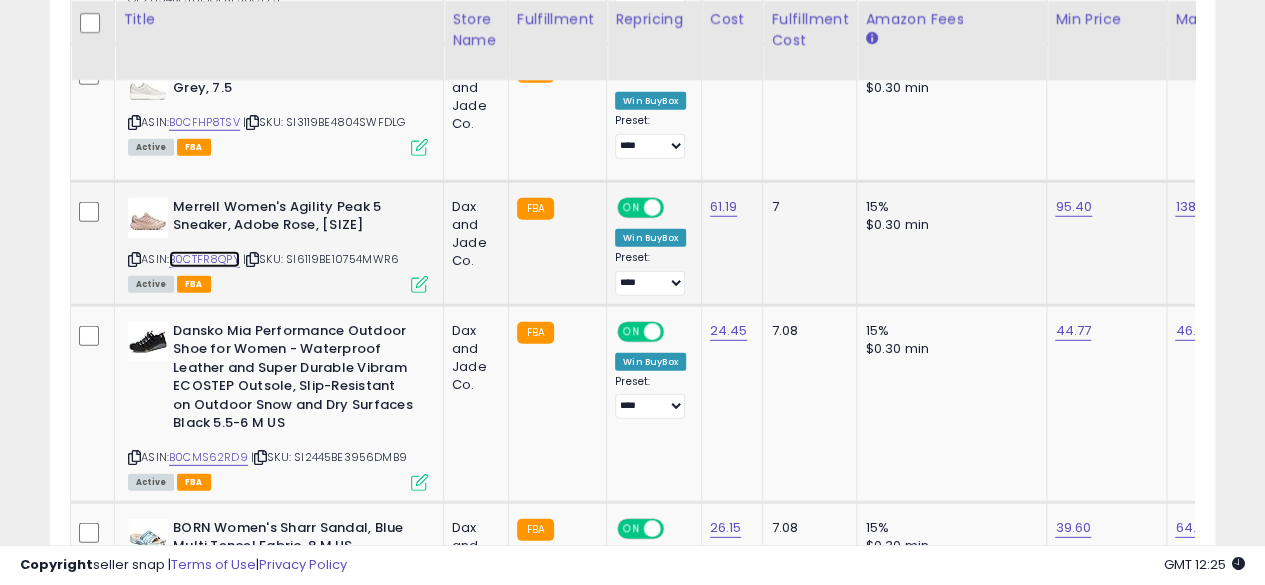 click on "B0CTFR8QPY" at bounding box center [204, 259] 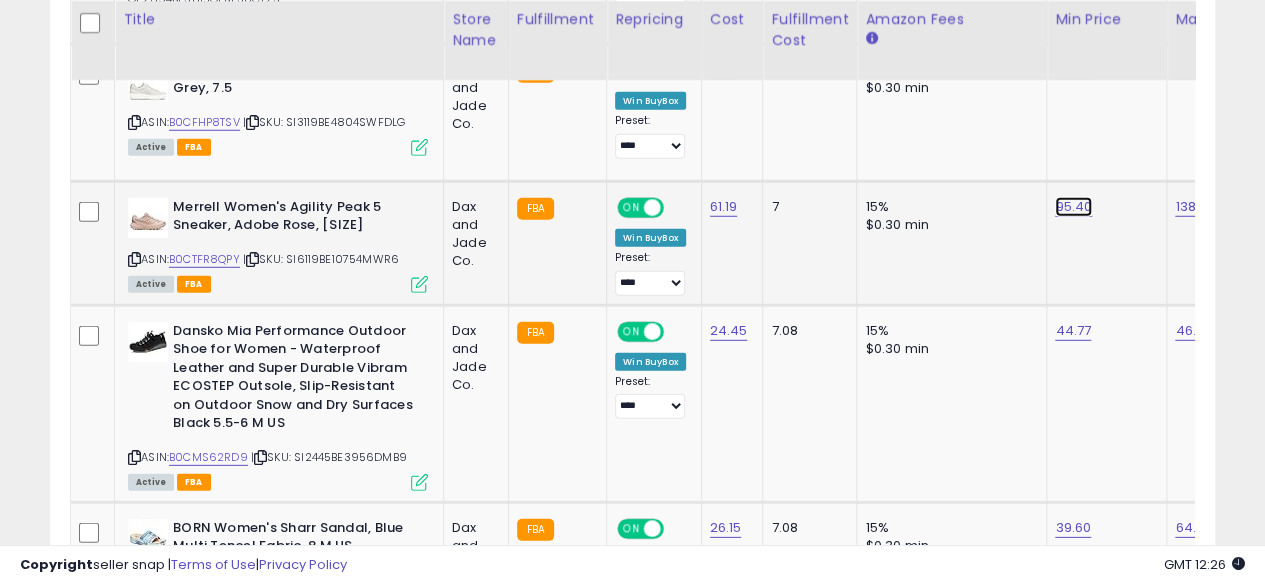 click on "95.40" at bounding box center [1073, -1649] 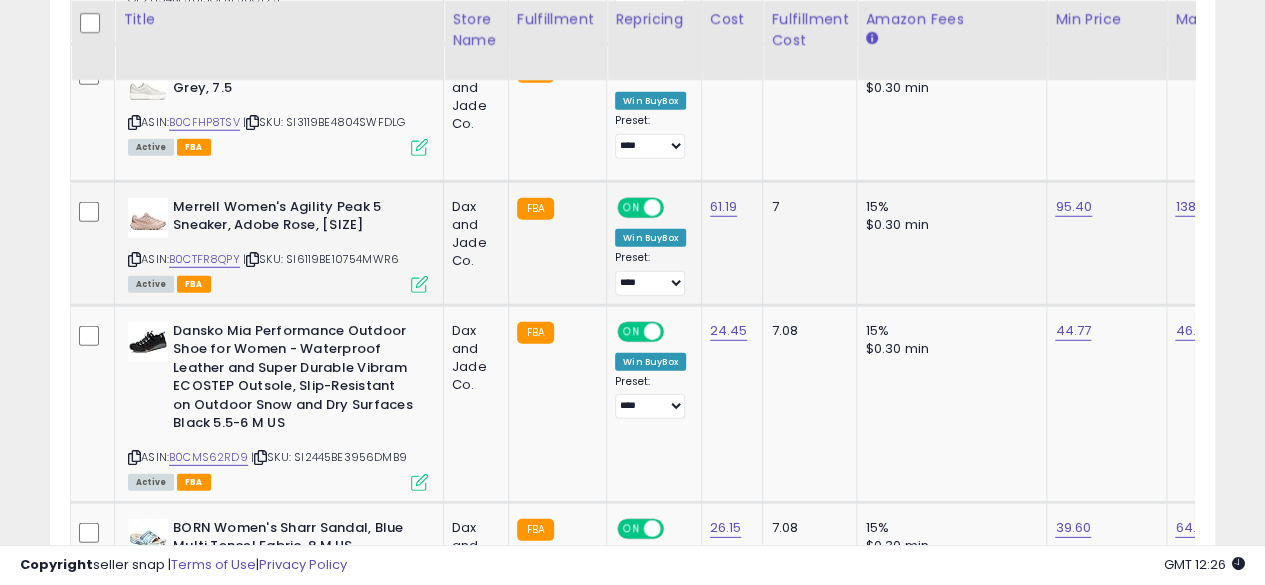 scroll, scrollTop: 0, scrollLeft: 72, axis: horizontal 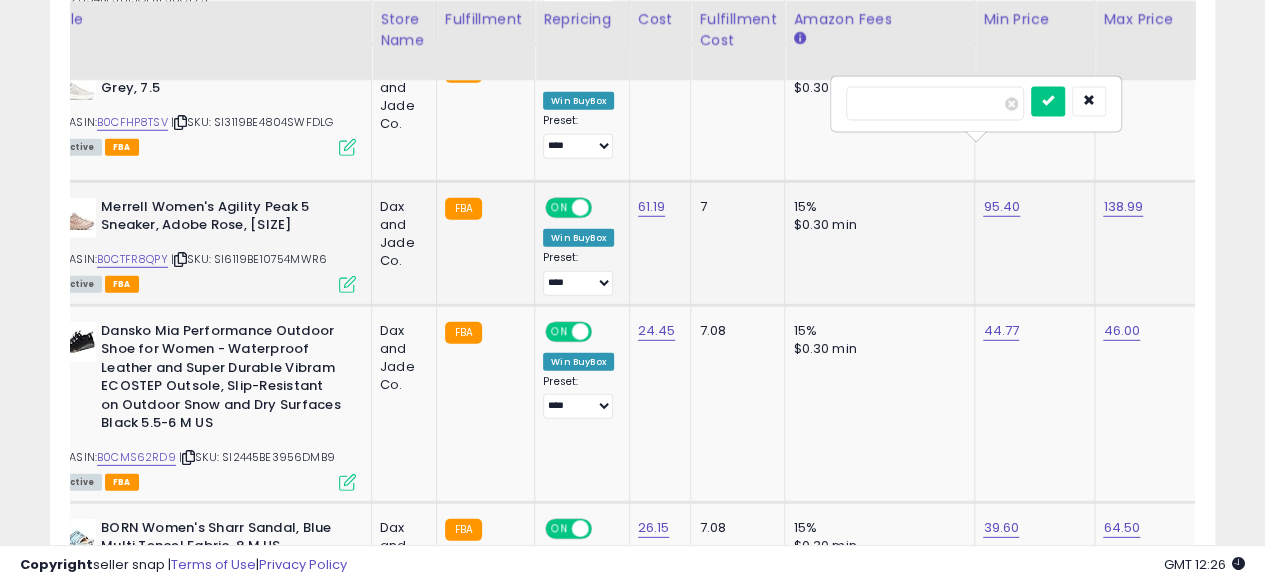 type on "*****" 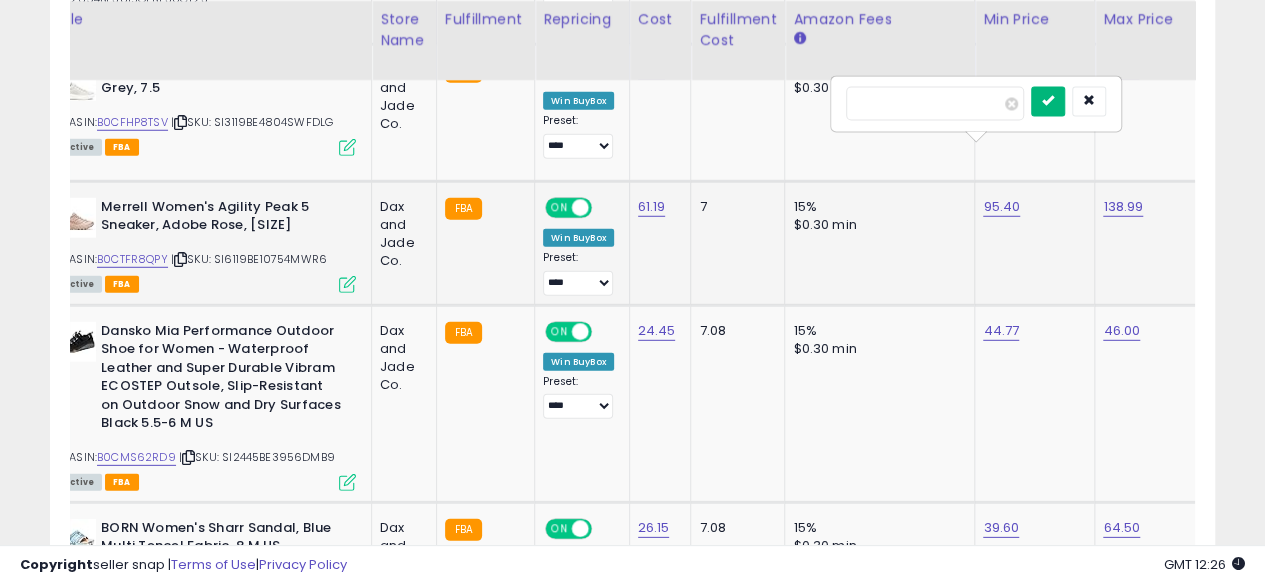 click at bounding box center [1048, 102] 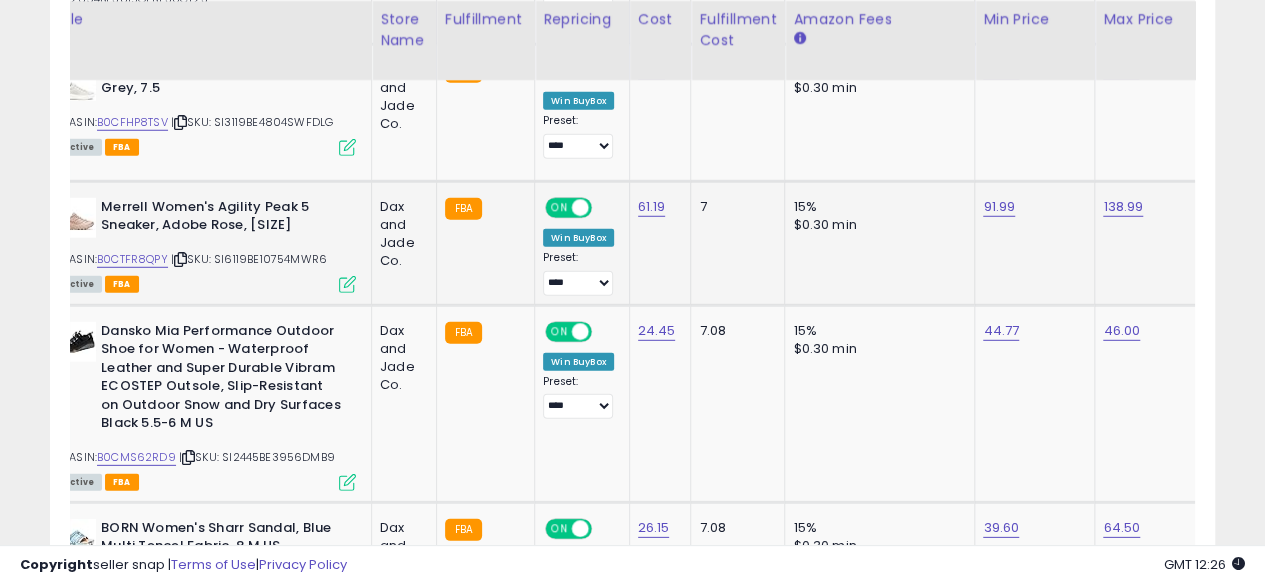 scroll, scrollTop: 0, scrollLeft: 0, axis: both 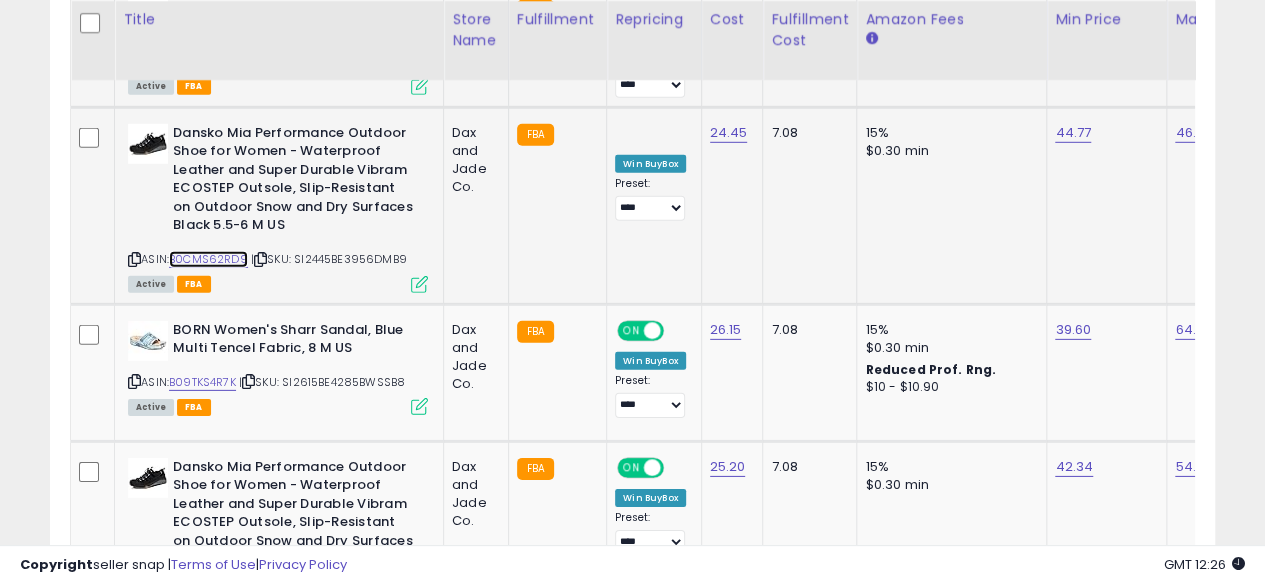 click on "B0CMS62RD9" at bounding box center (208, 259) 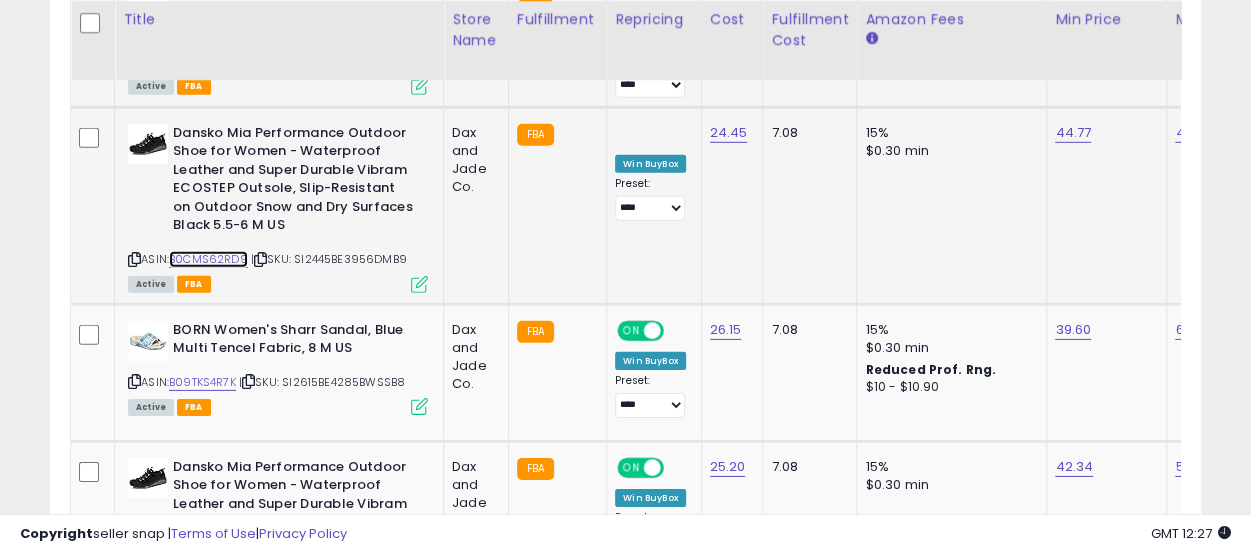 scroll, scrollTop: 410, scrollLeft: 665, axis: both 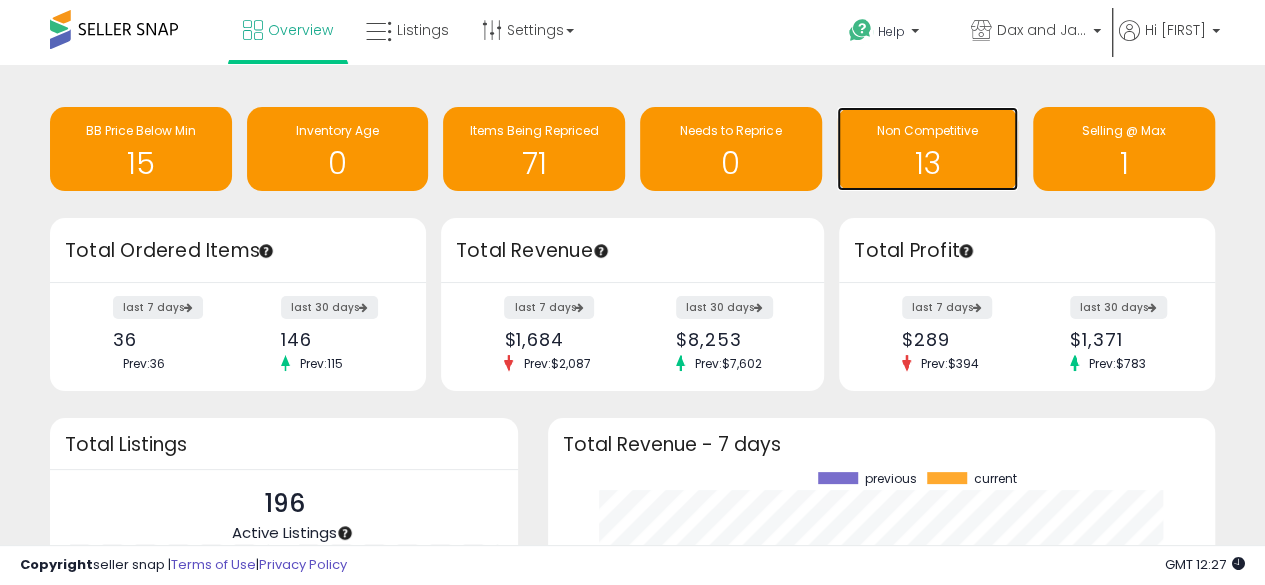 click on "13" at bounding box center [928, 163] 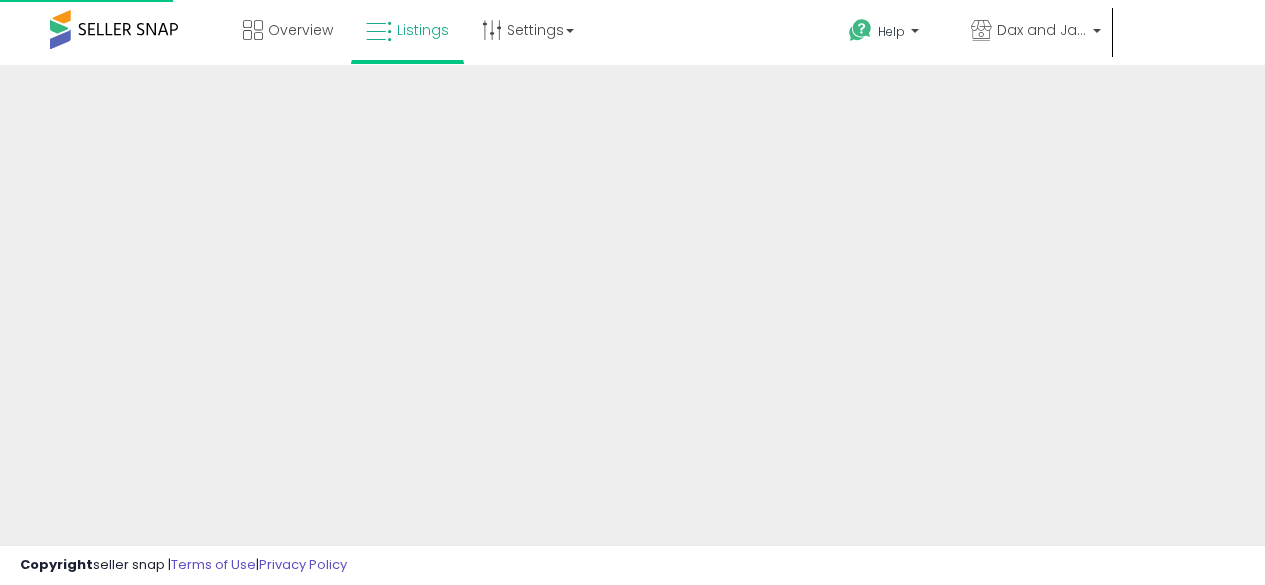 scroll, scrollTop: 0, scrollLeft: 0, axis: both 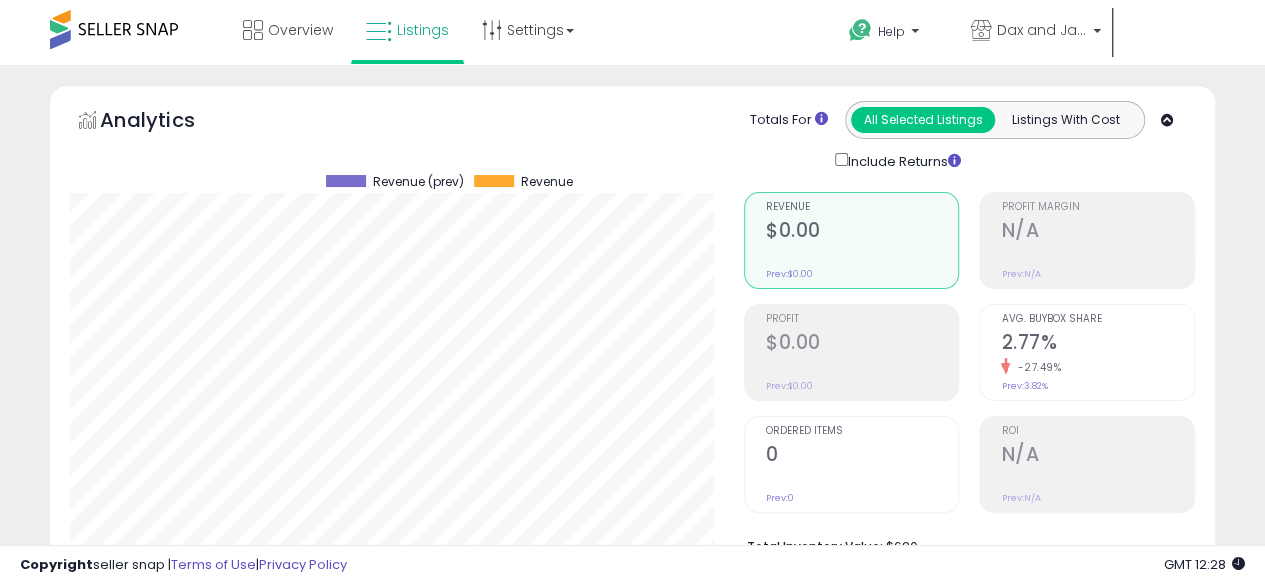 drag, startPoint x: 1253, startPoint y: 35, endPoint x: 1266, endPoint y: 37, distance: 13.152946 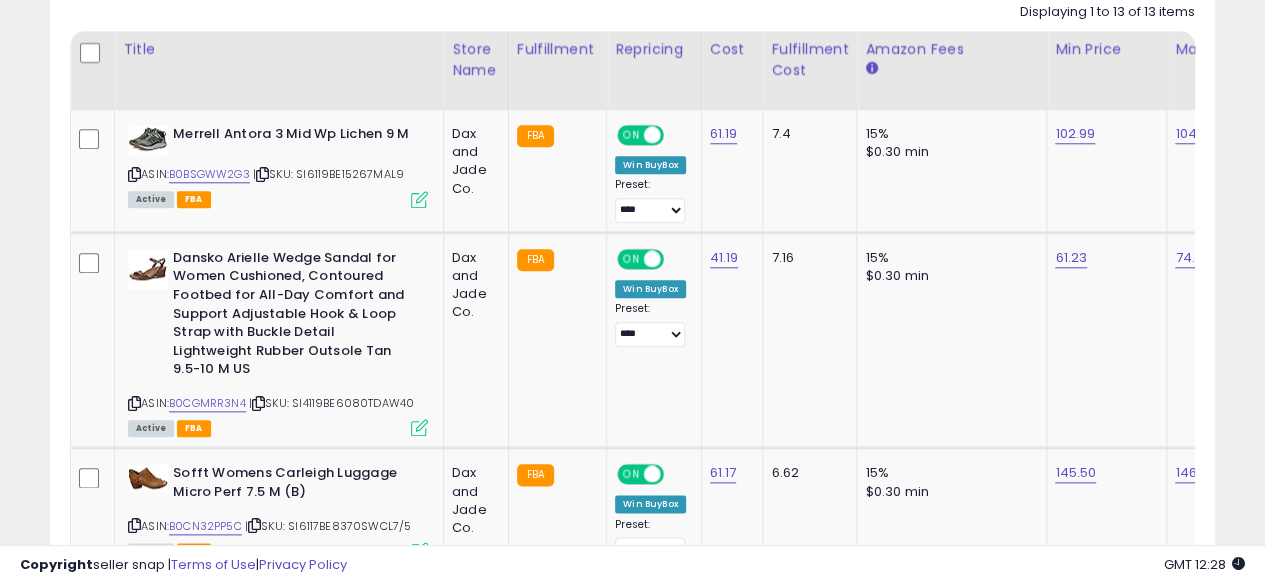 scroll, scrollTop: 948, scrollLeft: 0, axis: vertical 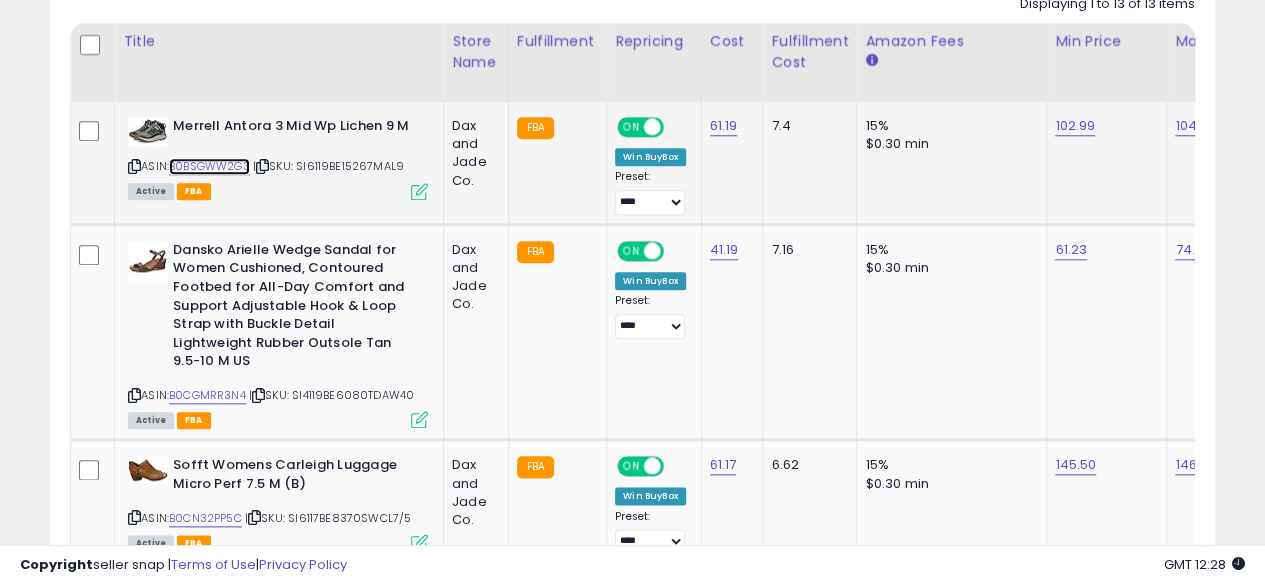 click on "B0BSGWW2G3" at bounding box center (209, 166) 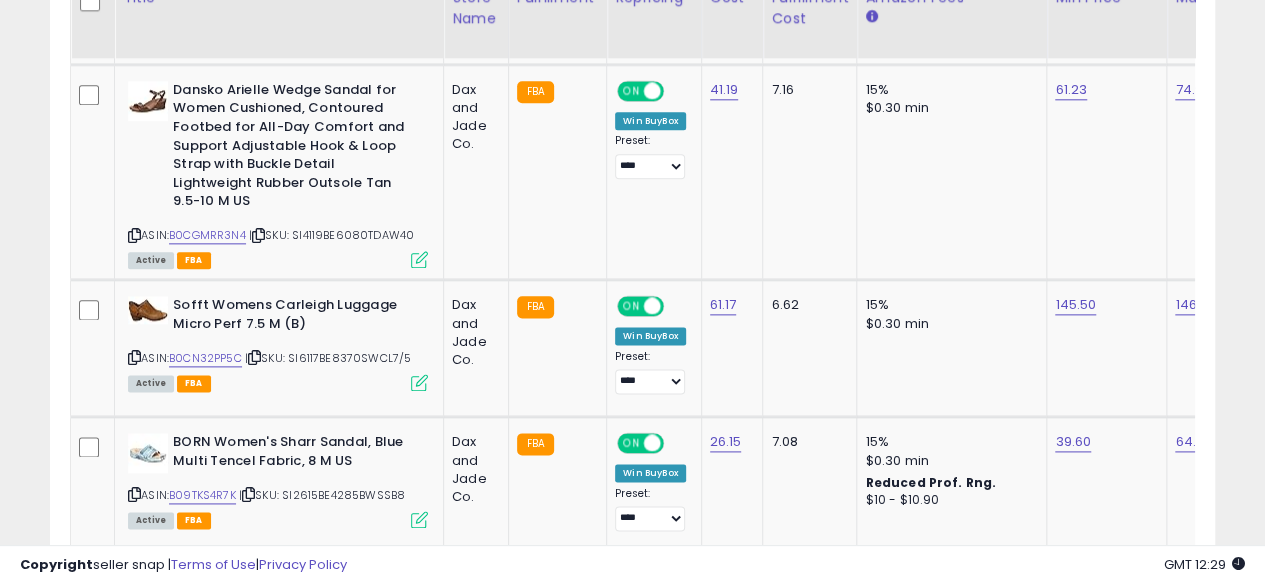 scroll, scrollTop: 1110, scrollLeft: 0, axis: vertical 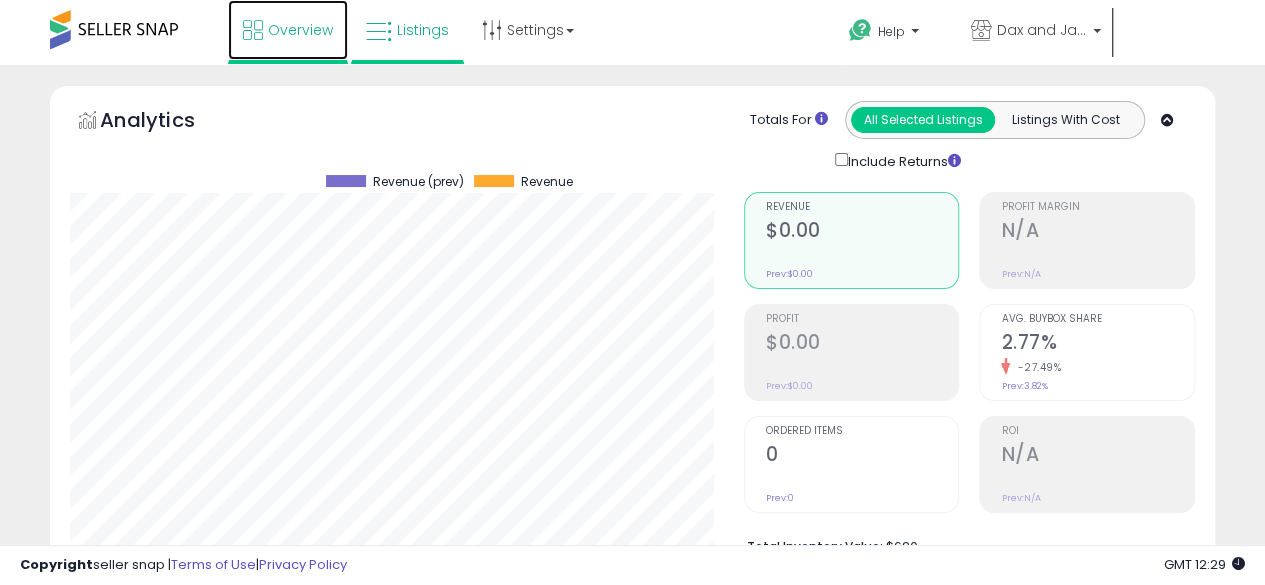 click on "Overview" at bounding box center (300, 30) 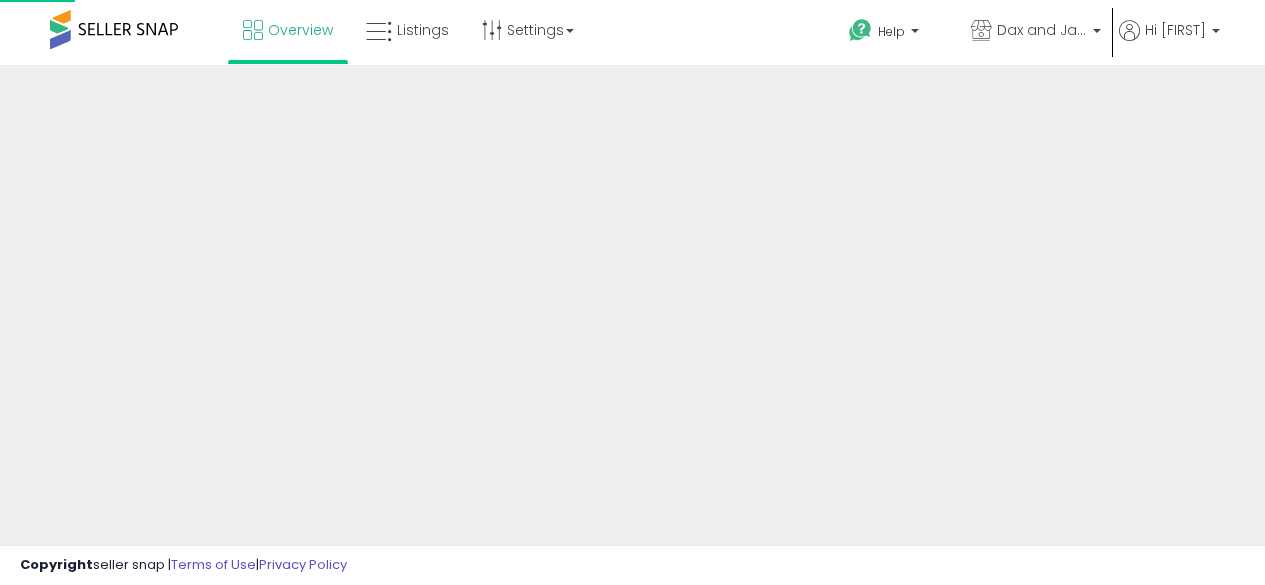scroll, scrollTop: 0, scrollLeft: 0, axis: both 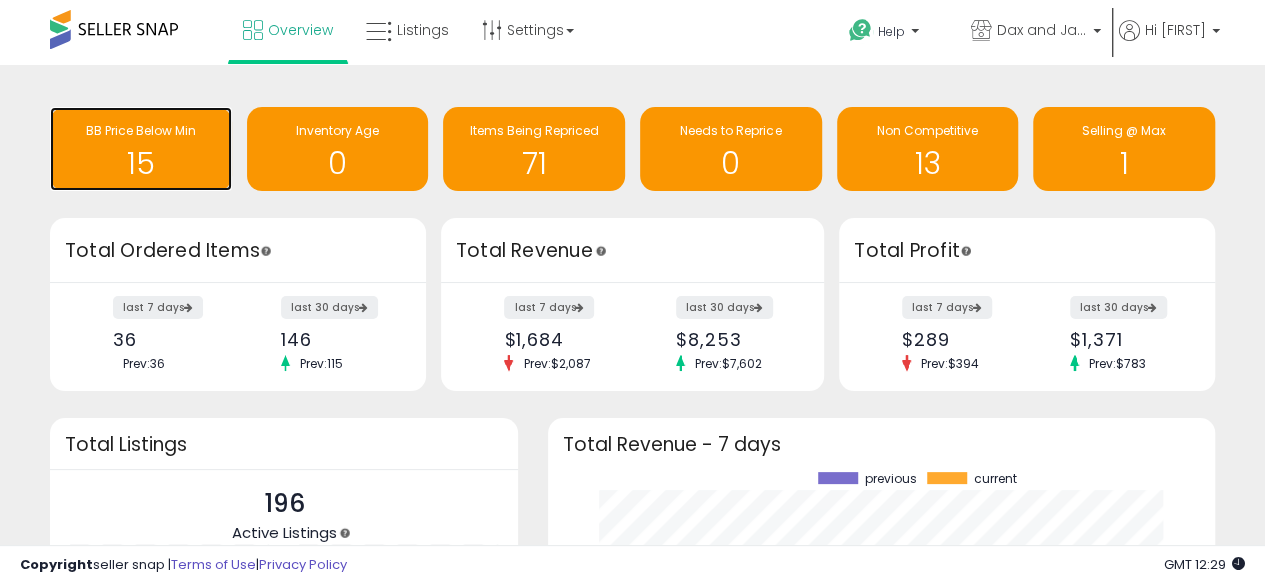 click on "15" at bounding box center [141, 163] 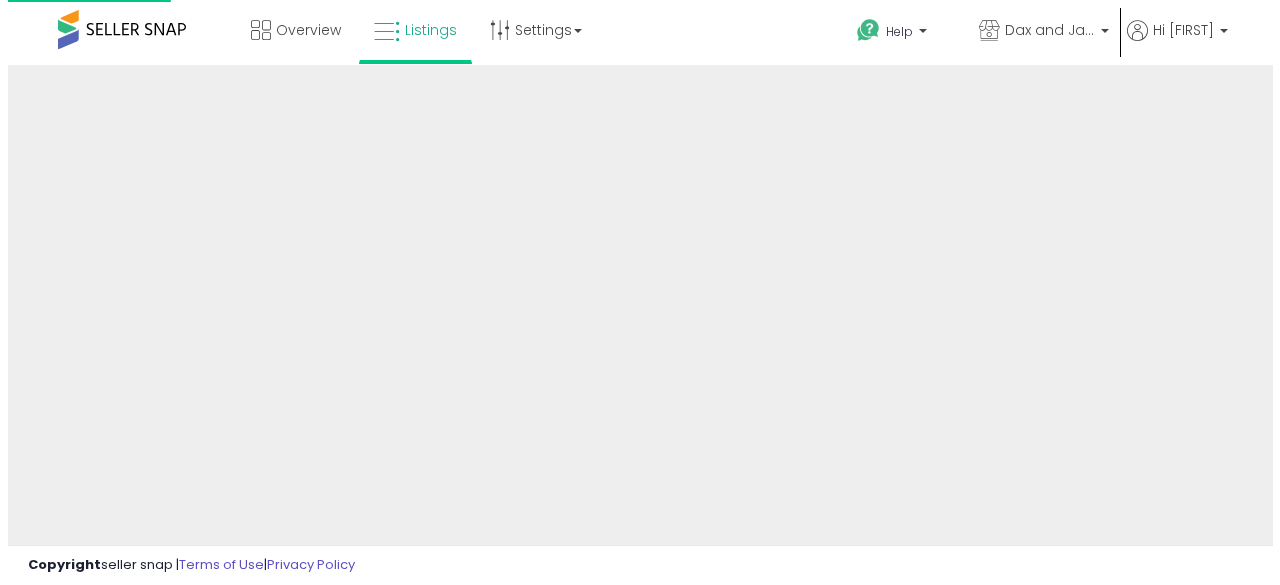 scroll, scrollTop: 0, scrollLeft: 0, axis: both 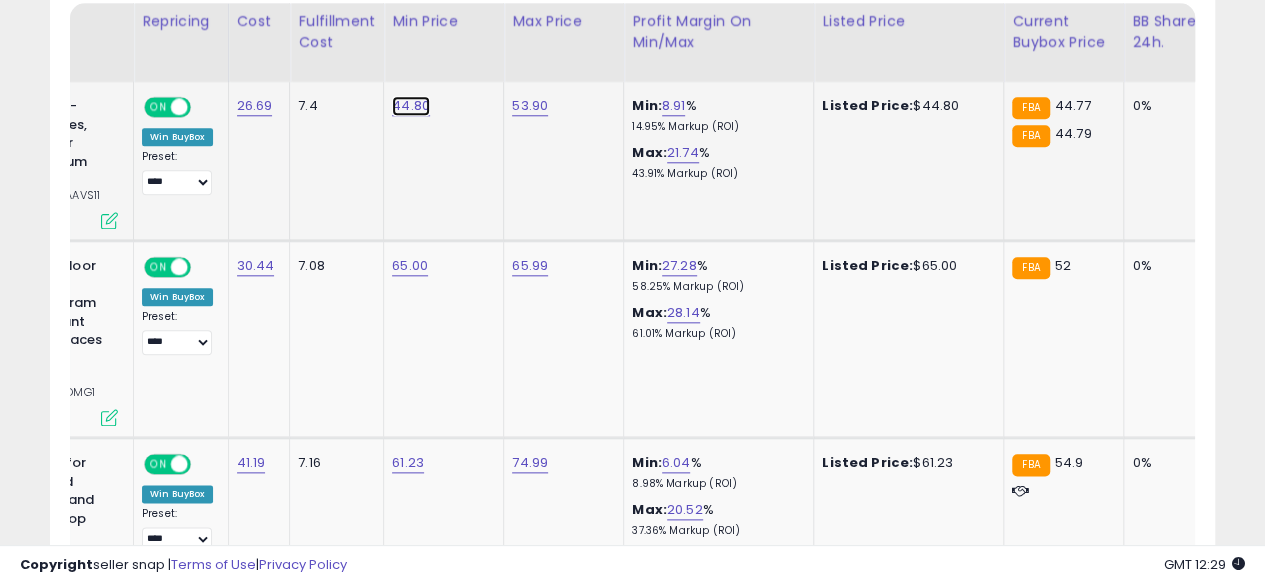 click on "44.80" at bounding box center (411, 106) 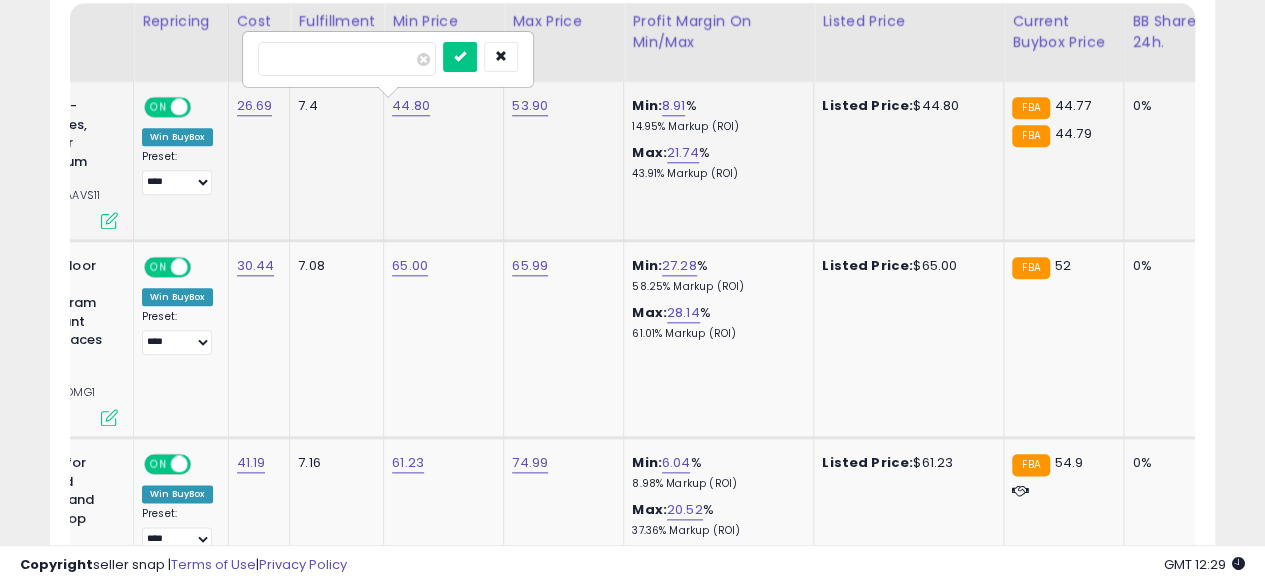type on "*****" 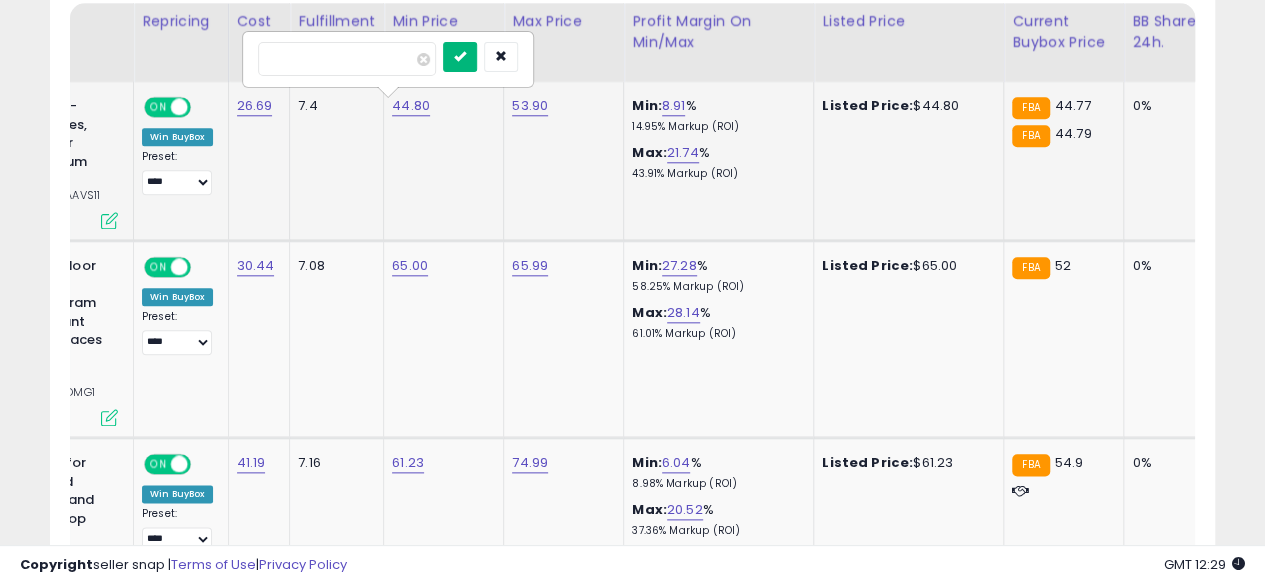 click at bounding box center [460, 57] 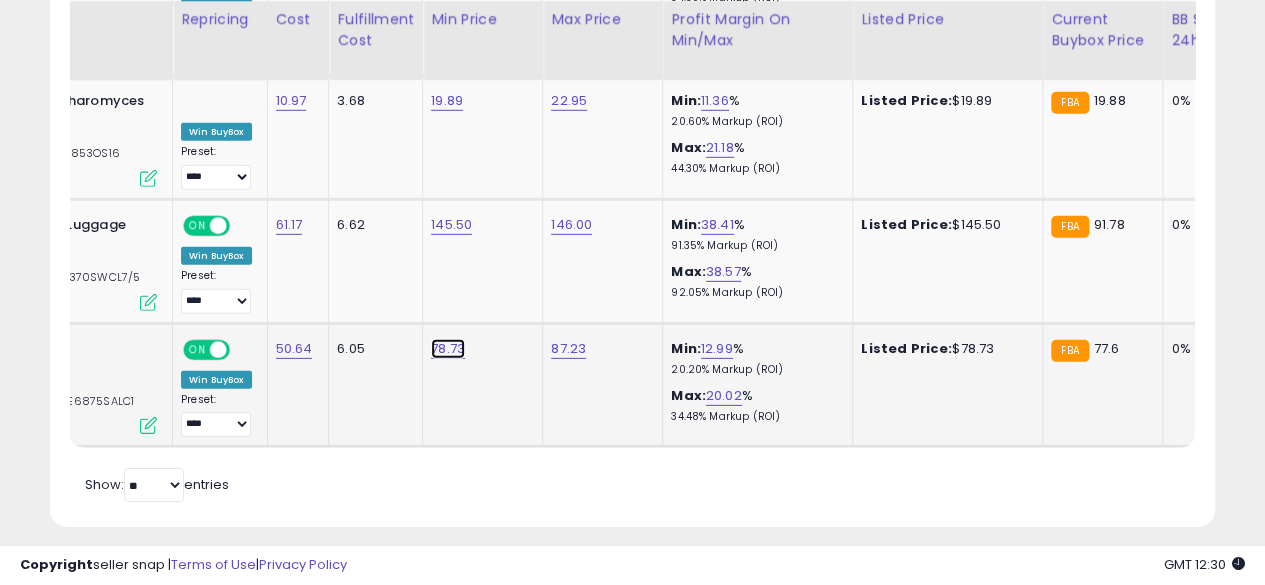 click on "78.73" at bounding box center (449, -1841) 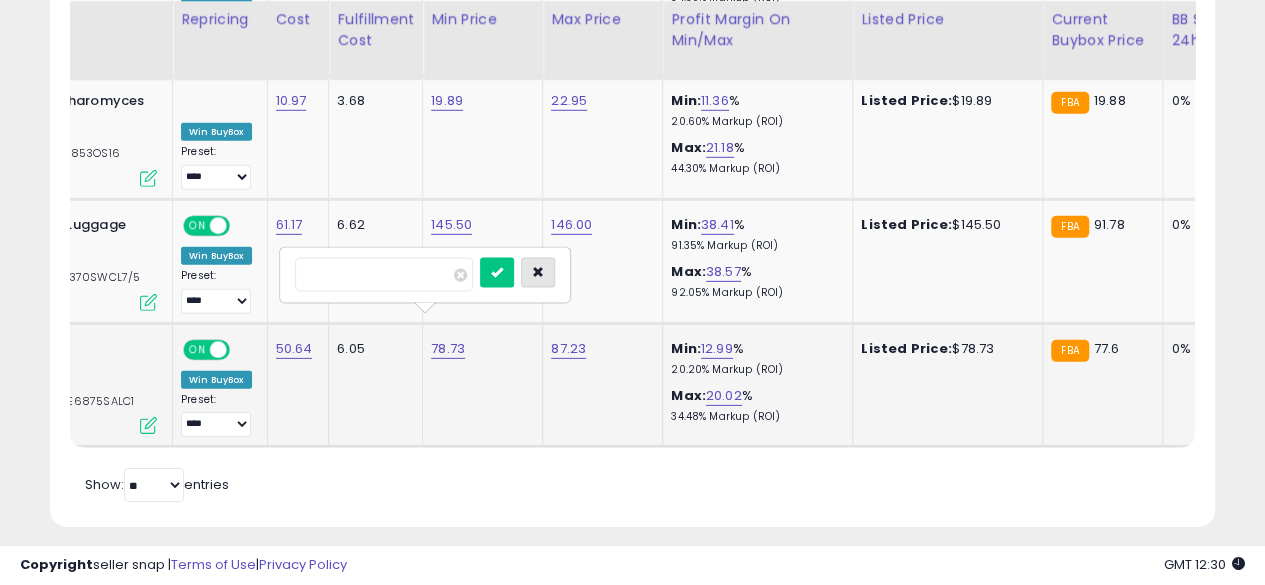 click at bounding box center (538, 272) 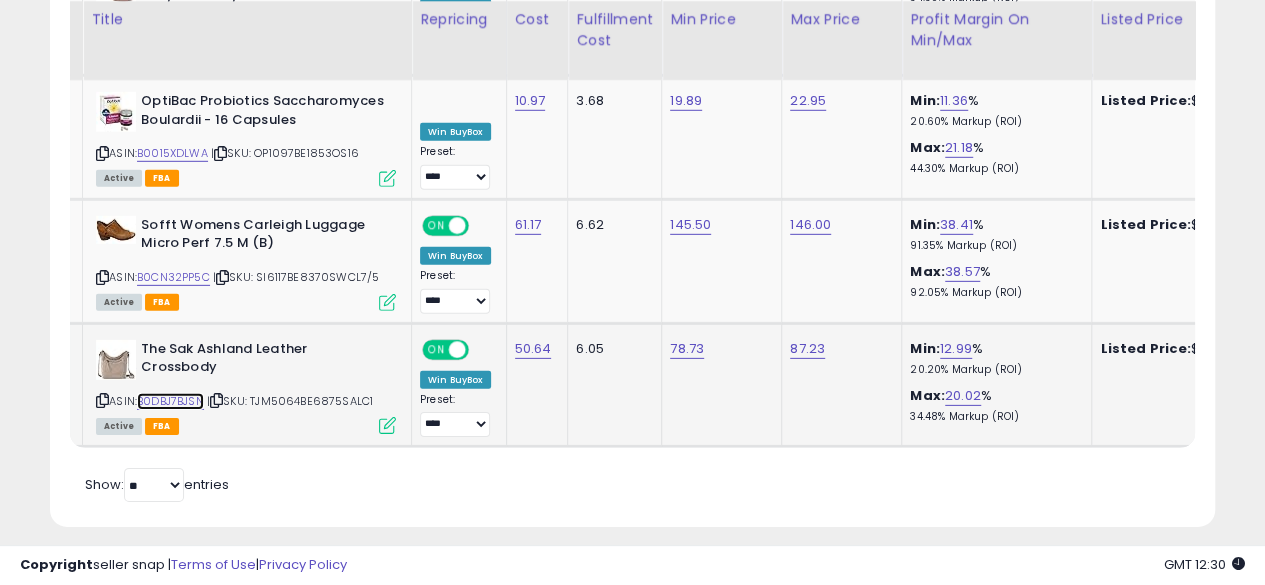 click on "B0DBJ7BJSN" at bounding box center (170, 401) 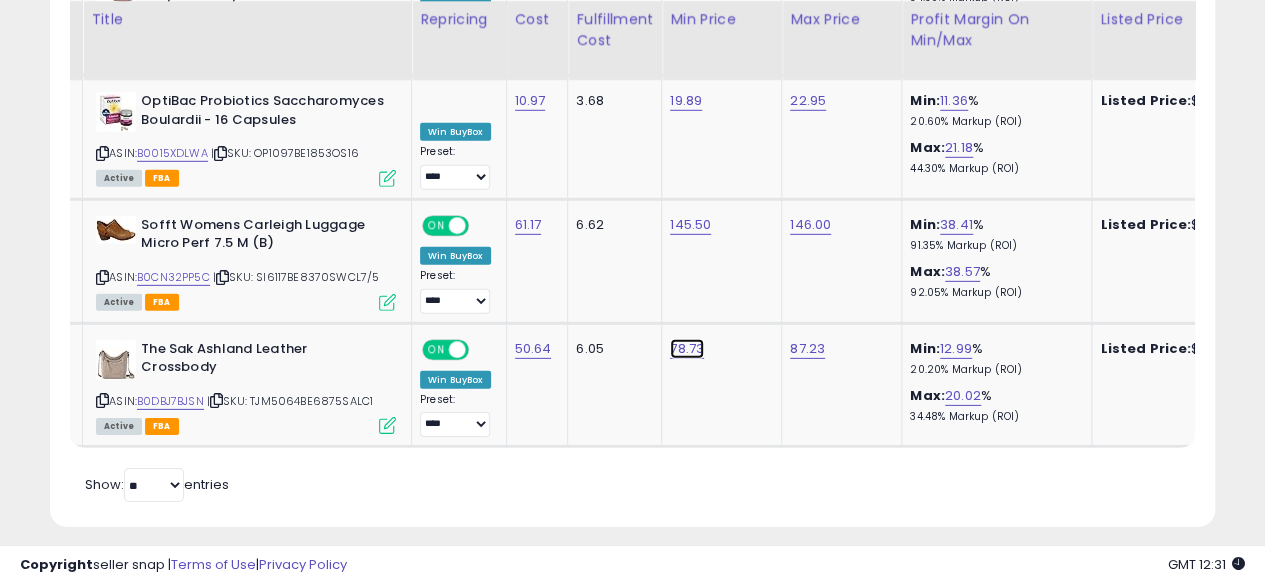 click on "78.73" at bounding box center (688, -1841) 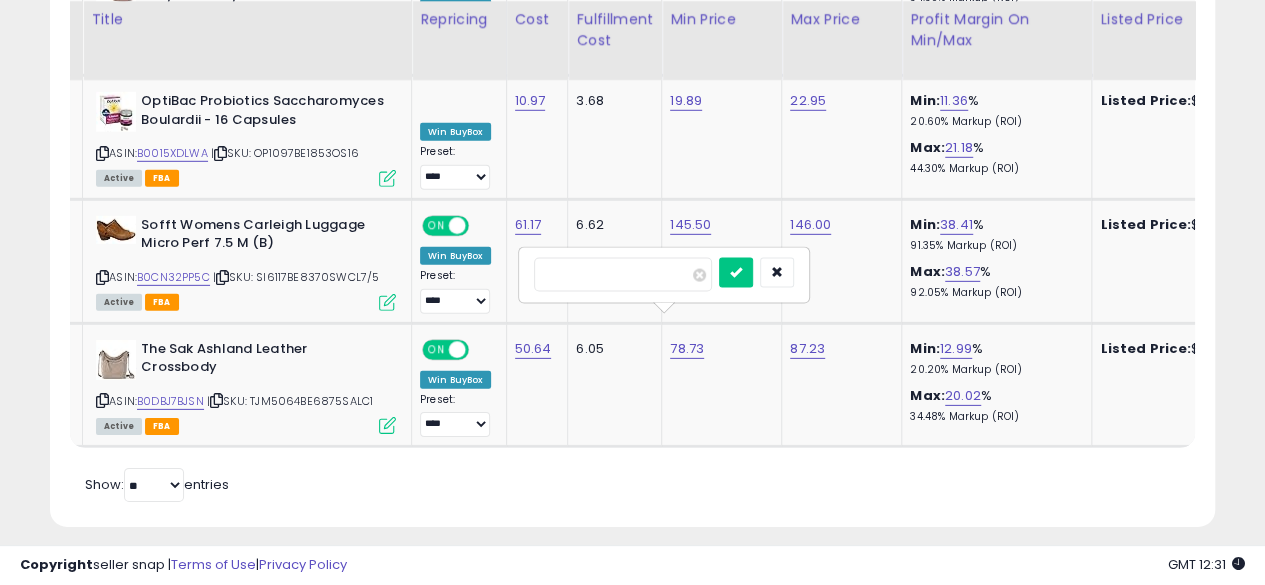 type on "*****" 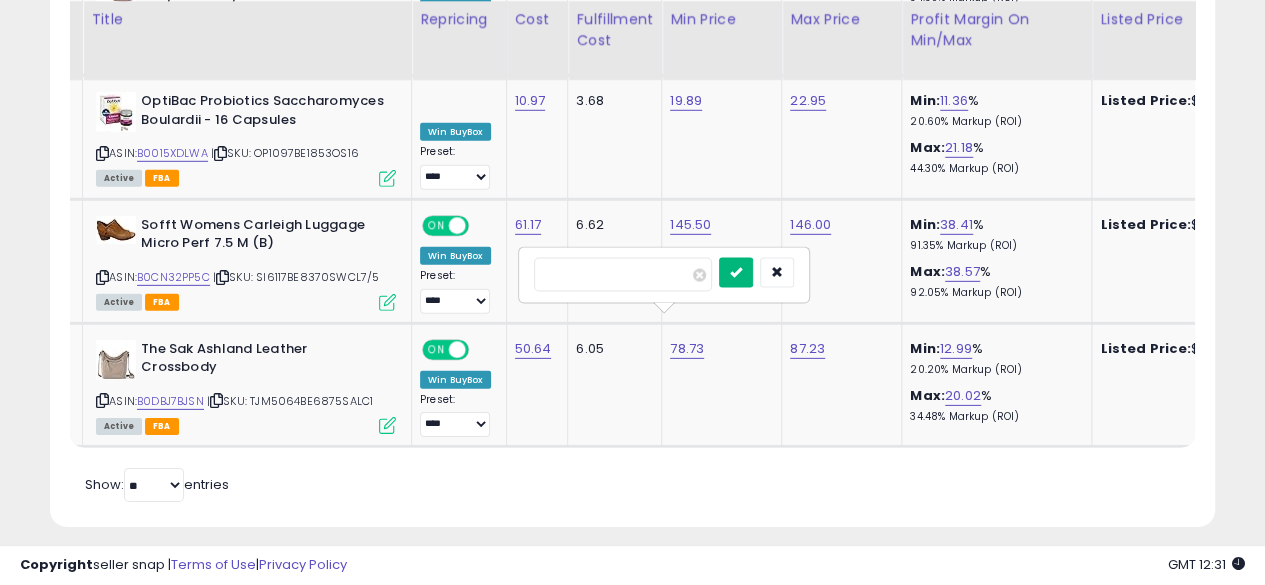 click at bounding box center [736, 272] 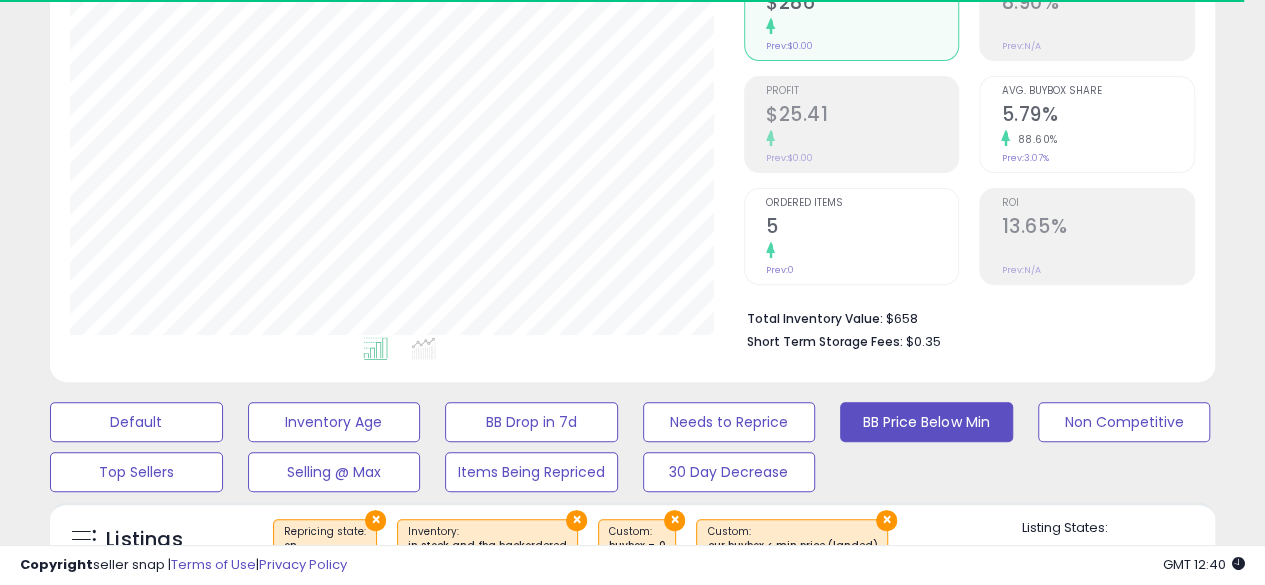scroll, scrollTop: 0, scrollLeft: 0, axis: both 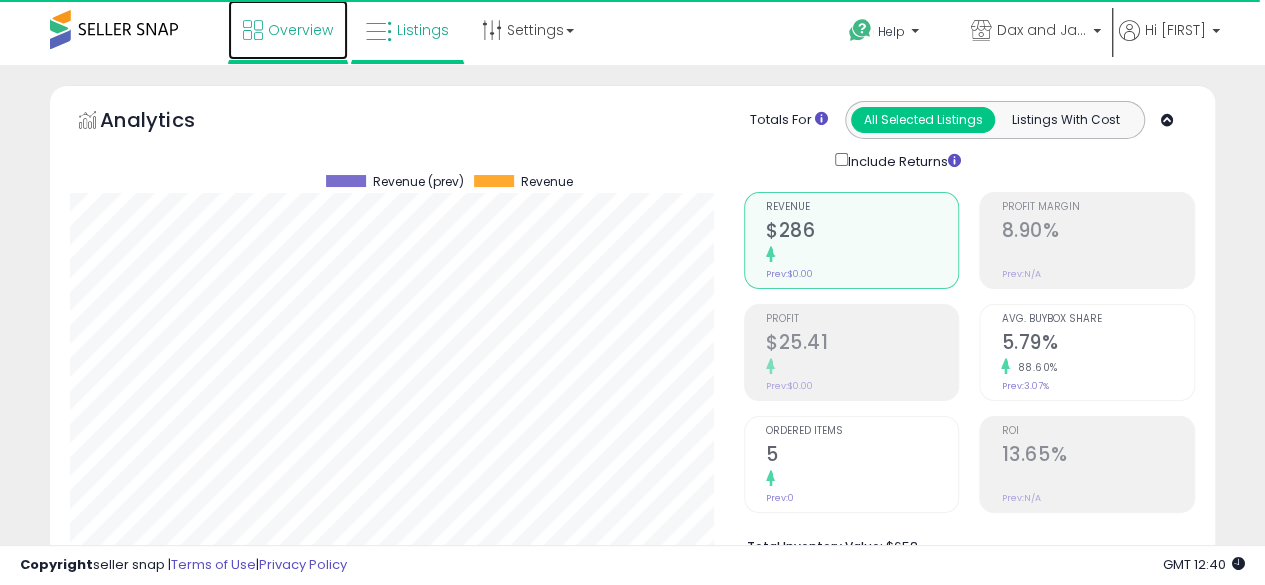 click on "Overview" at bounding box center [300, 30] 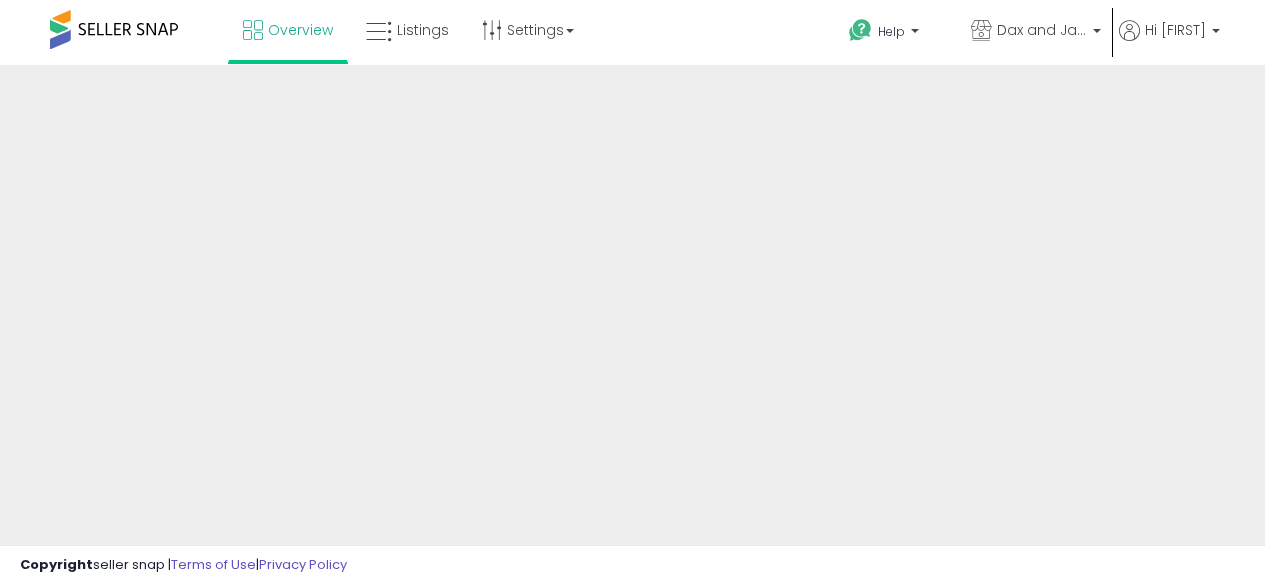 scroll, scrollTop: 0, scrollLeft: 0, axis: both 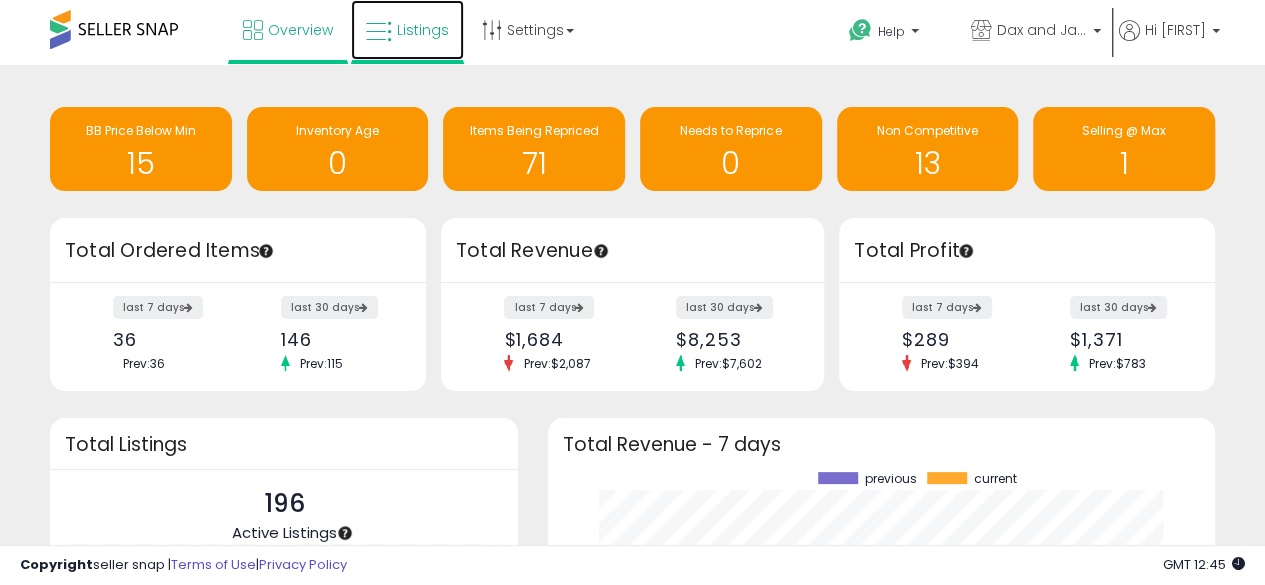 click at bounding box center (379, 32) 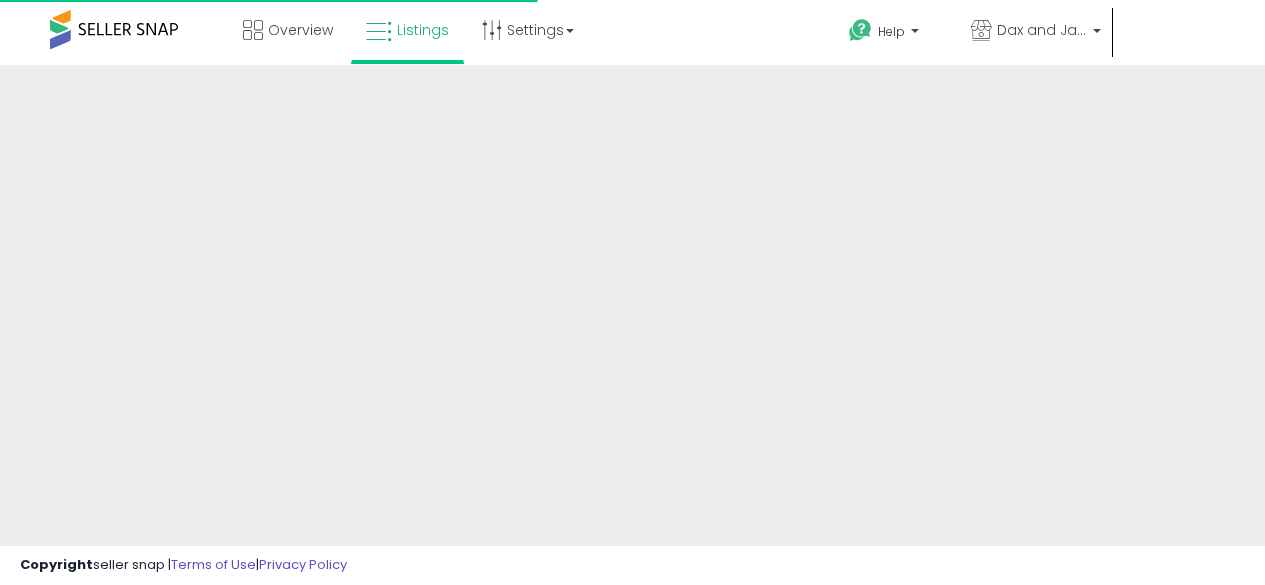 scroll, scrollTop: 0, scrollLeft: 0, axis: both 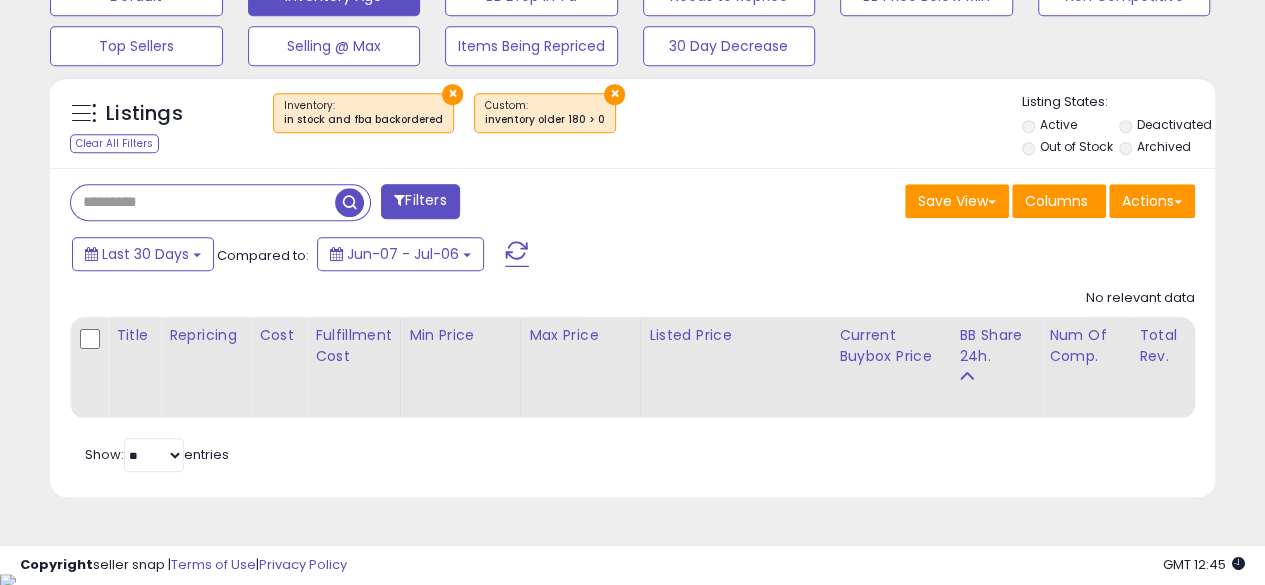 click at bounding box center (203, 202) 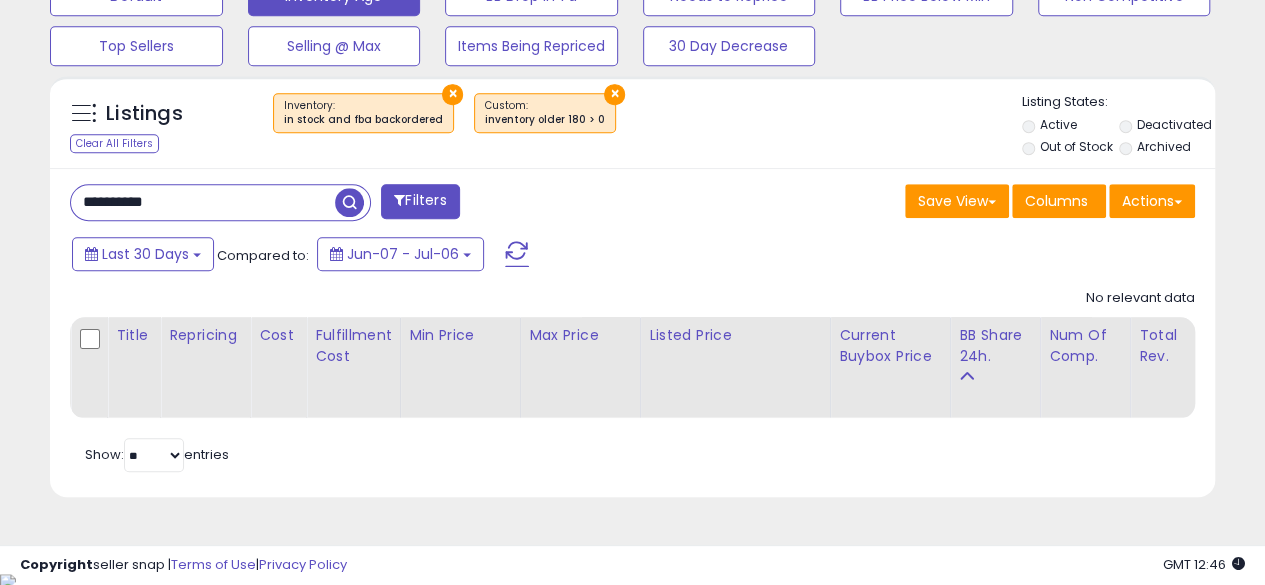 click at bounding box center [349, 202] 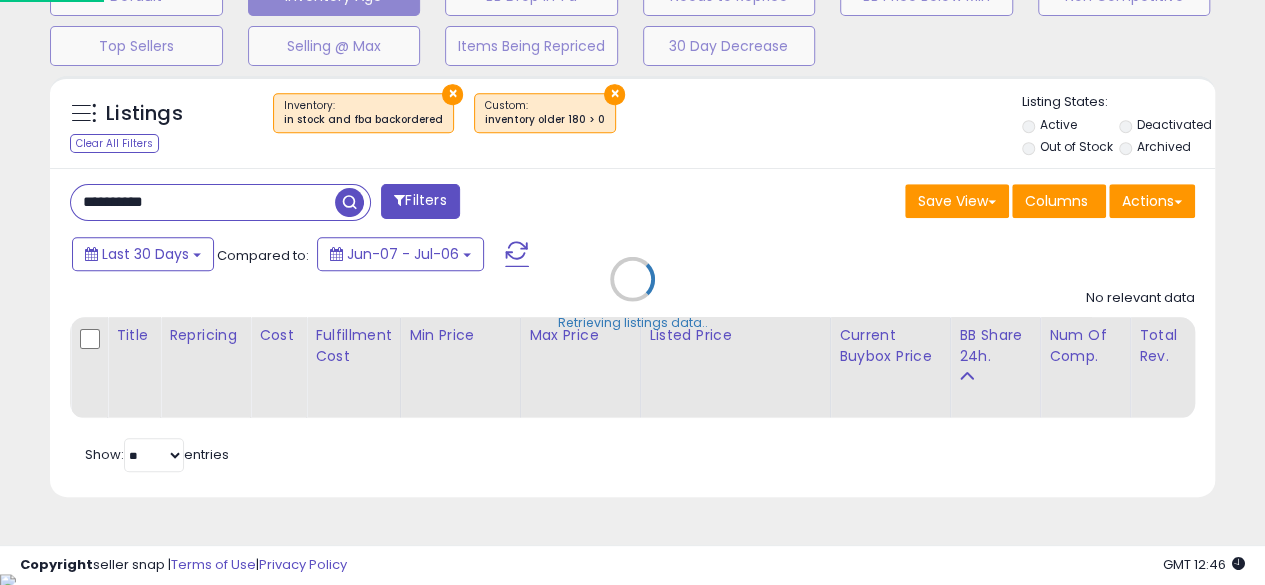 scroll, scrollTop: 999590, scrollLeft: 999317, axis: both 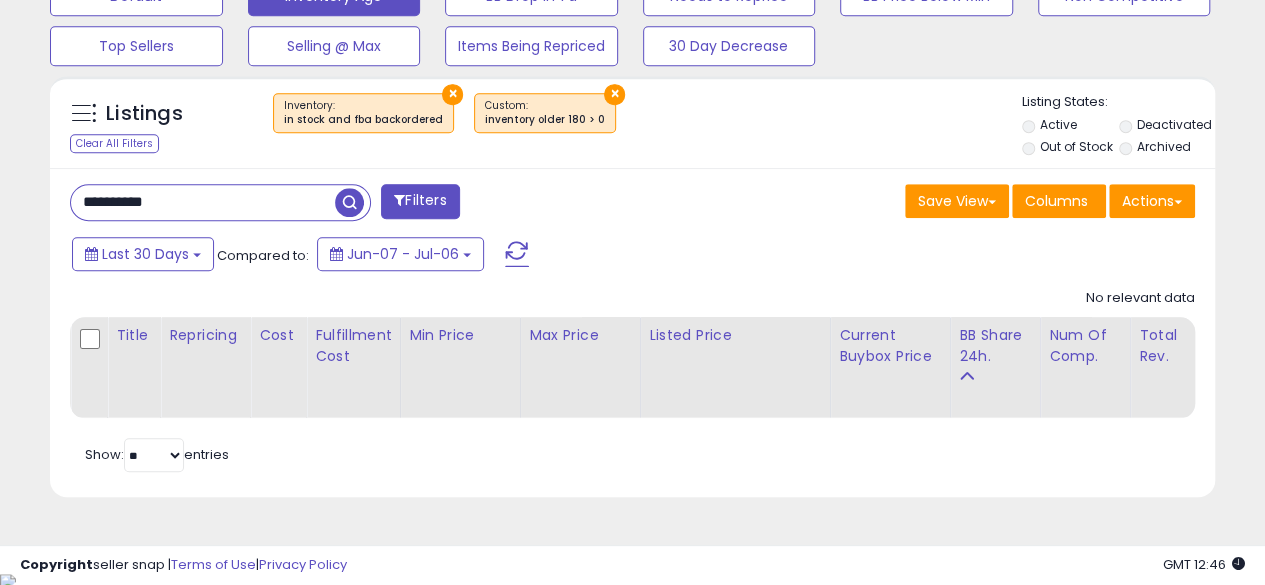 click on "×" at bounding box center [452, 94] 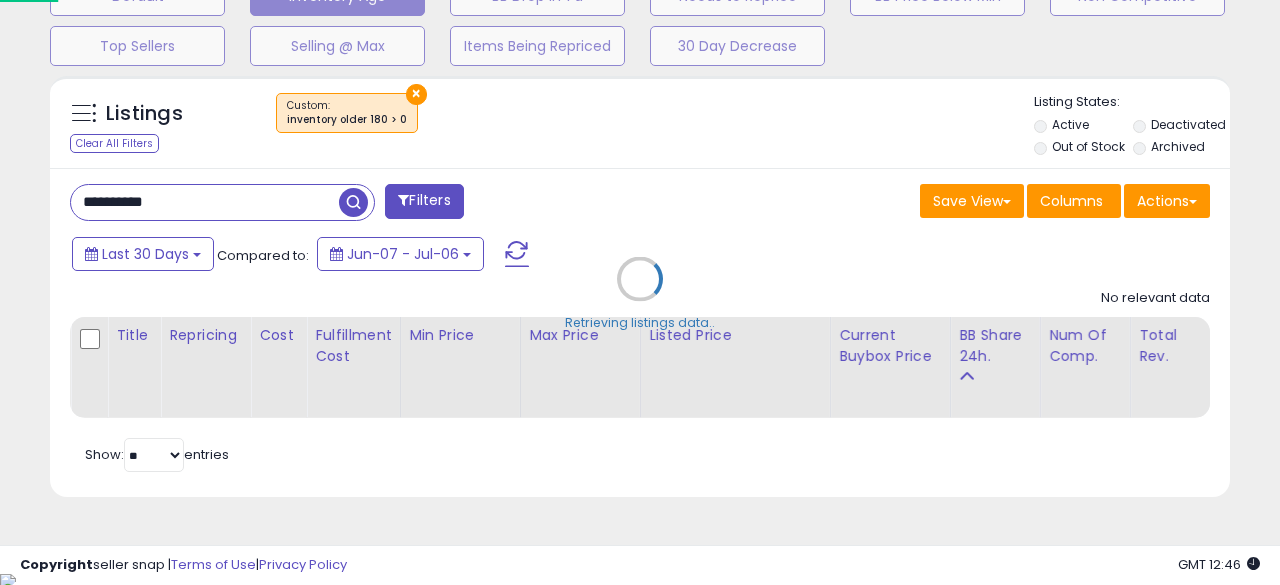 scroll, scrollTop: 999590, scrollLeft: 999317, axis: both 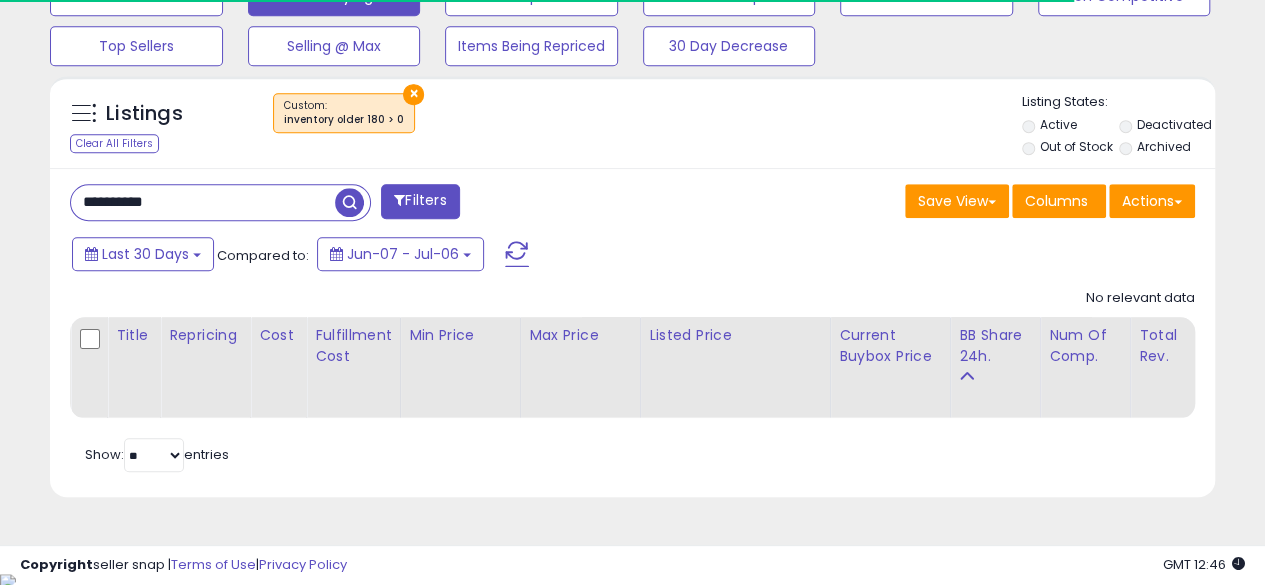 click on "×" at bounding box center [413, 94] 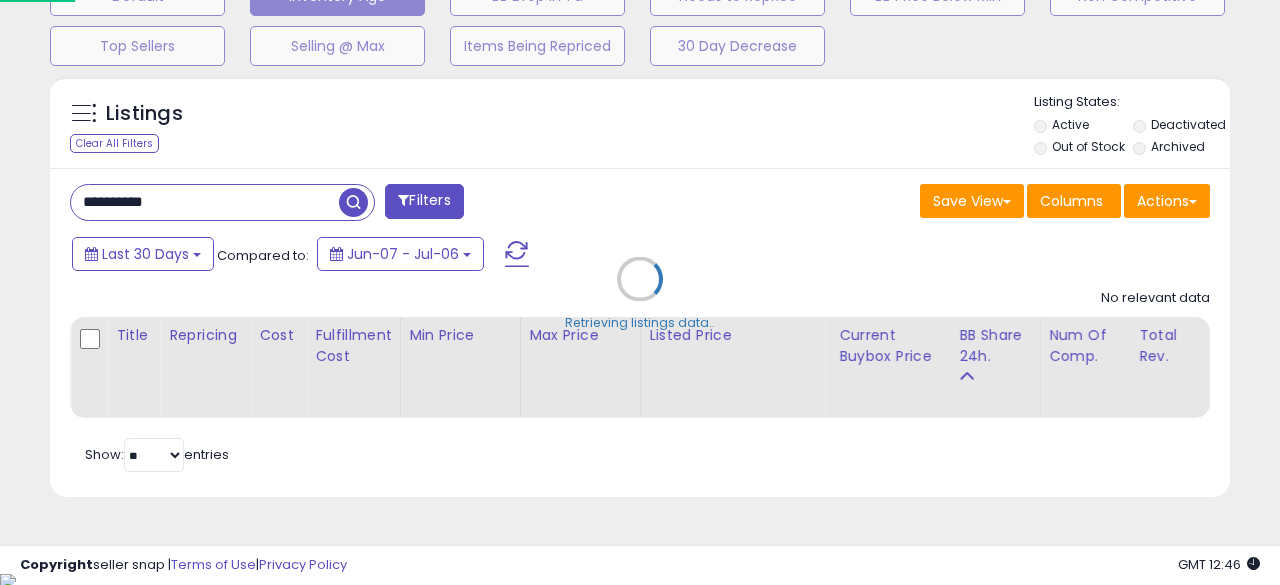 scroll, scrollTop: 999590, scrollLeft: 999317, axis: both 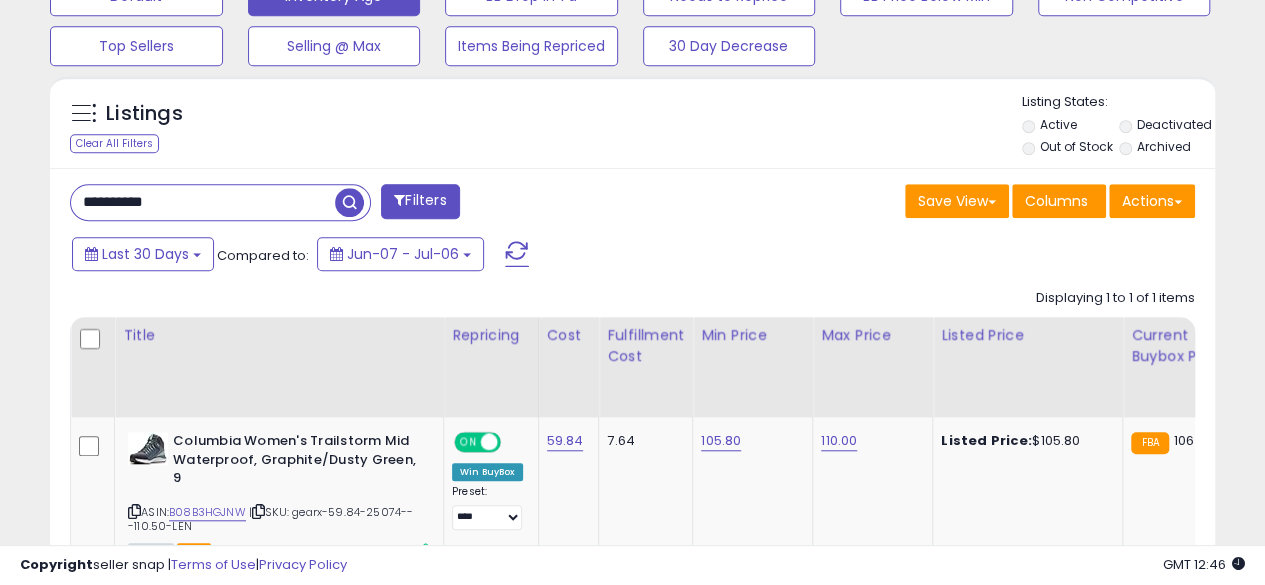 click on "**********" at bounding box center (203, 202) 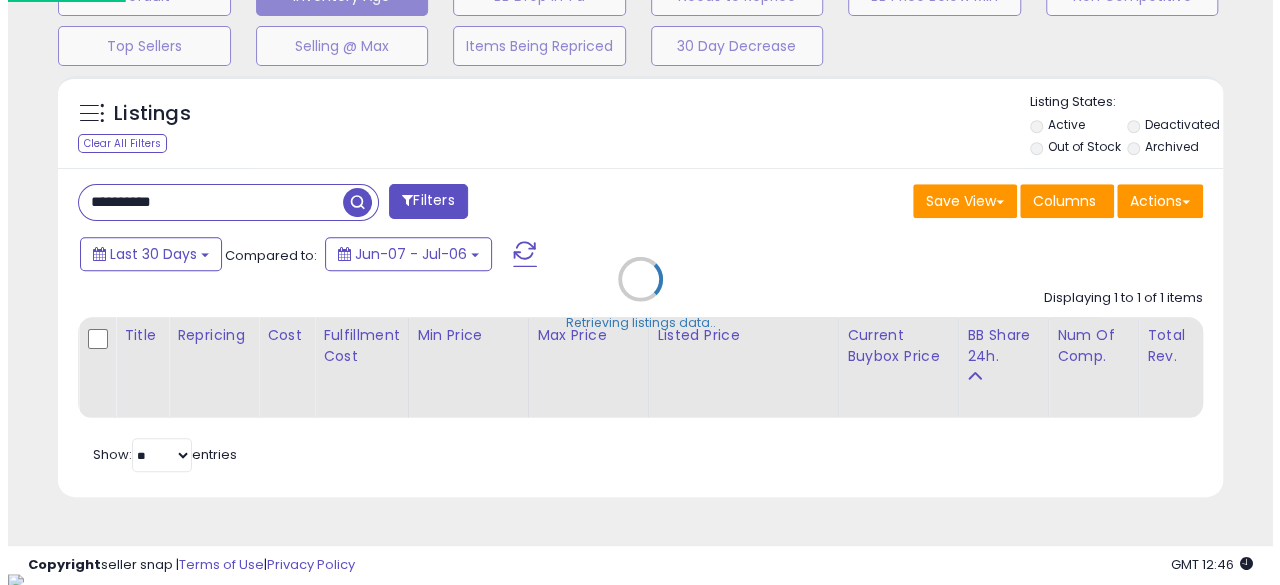 scroll, scrollTop: 999590, scrollLeft: 999317, axis: both 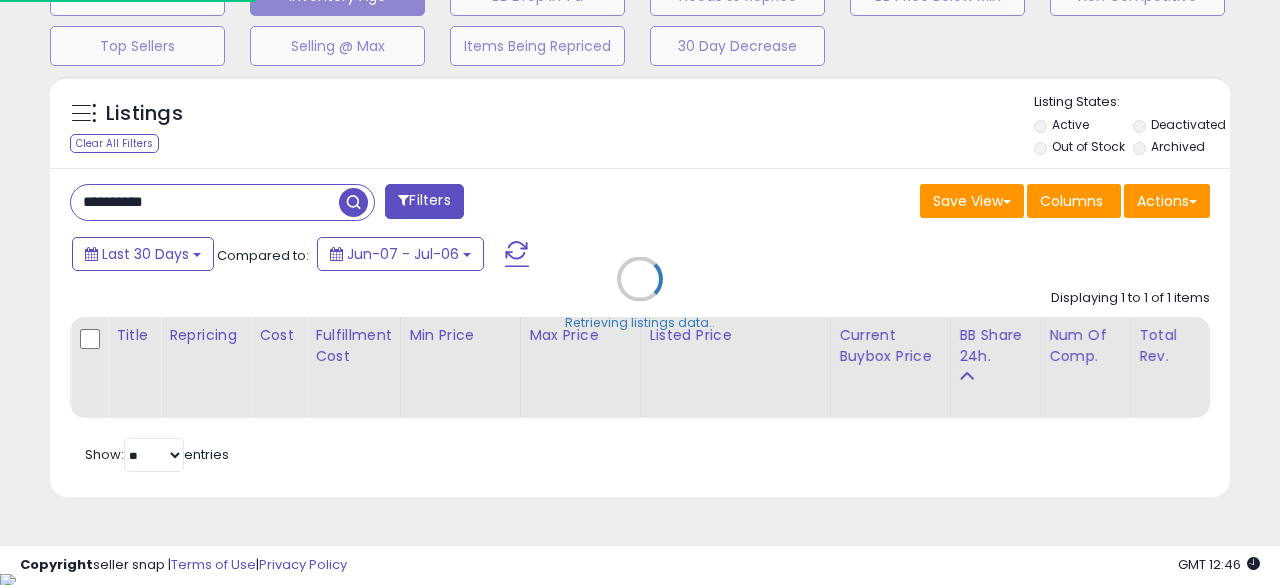 click on "Retrieving listings data.." at bounding box center [640, 294] 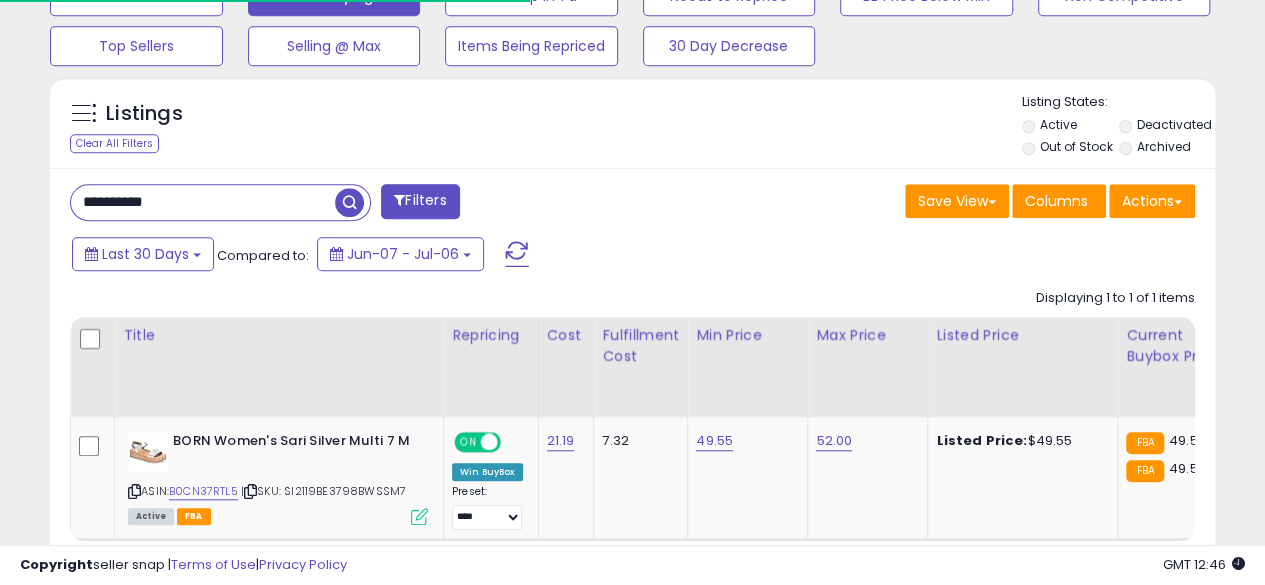 scroll, scrollTop: 410, scrollLeft: 674, axis: both 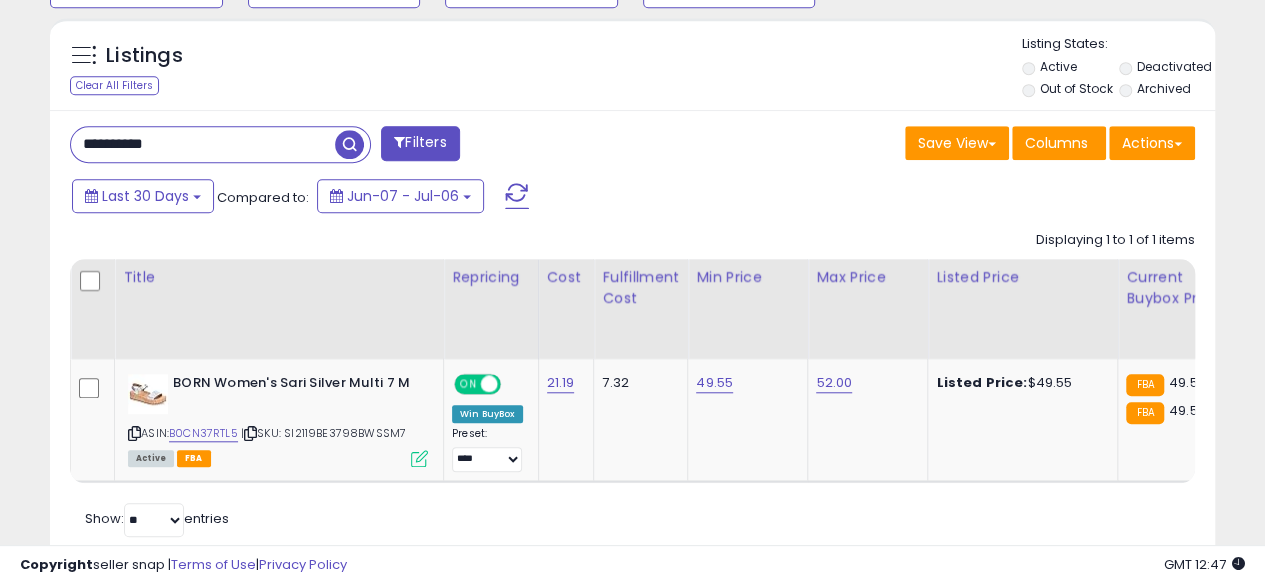 click on "**********" at bounding box center (203, 144) 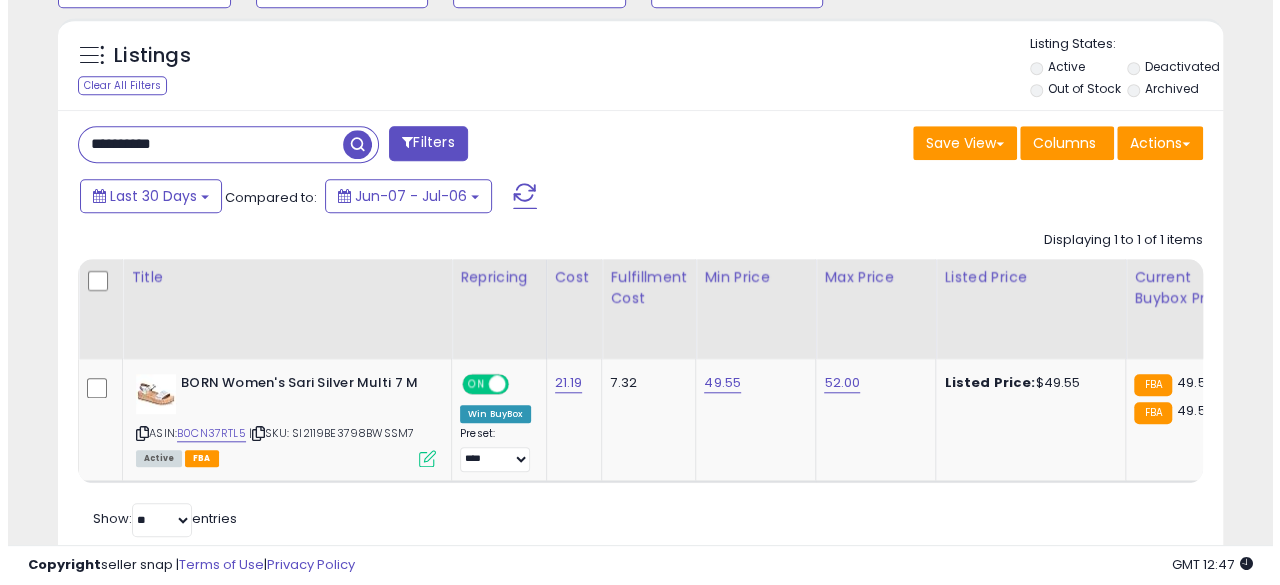 scroll, scrollTop: 654, scrollLeft: 0, axis: vertical 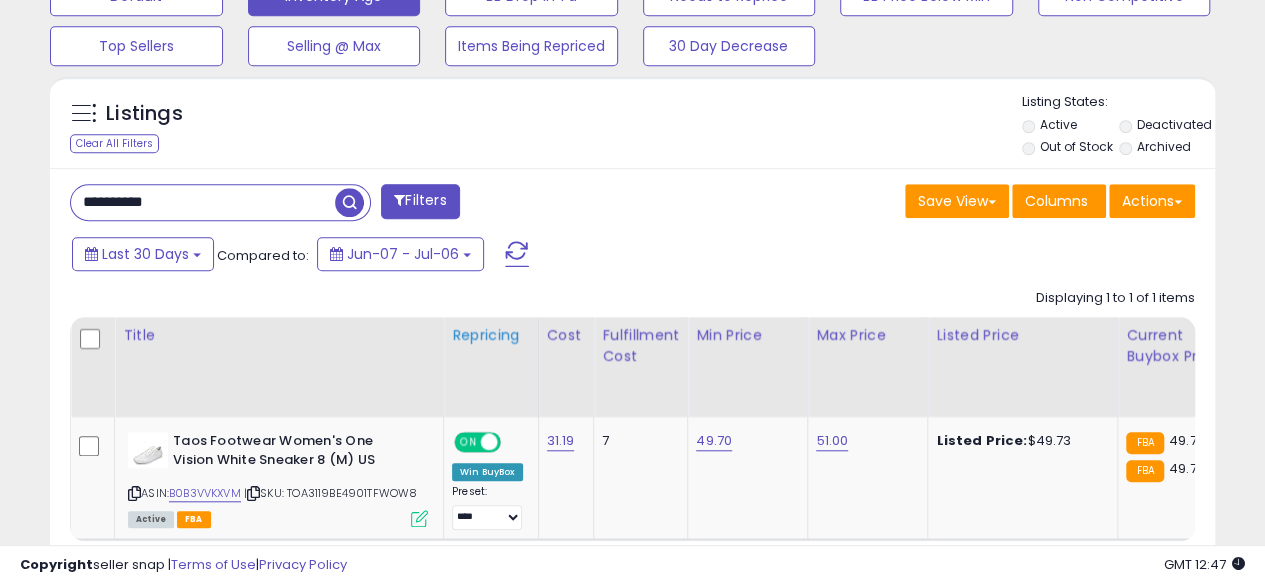 click on "Repricing" 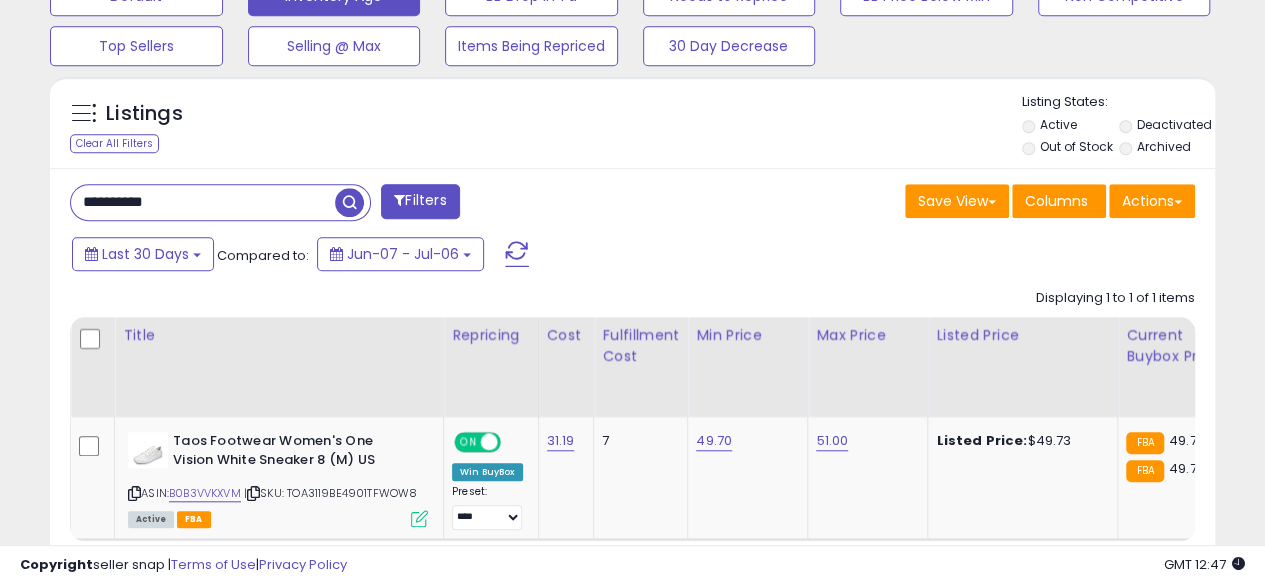 click on "**********" at bounding box center [203, 202] 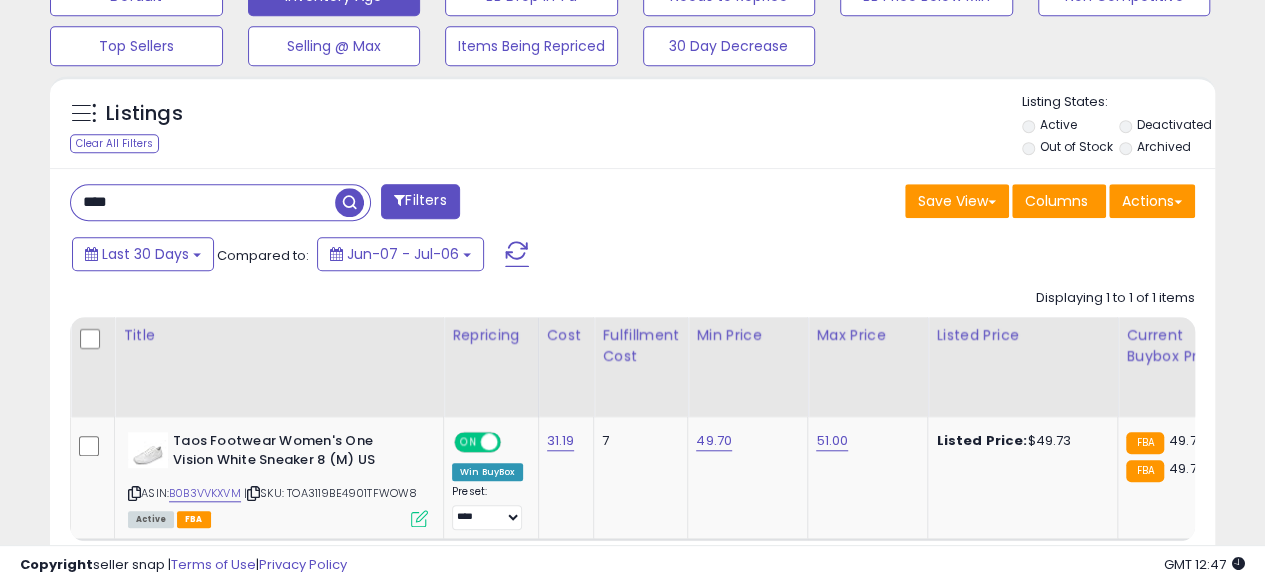 type on "**********" 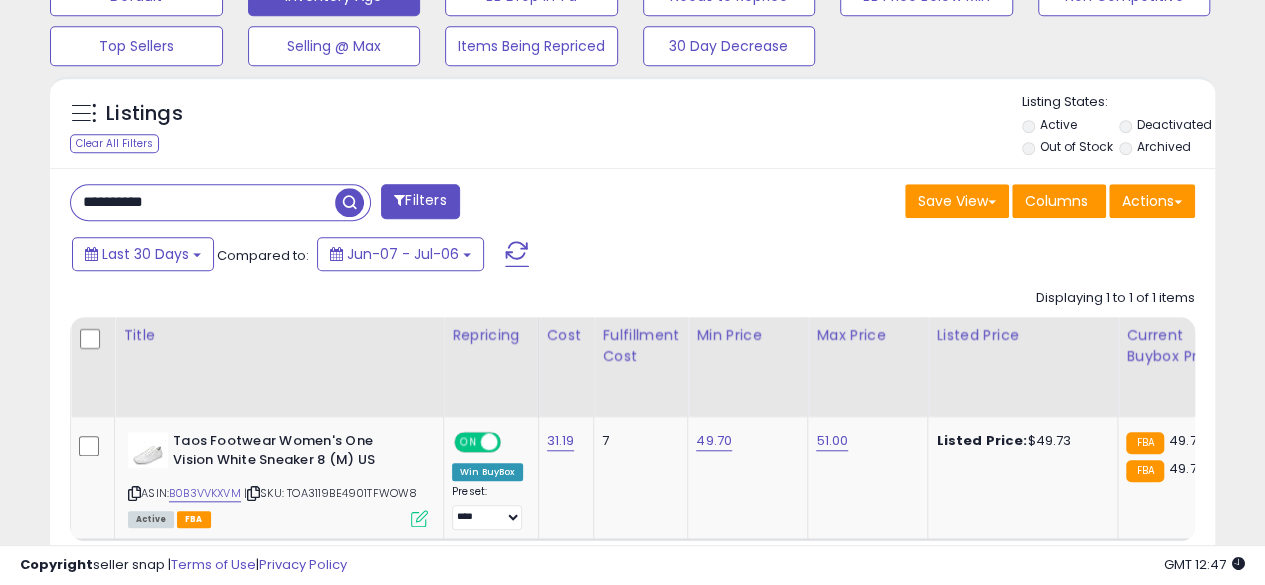 click at bounding box center (349, 202) 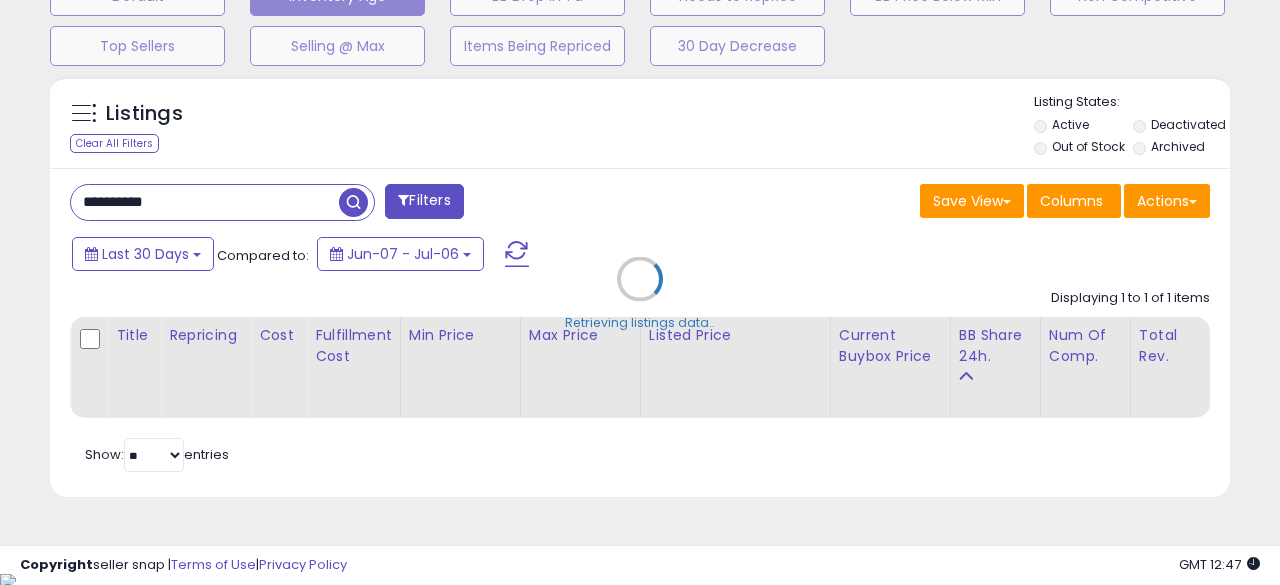 scroll, scrollTop: 999590, scrollLeft: 999317, axis: both 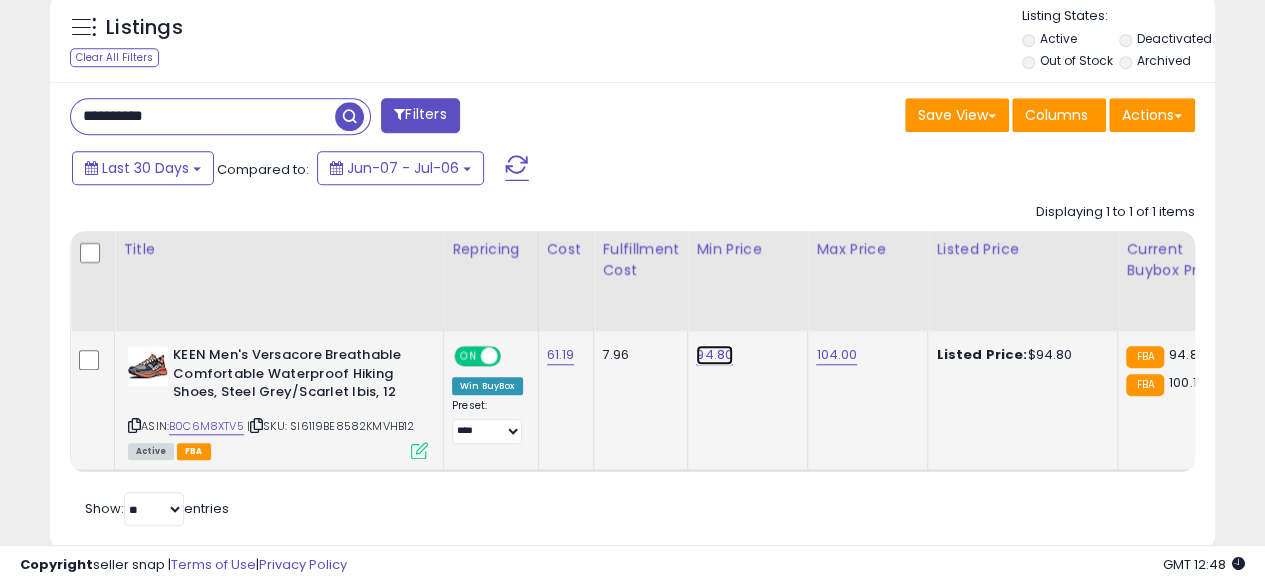 click on "94.80" at bounding box center [714, 355] 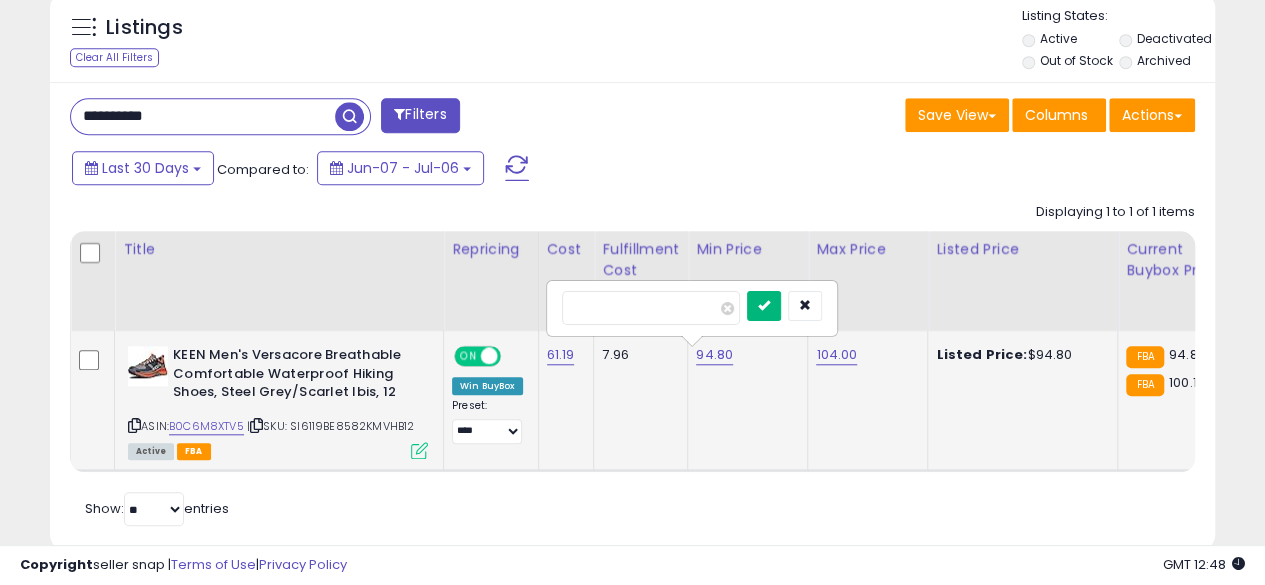 type on "*****" 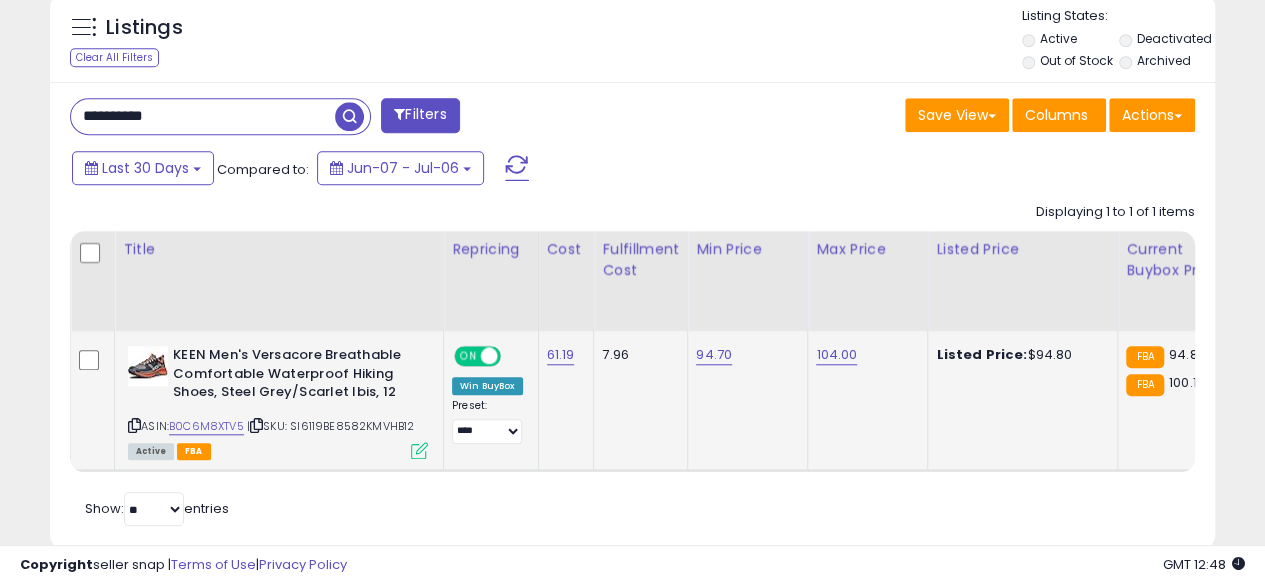 click on "**********" at bounding box center (203, 116) 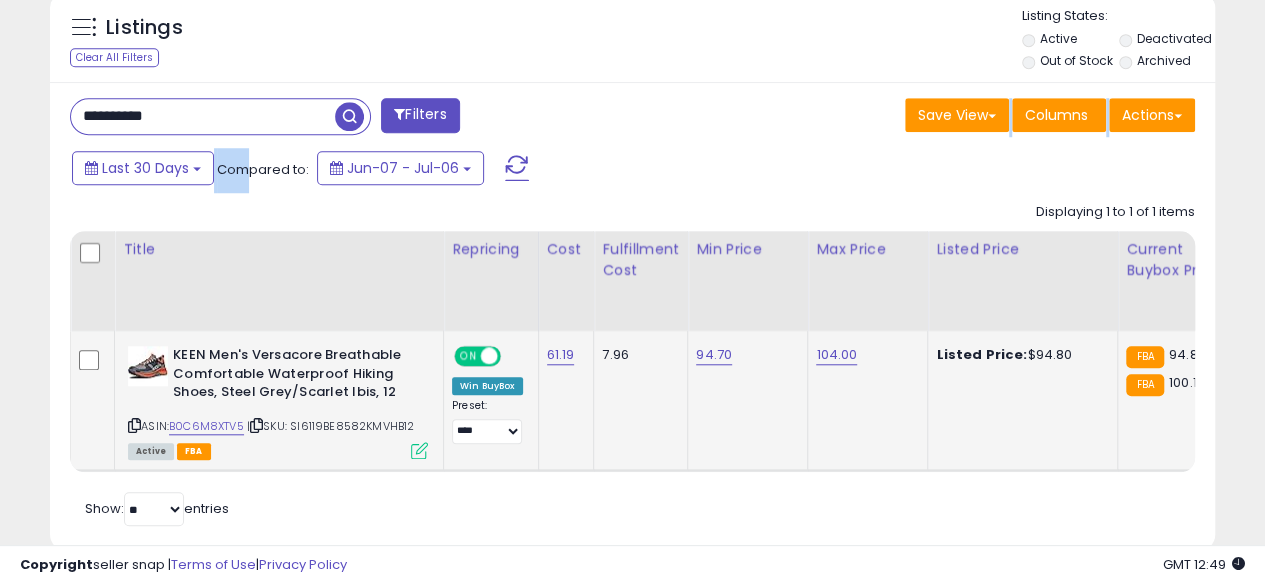 drag, startPoint x: 270, startPoint y: 145, endPoint x: 350, endPoint y: 116, distance: 85.09406 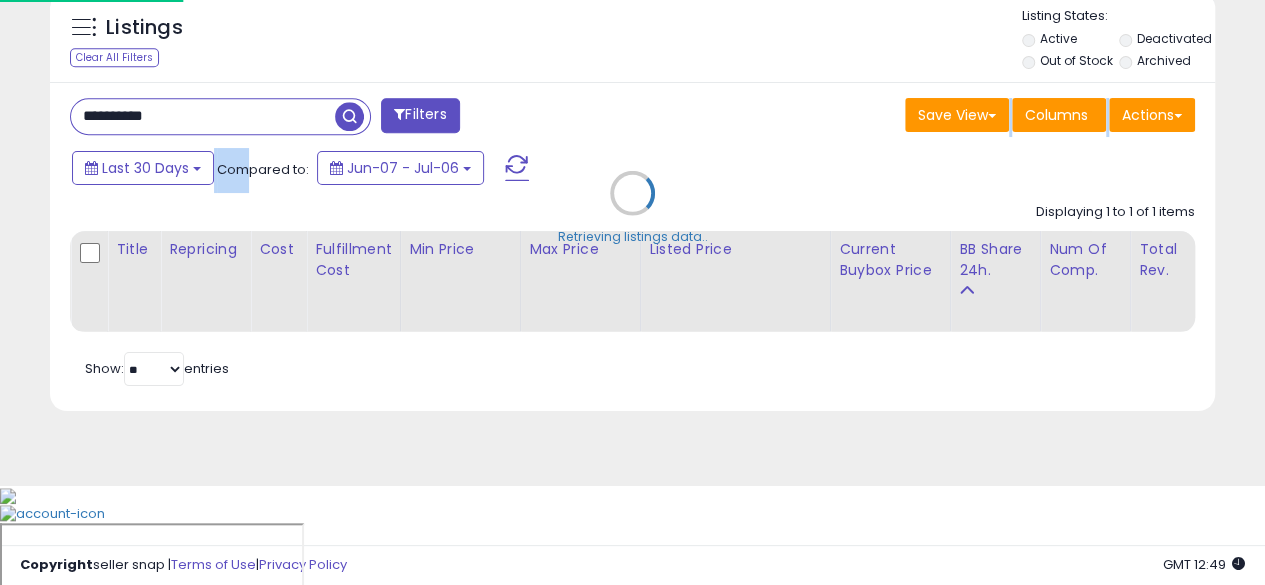 scroll, scrollTop: 999590, scrollLeft: 999317, axis: both 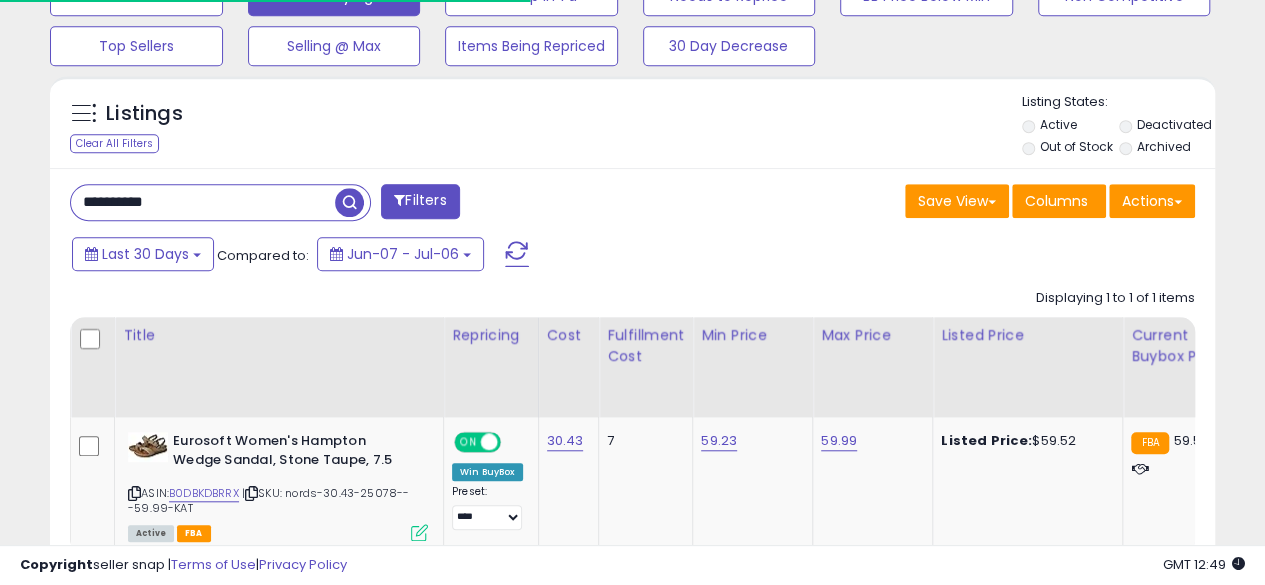 drag, startPoint x: 350, startPoint y: 116, endPoint x: 352, endPoint y: 105, distance: 11.18034 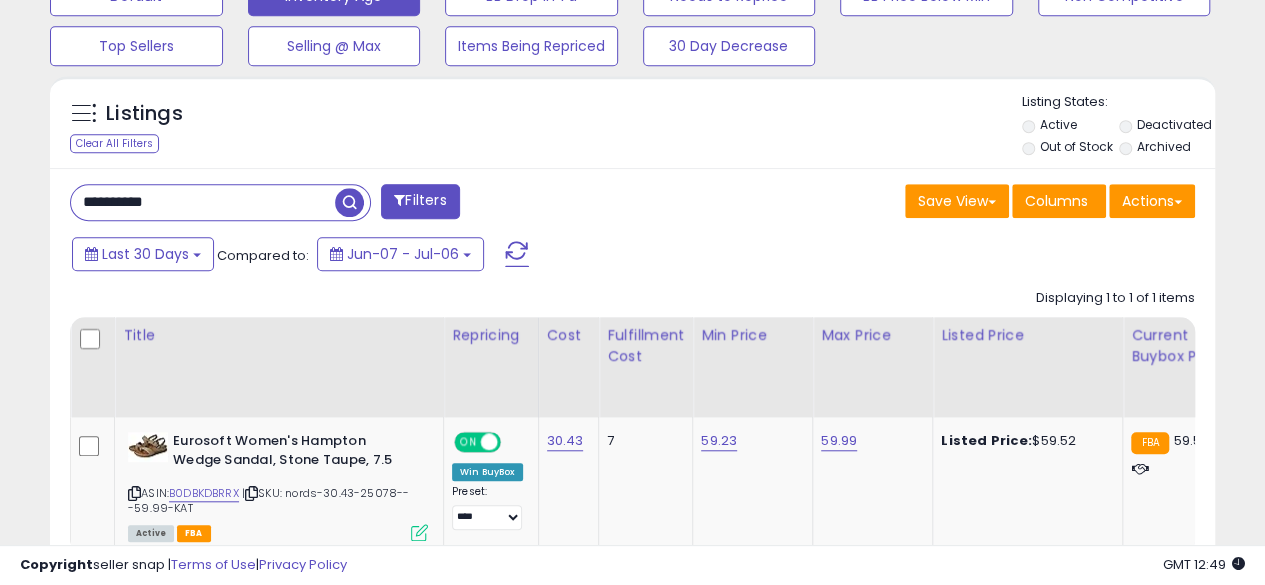 scroll, scrollTop: 999590, scrollLeft: 999326, axis: both 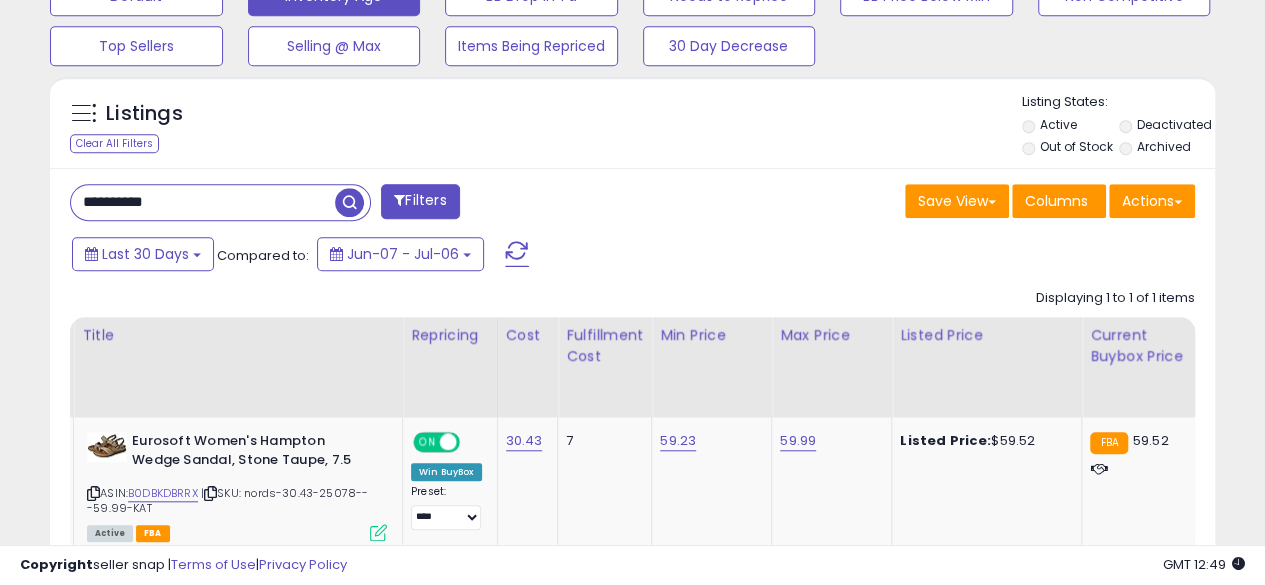 click on "**********" at bounding box center [203, 202] 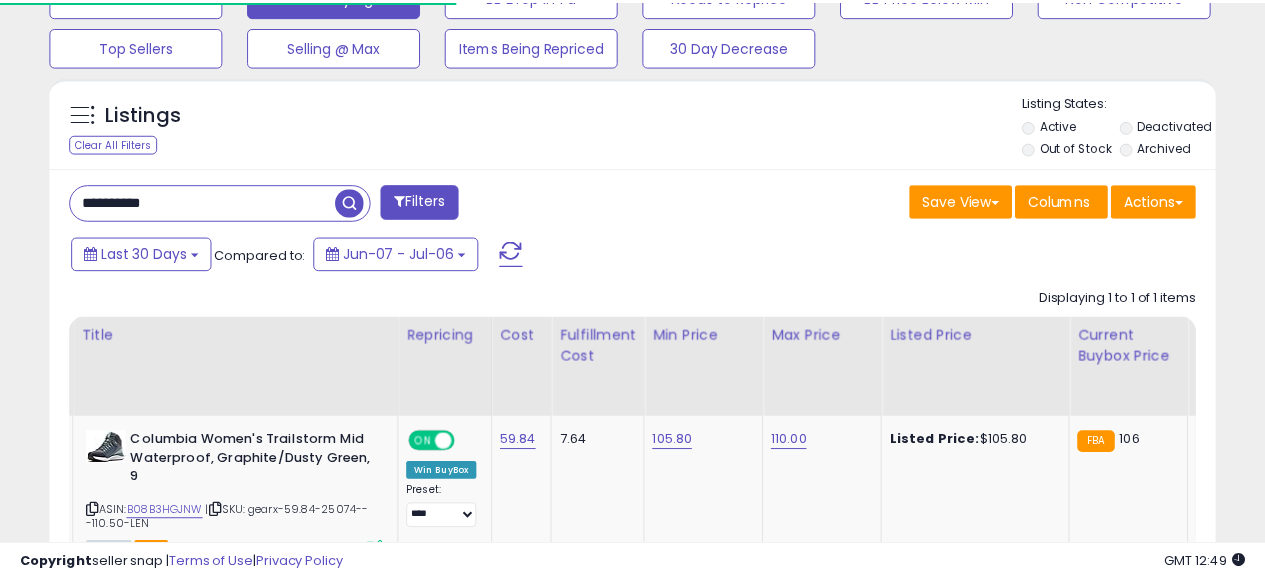 scroll, scrollTop: 410, scrollLeft: 674, axis: both 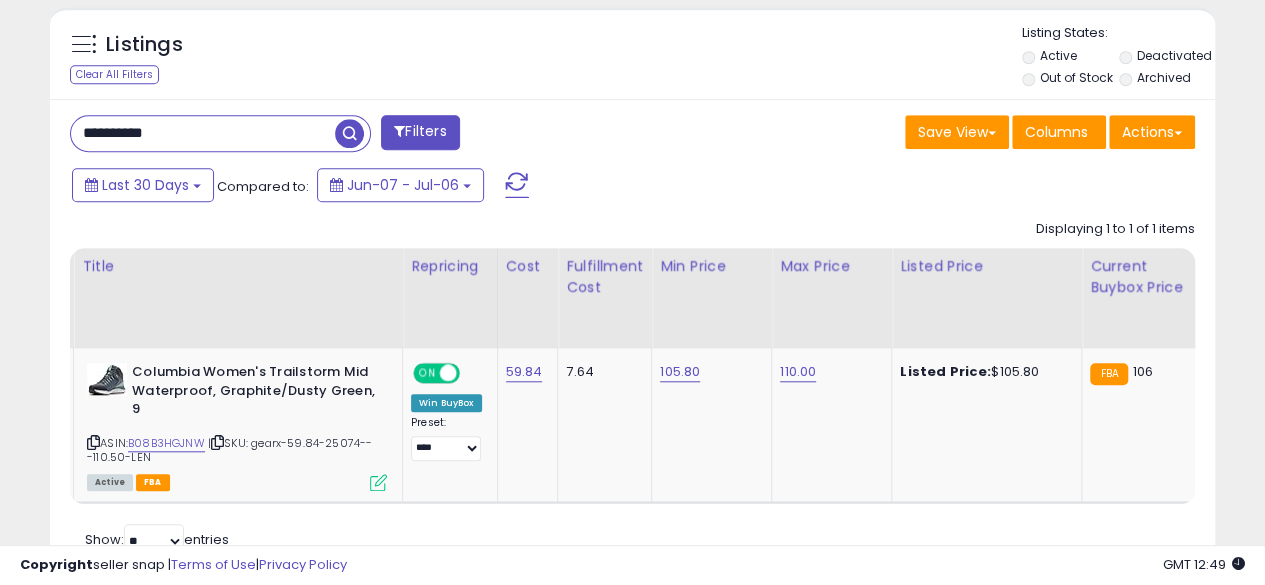 click on "**********" at bounding box center [203, 133] 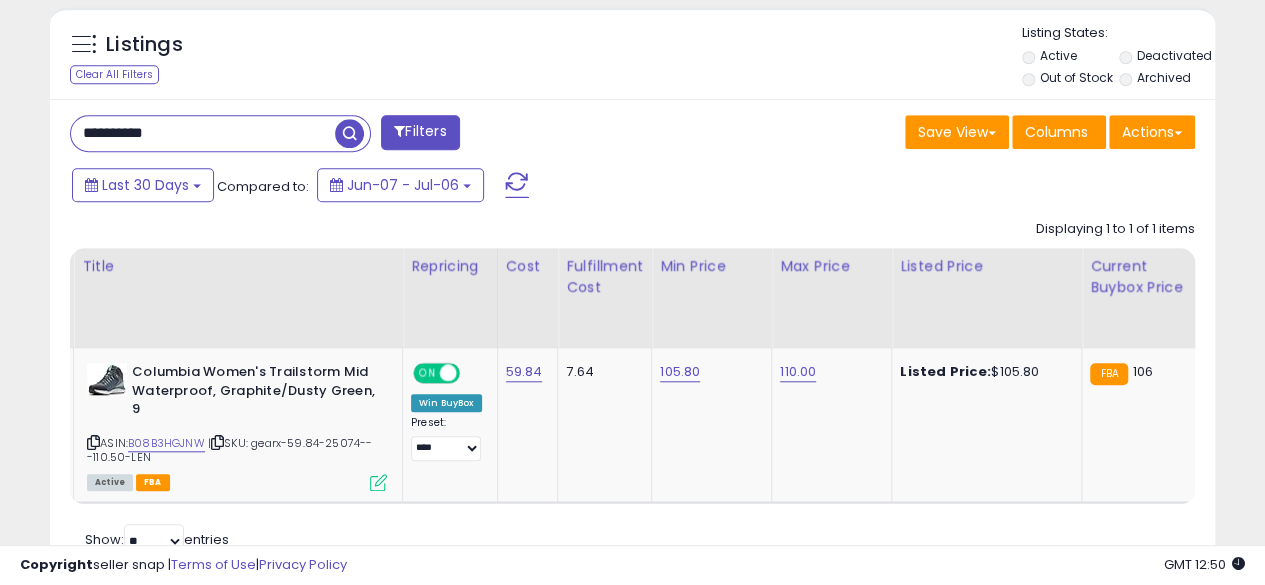 click at bounding box center (349, 133) 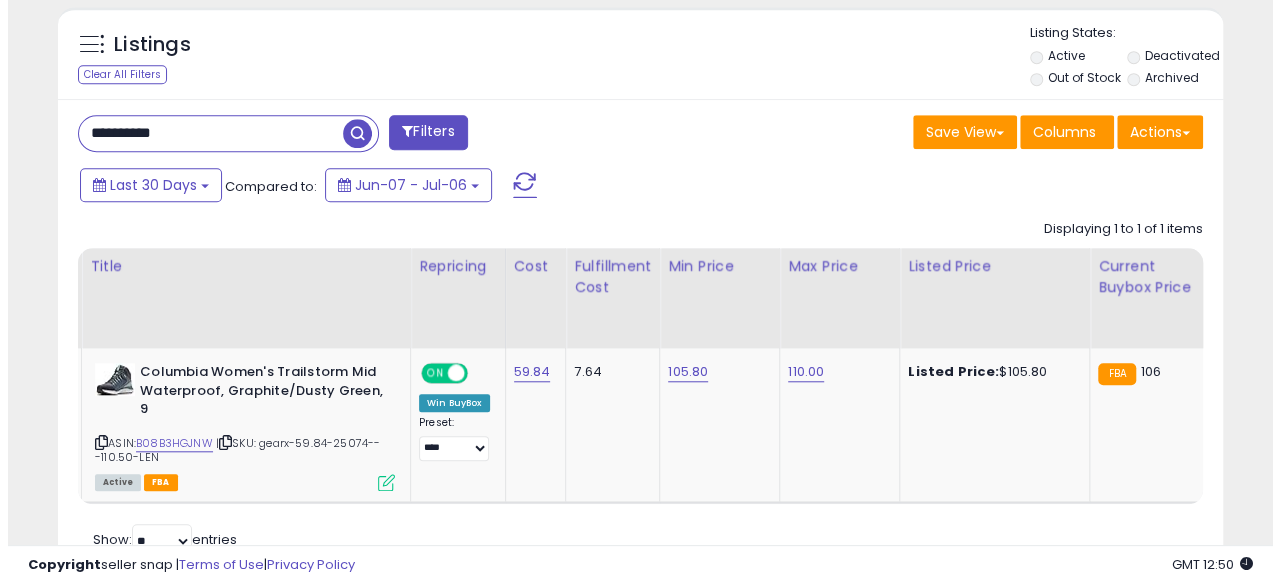 scroll, scrollTop: 654, scrollLeft: 0, axis: vertical 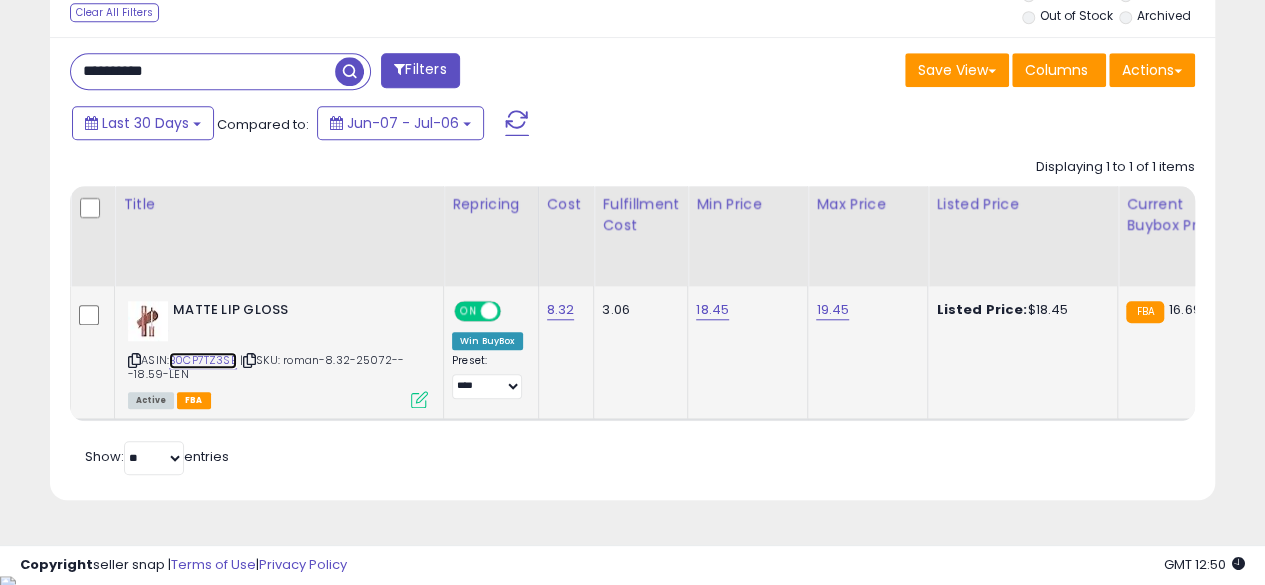 click on "B0CP7TZ3SB" at bounding box center (203, 360) 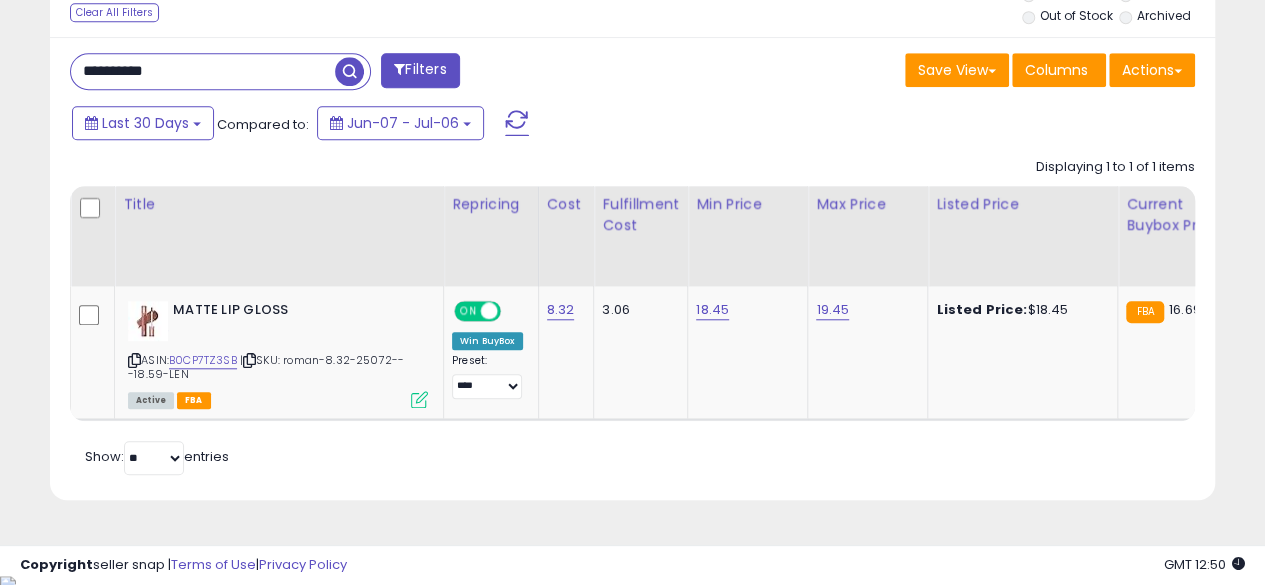 click on "**********" at bounding box center [203, 71] 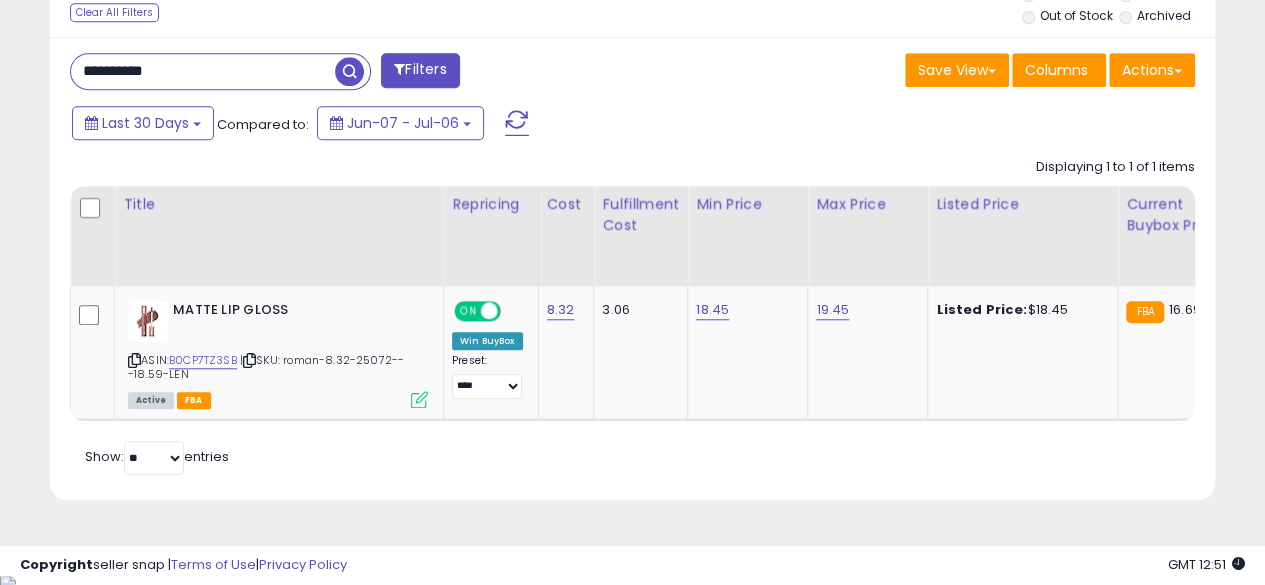 click at bounding box center (349, 71) 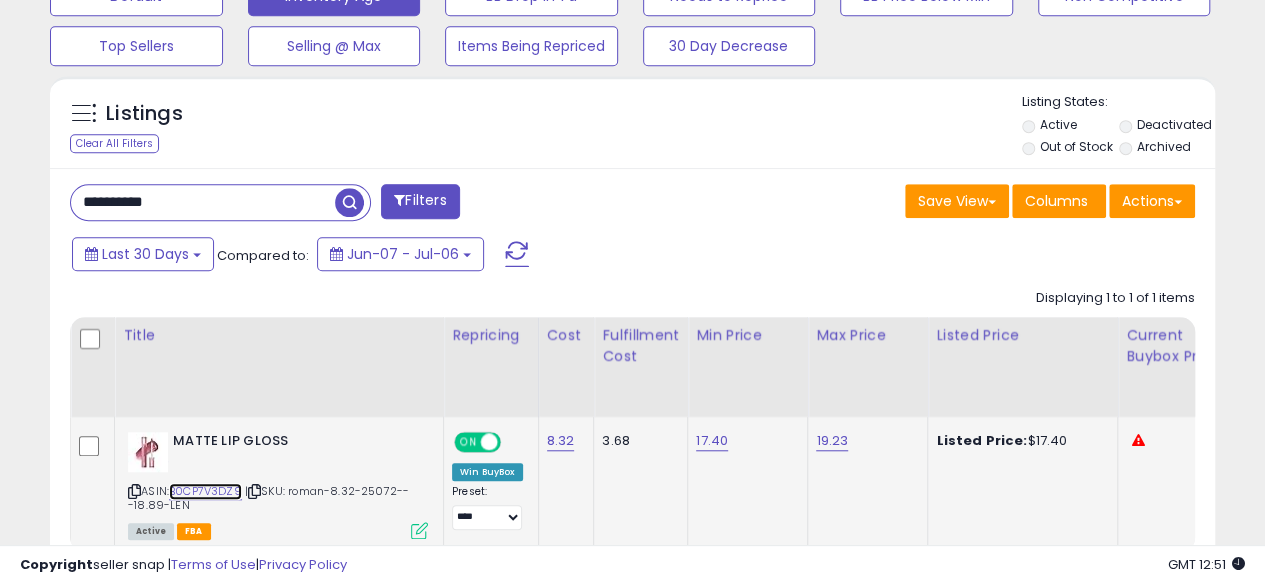 click on "B0CP7V3DZ9" at bounding box center (205, 491) 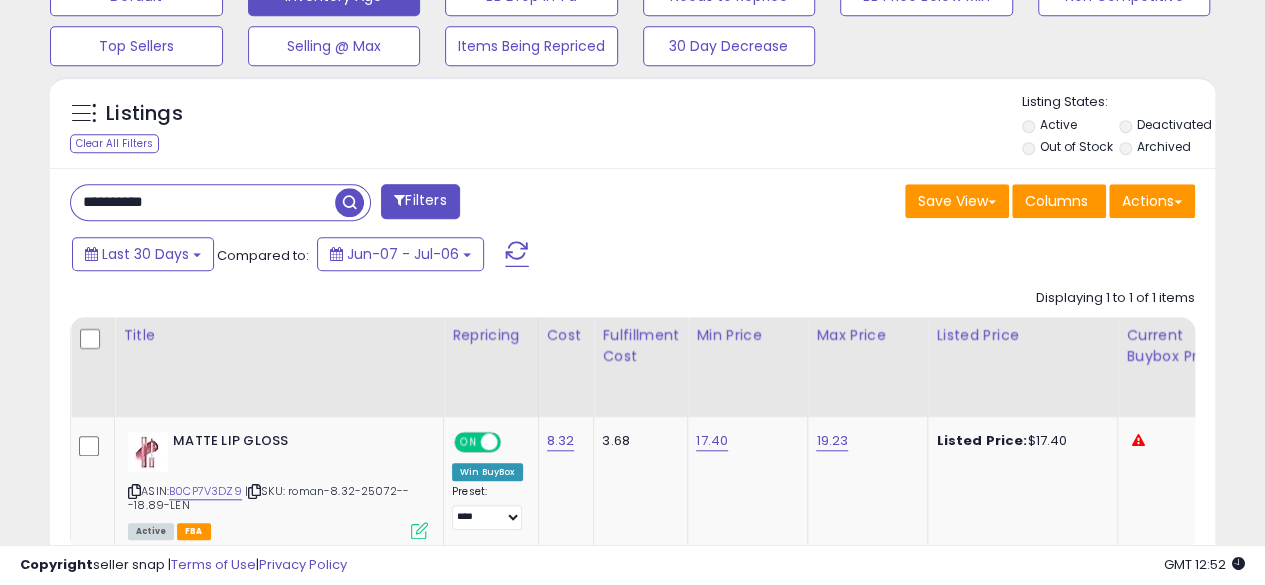 click on "**********" at bounding box center [203, 202] 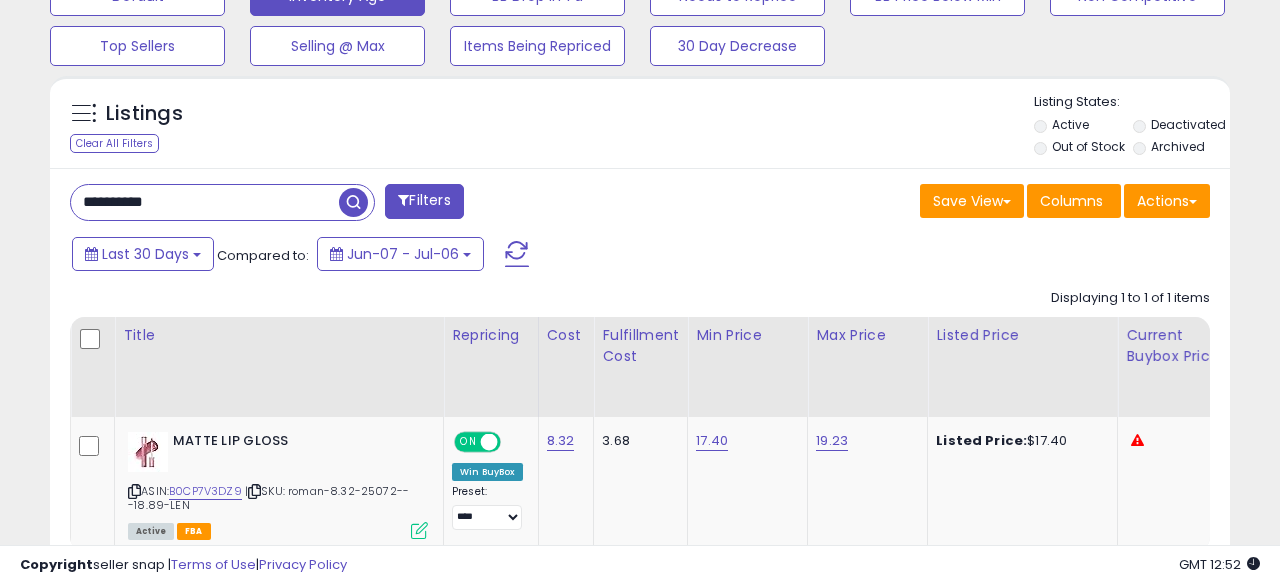 scroll, scrollTop: 999590, scrollLeft: 999317, axis: both 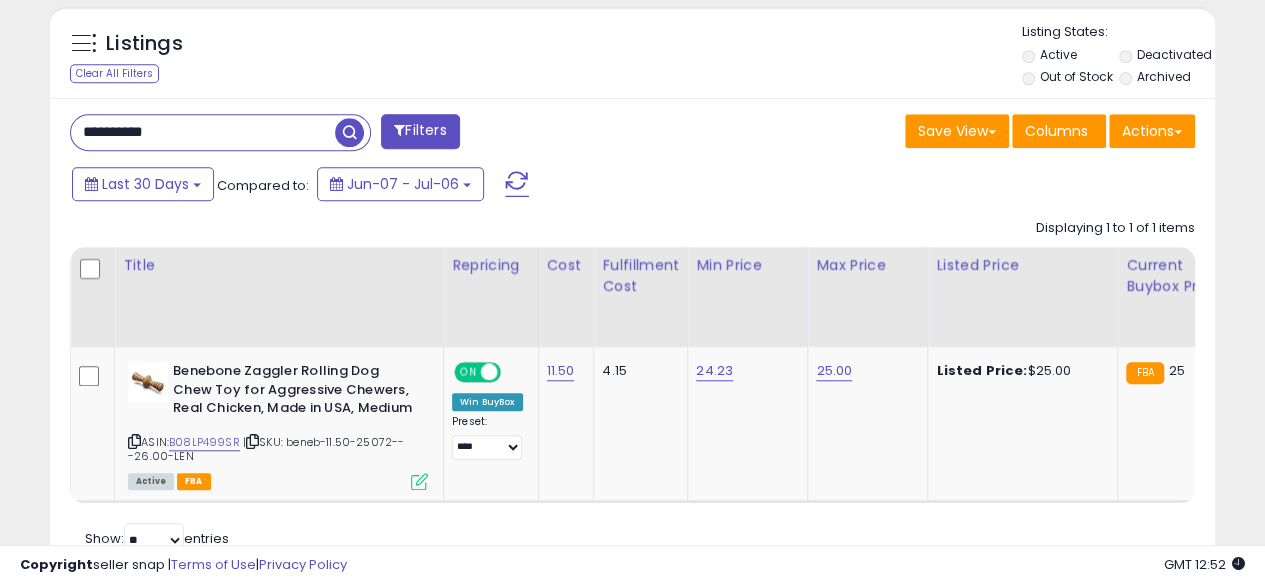 click on "**********" at bounding box center [203, 132] 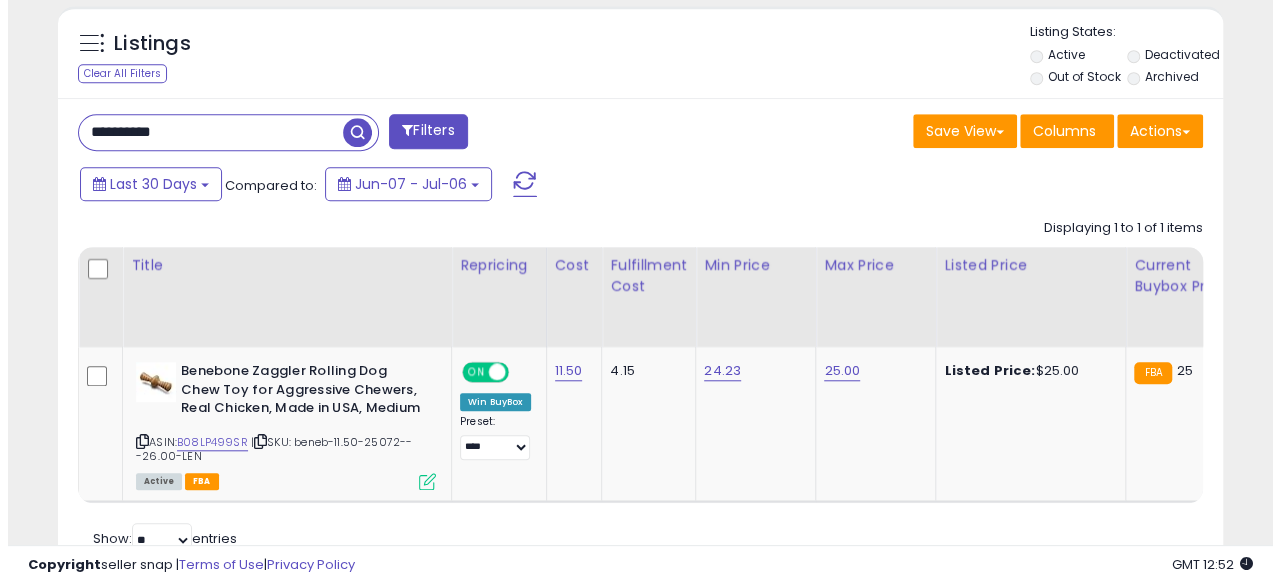 scroll, scrollTop: 654, scrollLeft: 0, axis: vertical 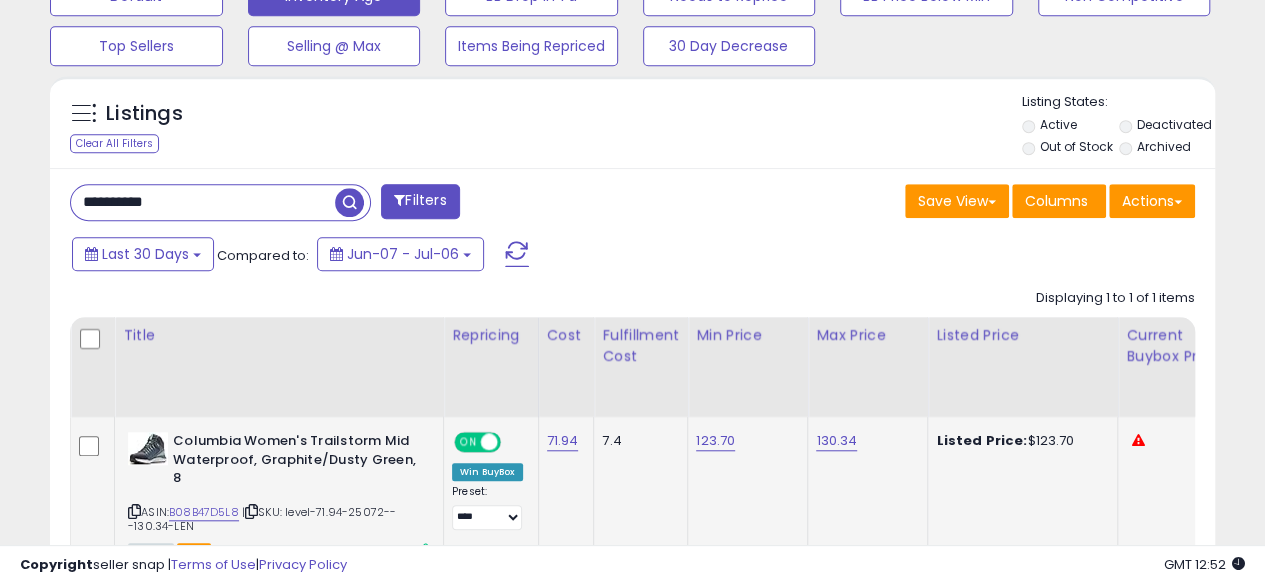 click on "ASIN:  B08B47D5L8    |   SKU: level-71.94-25072---130.34-LEN Active FBA" at bounding box center (278, 495) 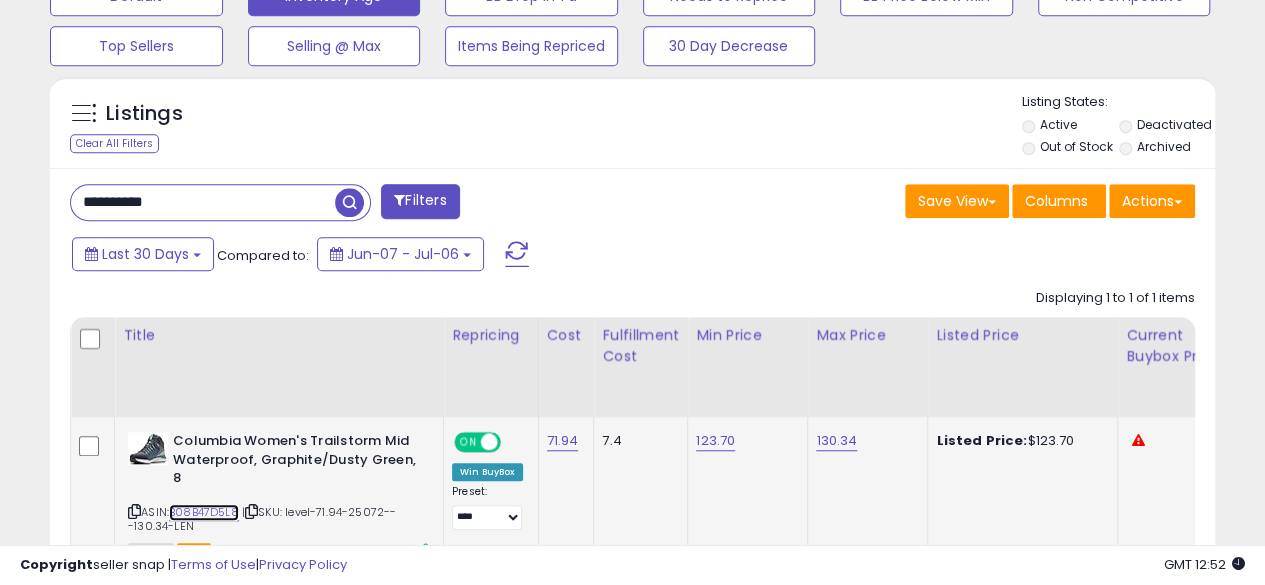 click on "B08B47D5L8" at bounding box center (204, 512) 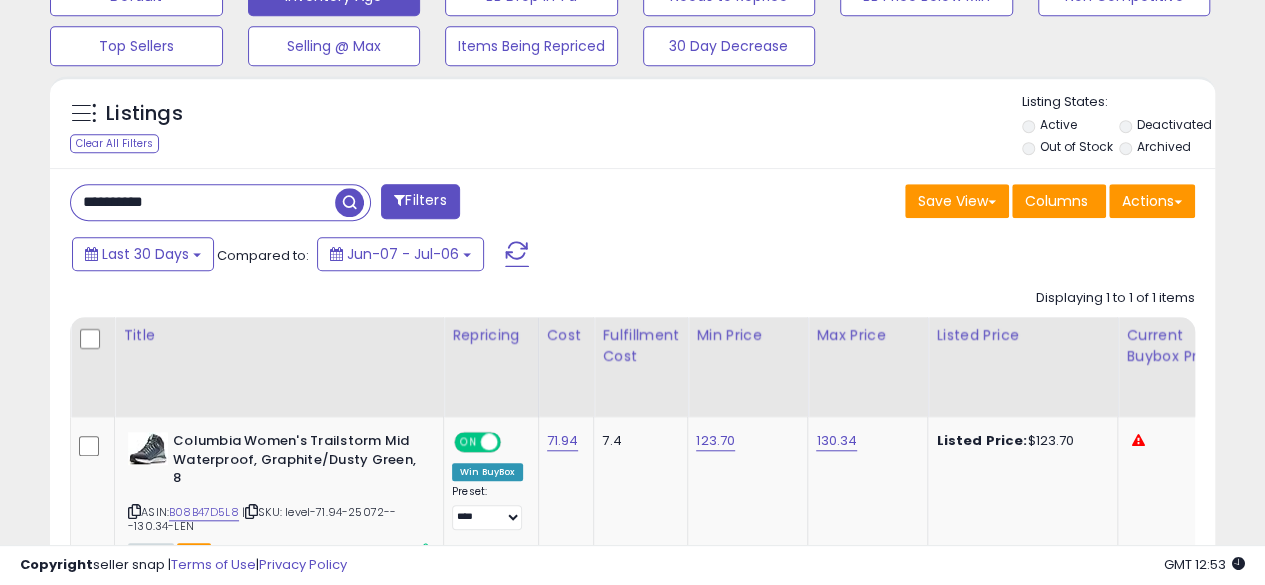 click on "**********" at bounding box center (203, 202) 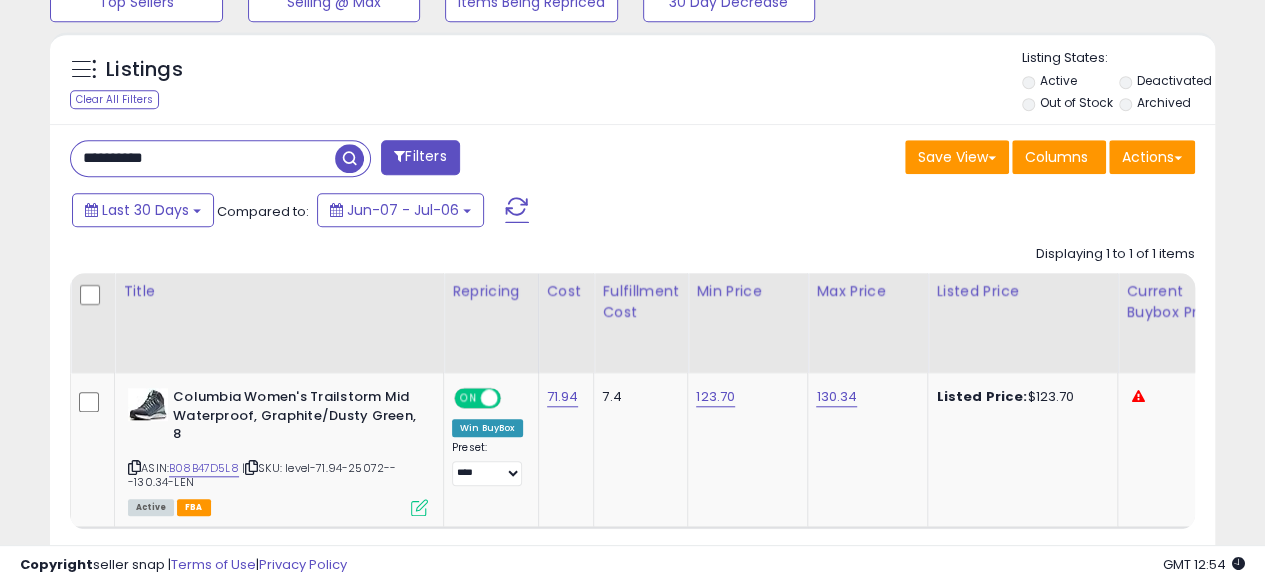 scroll, scrollTop: 762, scrollLeft: 0, axis: vertical 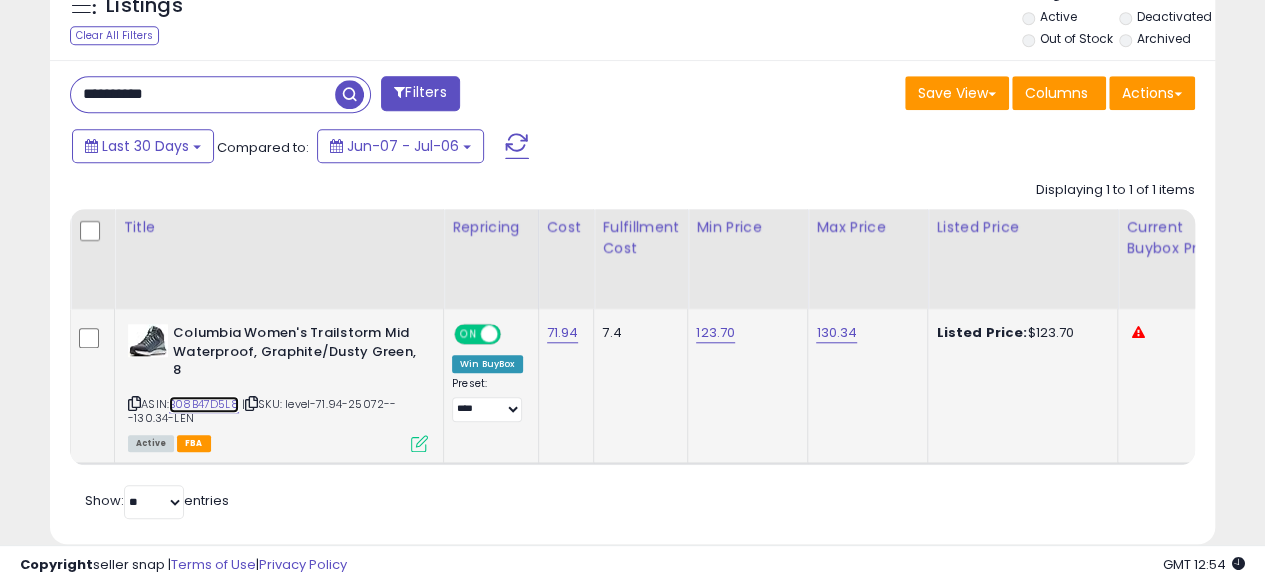 click on "B08B47D5L8" at bounding box center (204, 404) 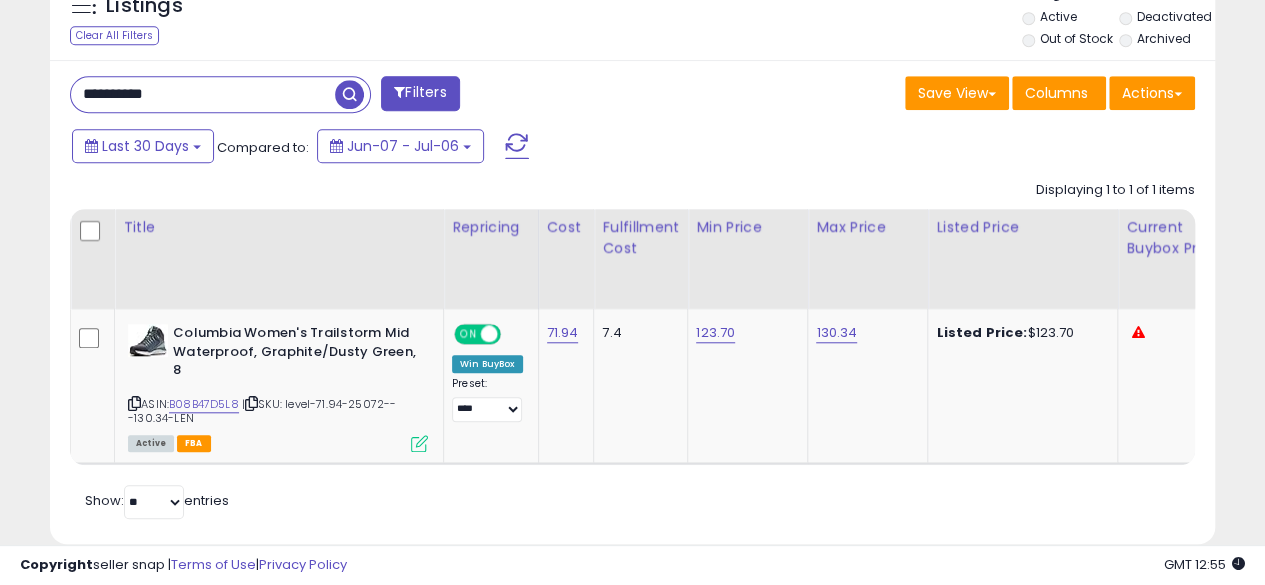 click at bounding box center (349, 94) 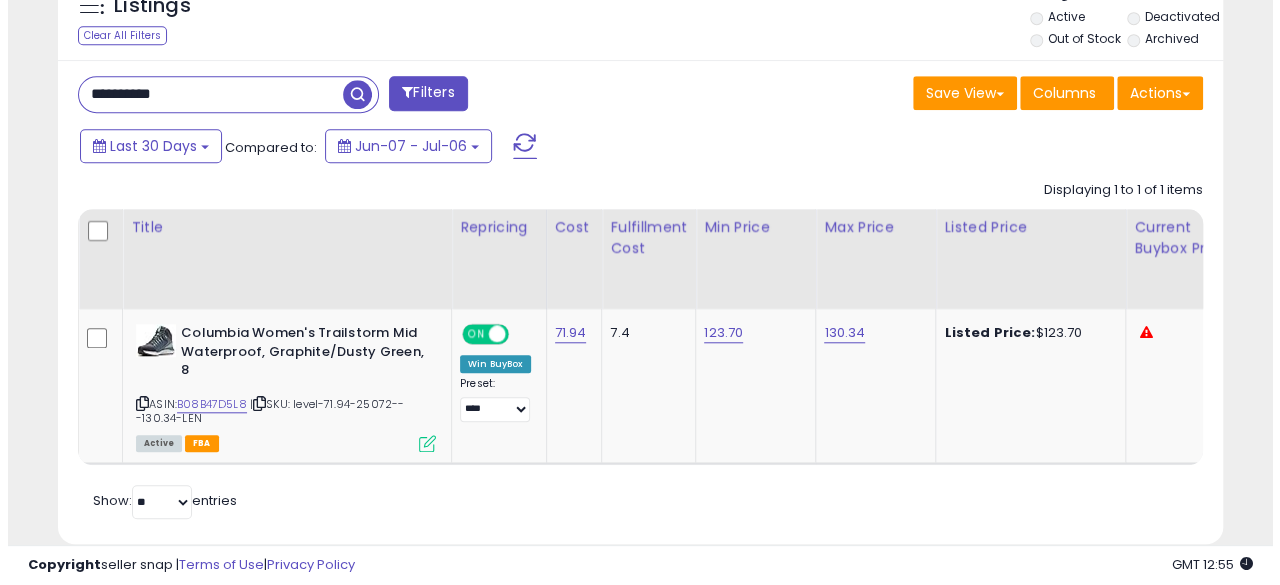 scroll, scrollTop: 654, scrollLeft: 0, axis: vertical 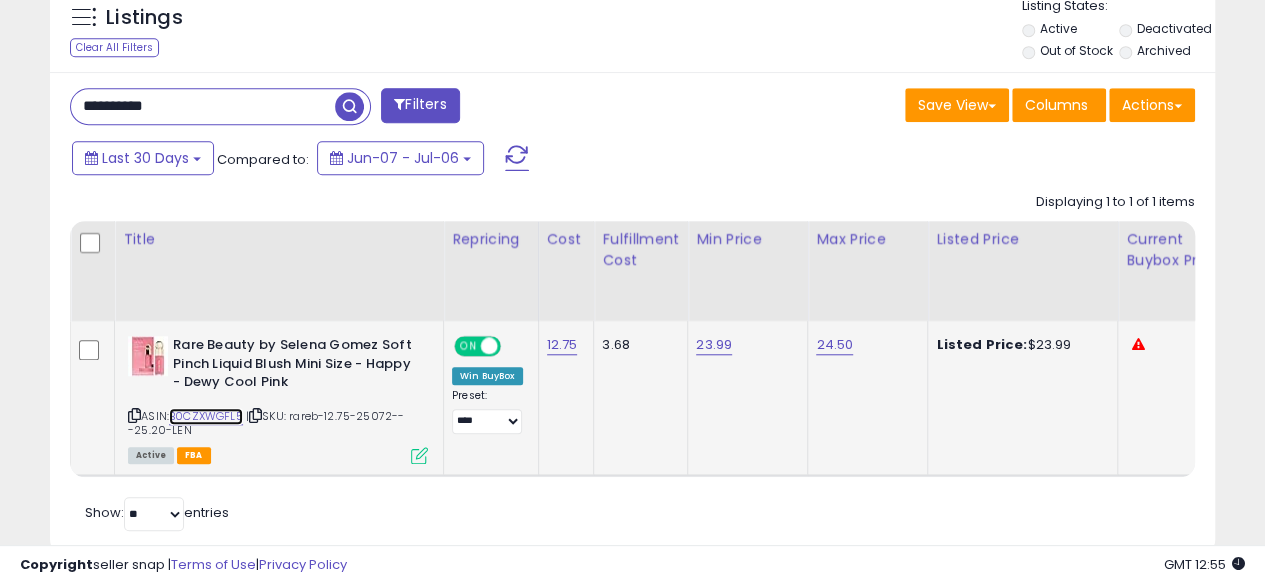 click on "B0CZXWGFL5" at bounding box center (206, 416) 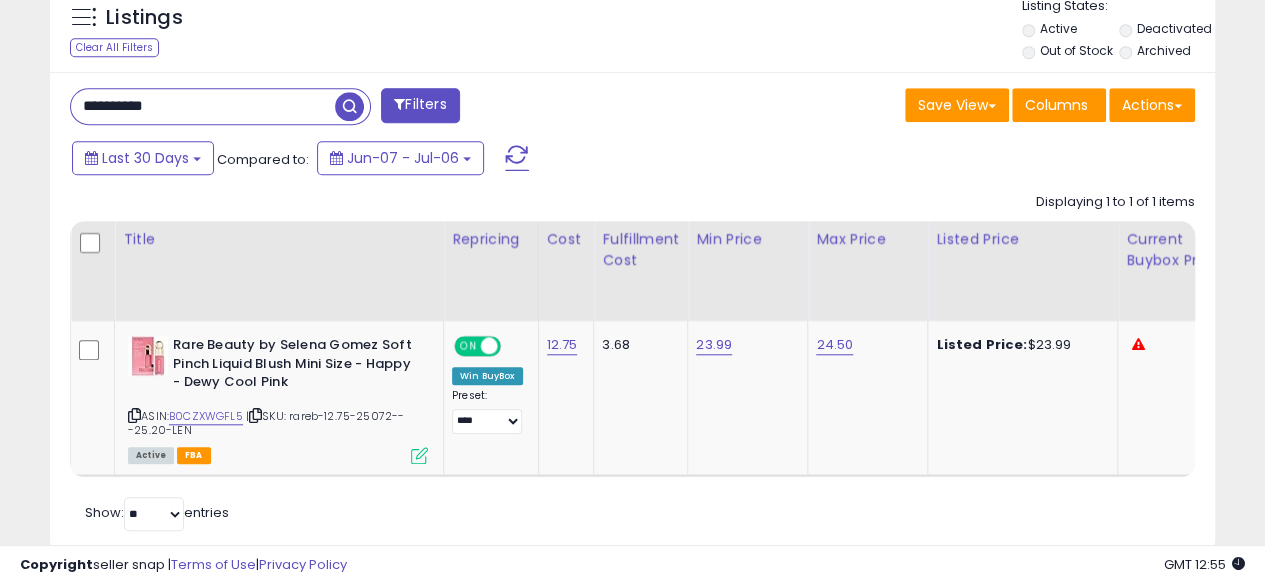 click on "**********" at bounding box center (203, 106) 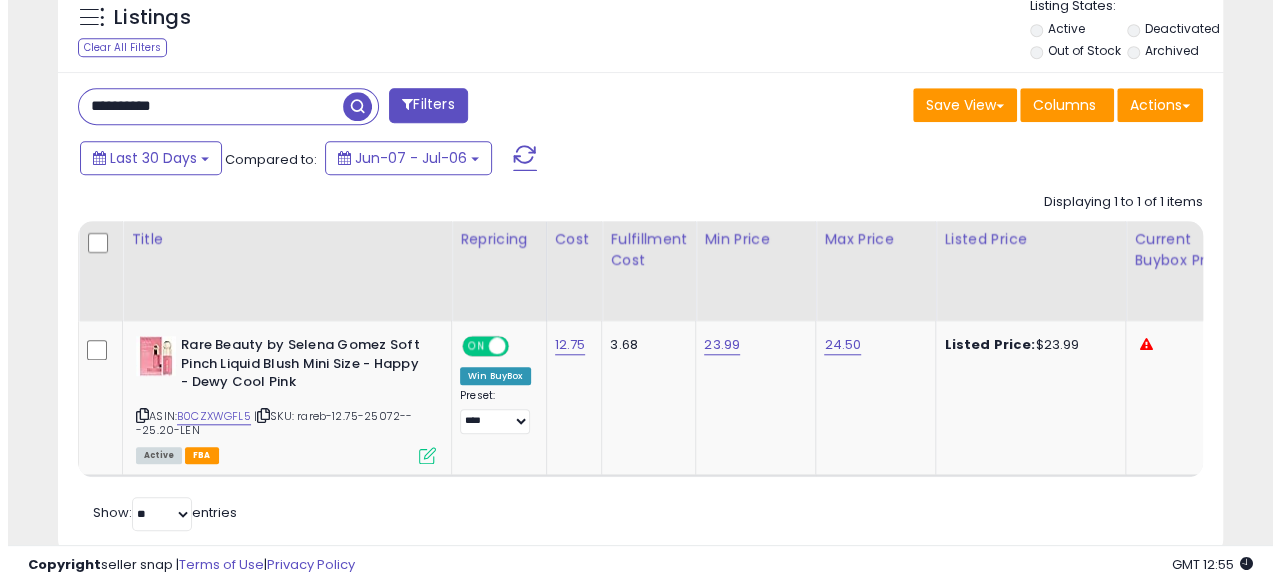 scroll, scrollTop: 654, scrollLeft: 0, axis: vertical 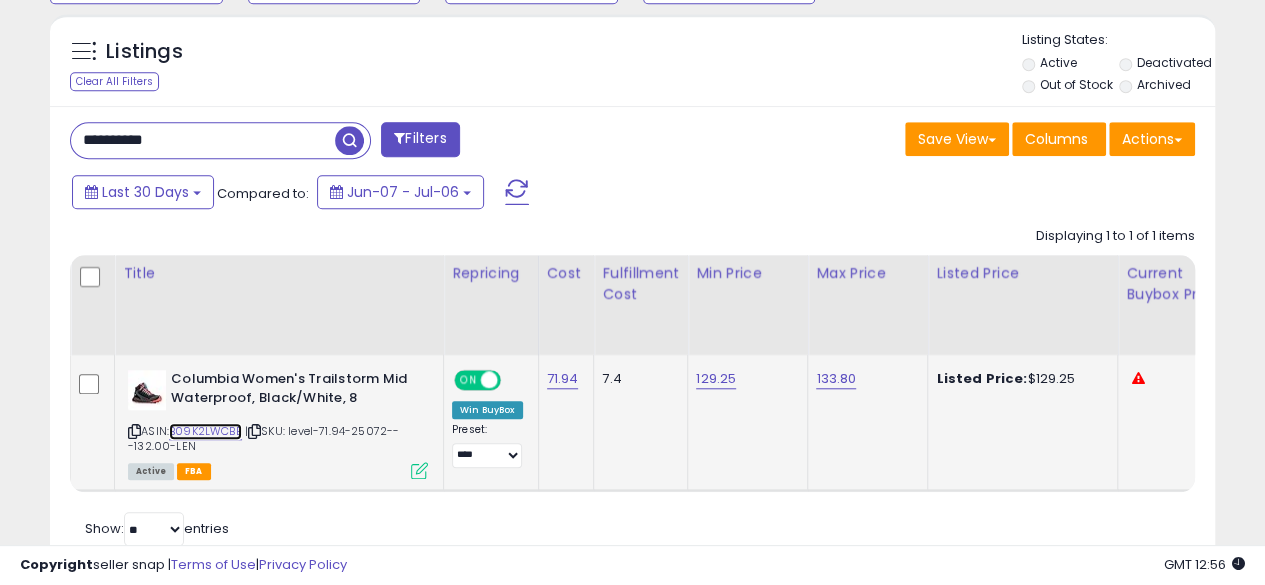 click on "B09K2LWCBB" at bounding box center (205, 431) 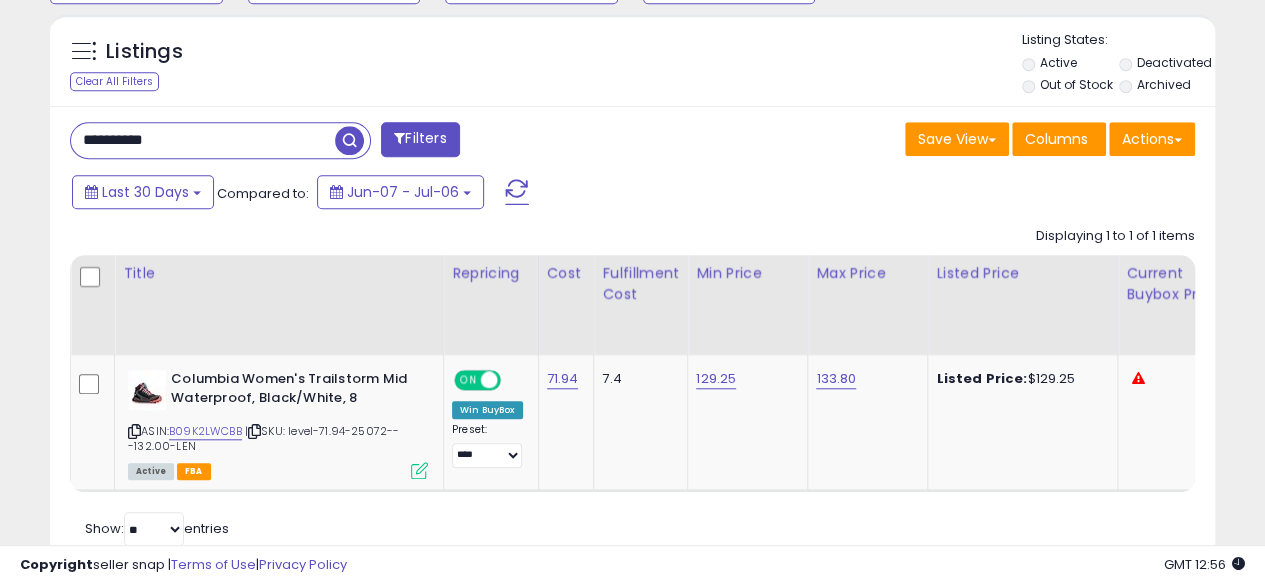click on "**********" at bounding box center [203, 140] 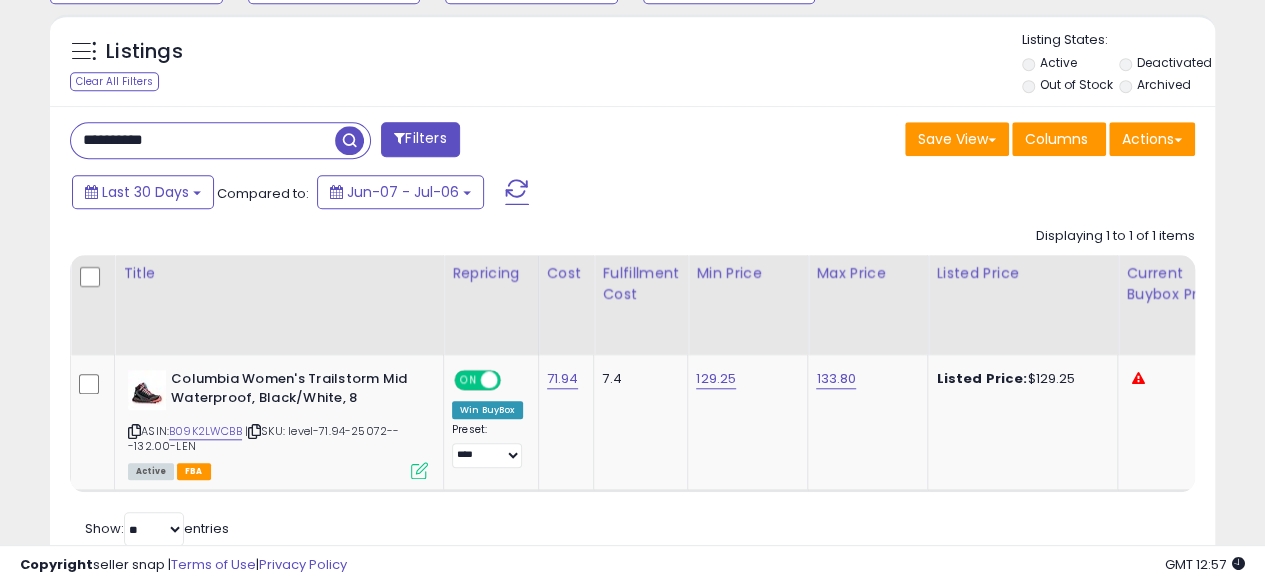 click at bounding box center (349, 140) 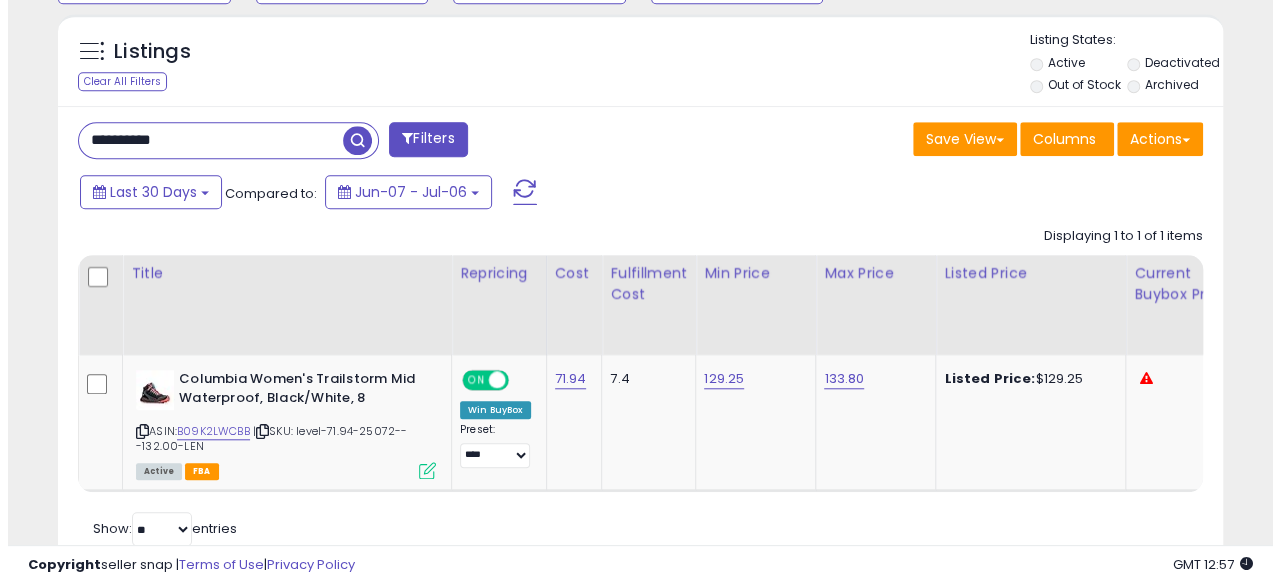 scroll, scrollTop: 654, scrollLeft: 0, axis: vertical 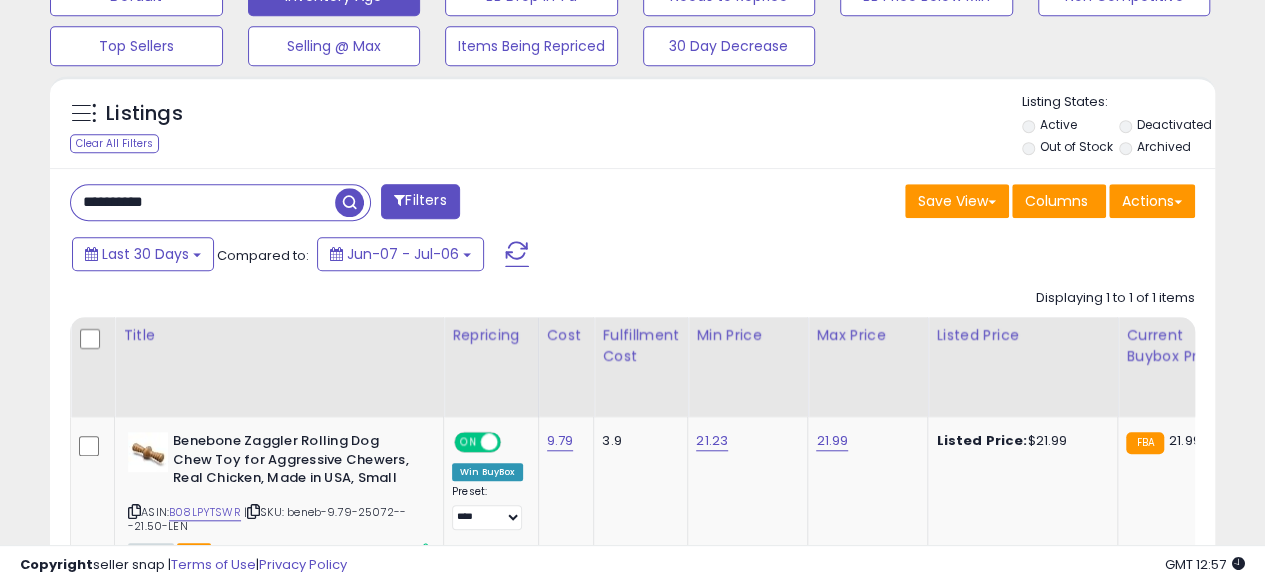 click on "**********" at bounding box center (203, 202) 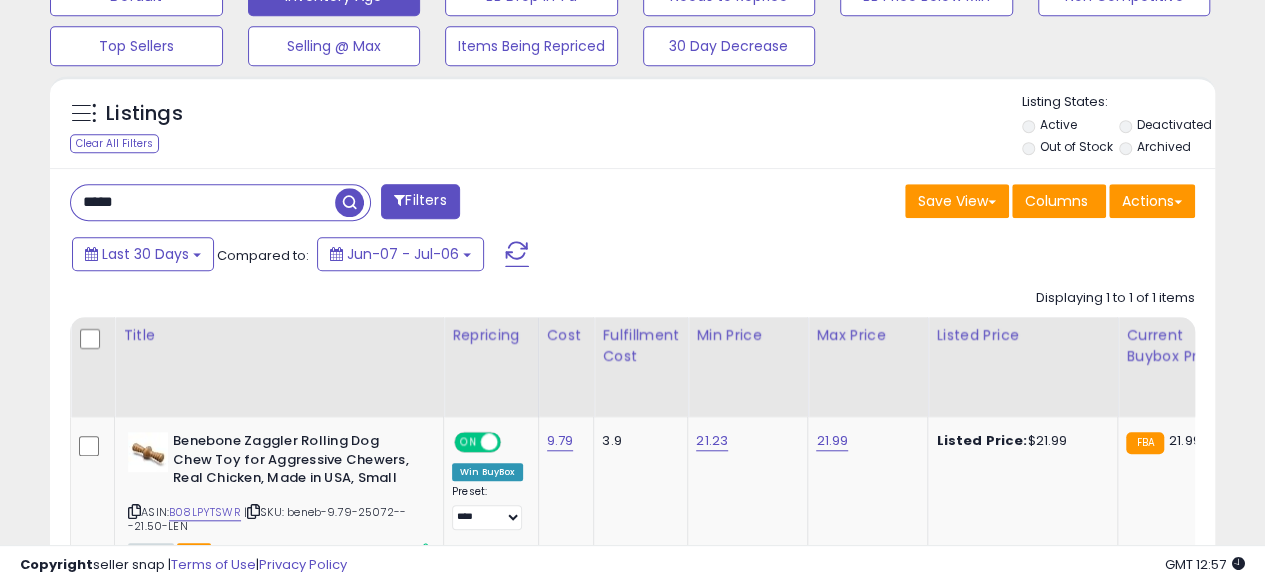 type on "**********" 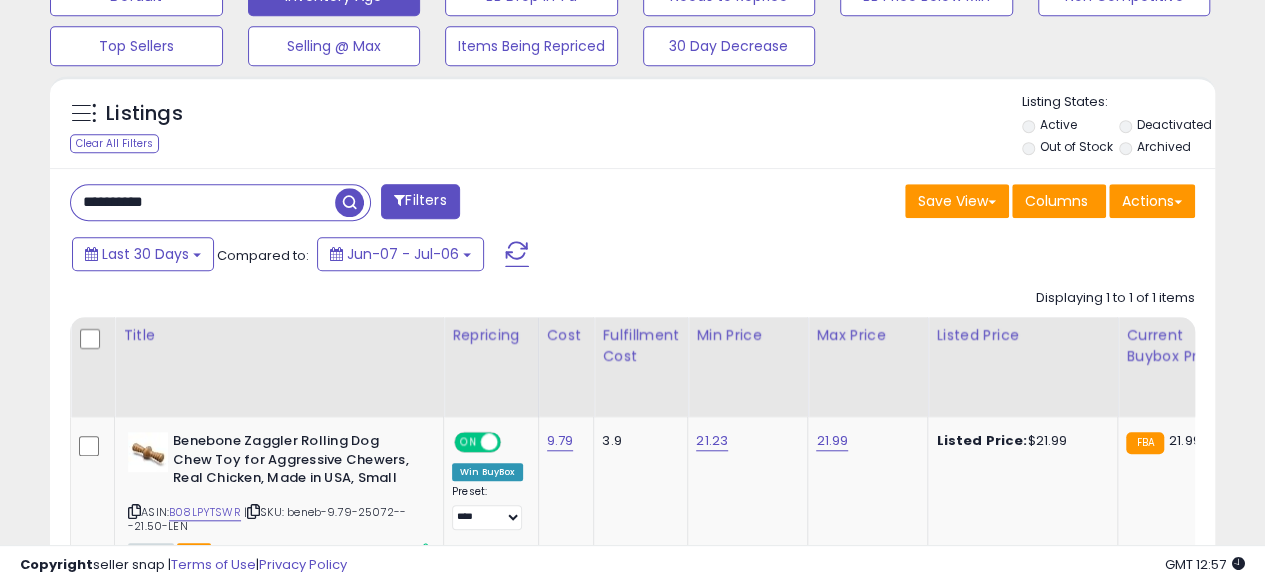 click at bounding box center [349, 202] 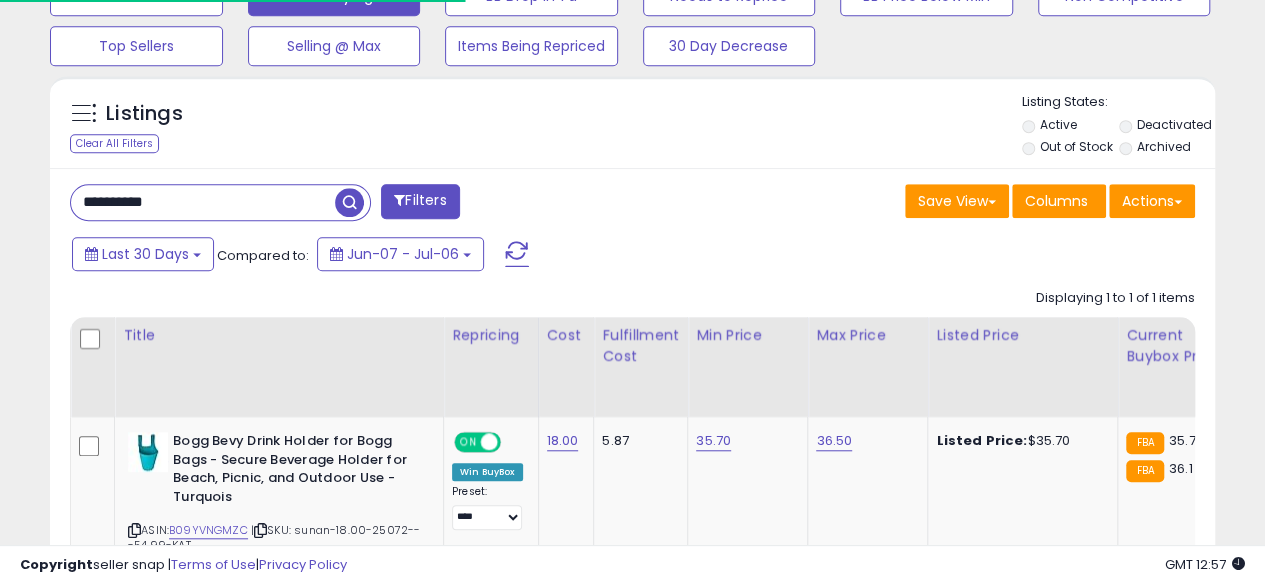 scroll, scrollTop: 410, scrollLeft: 674, axis: both 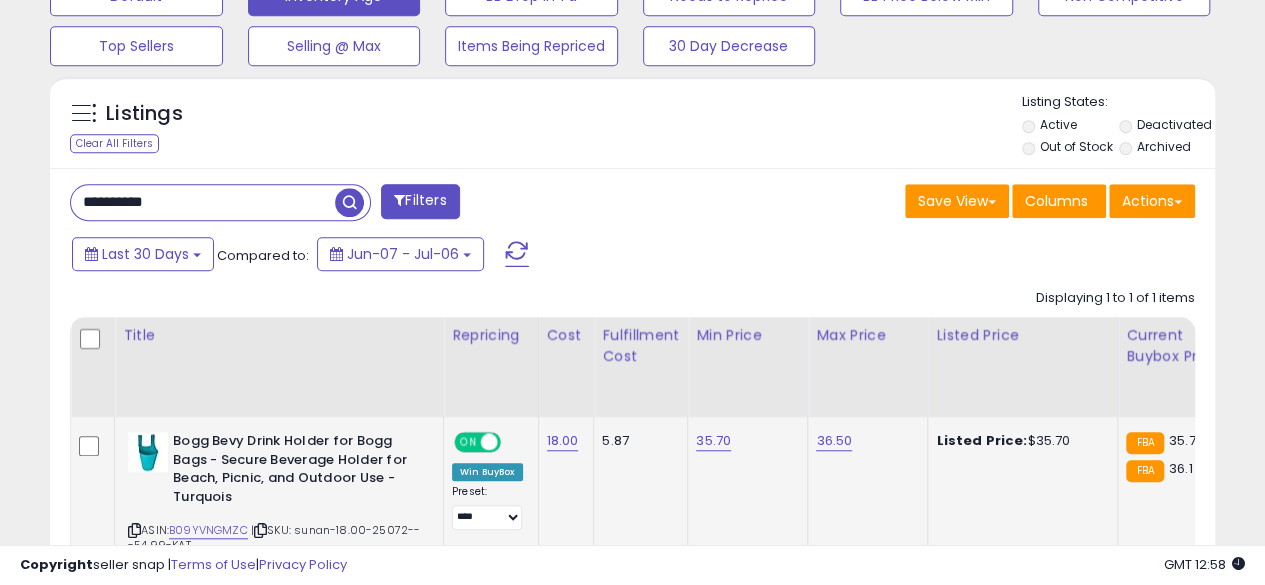 click on "35.70" at bounding box center [713, 441] 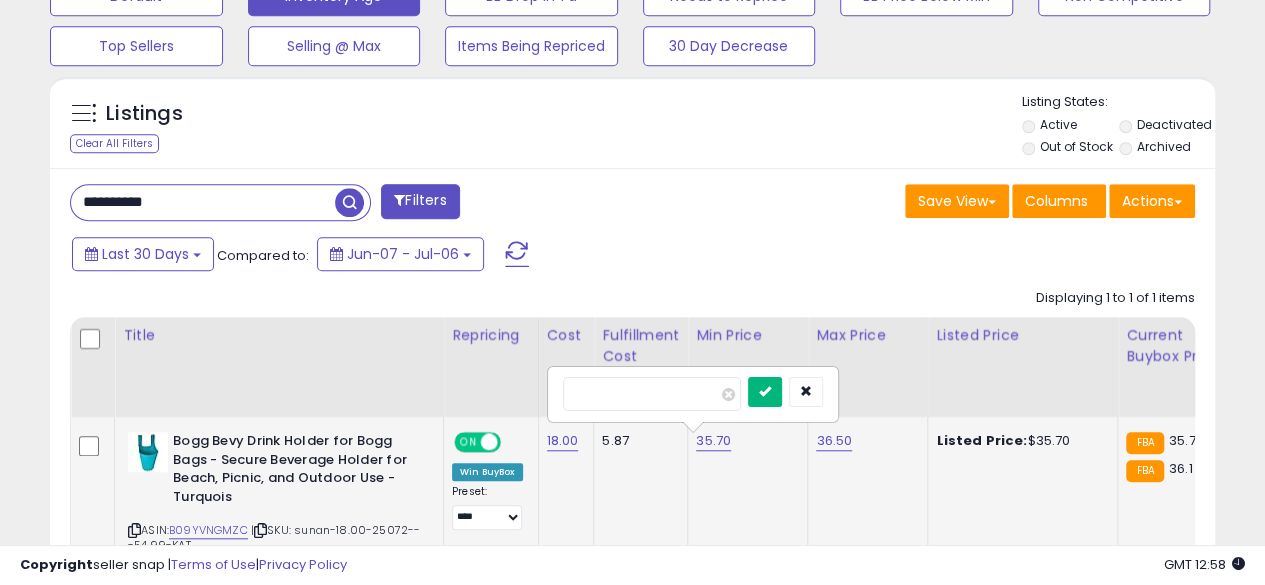 type on "*****" 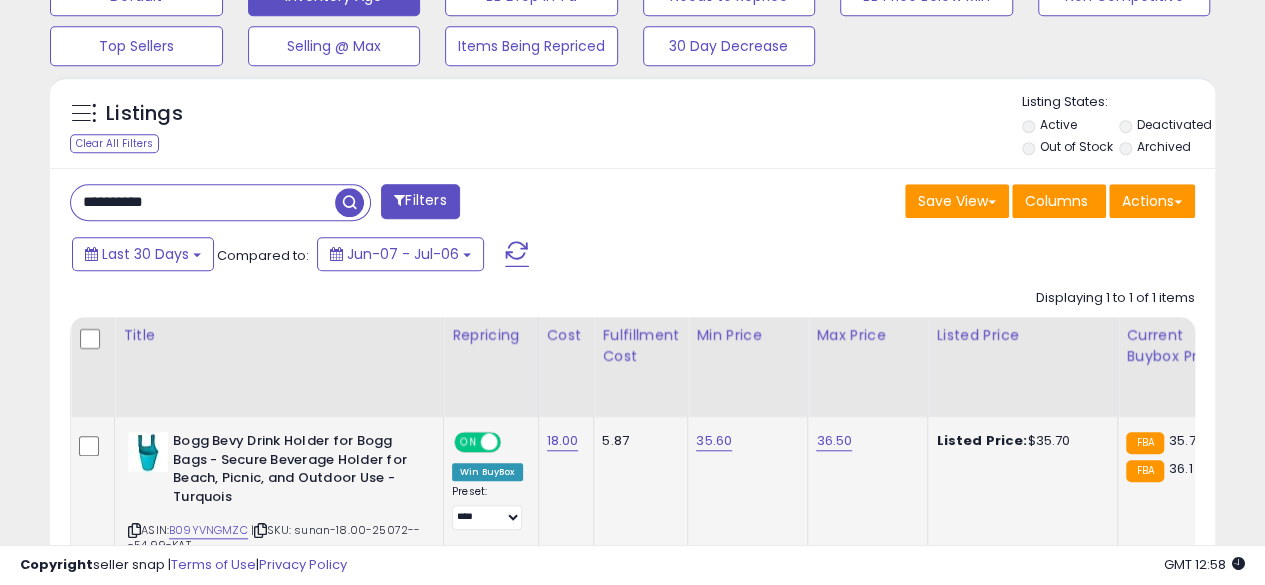 click on "**********" at bounding box center [203, 202] 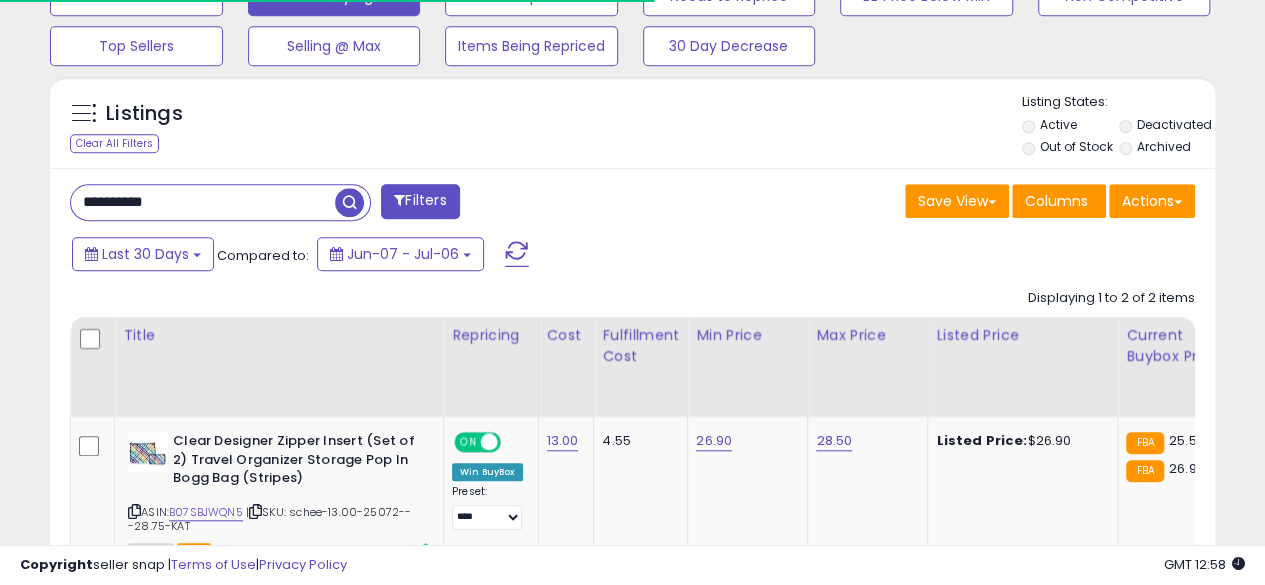 scroll, scrollTop: 410, scrollLeft: 674, axis: both 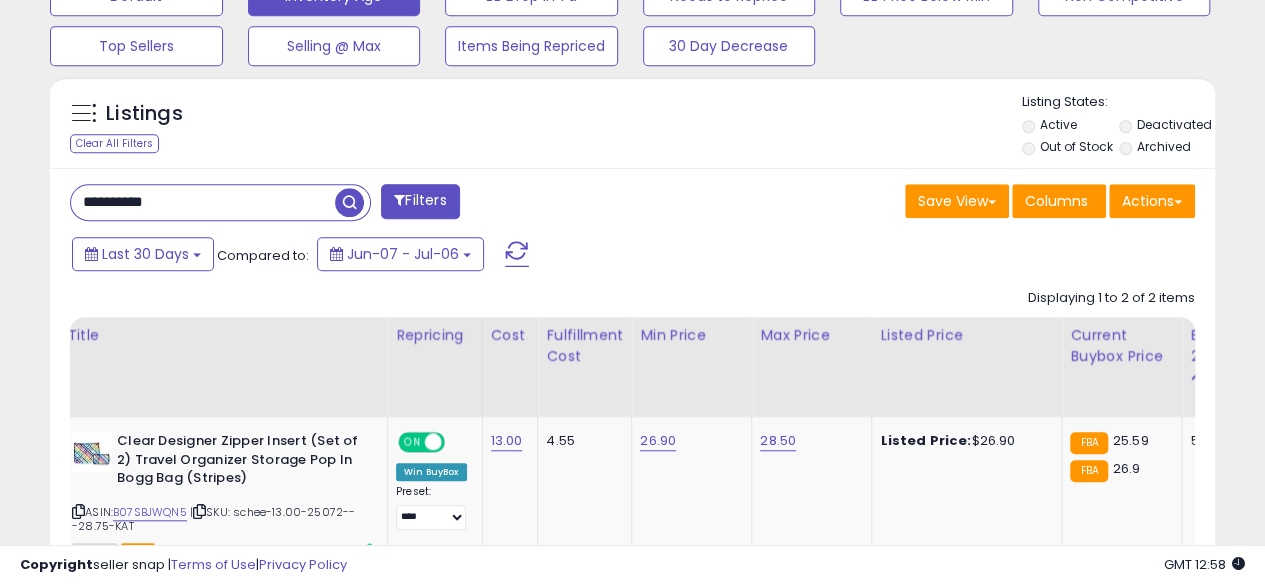 click on "**********" at bounding box center [203, 202] 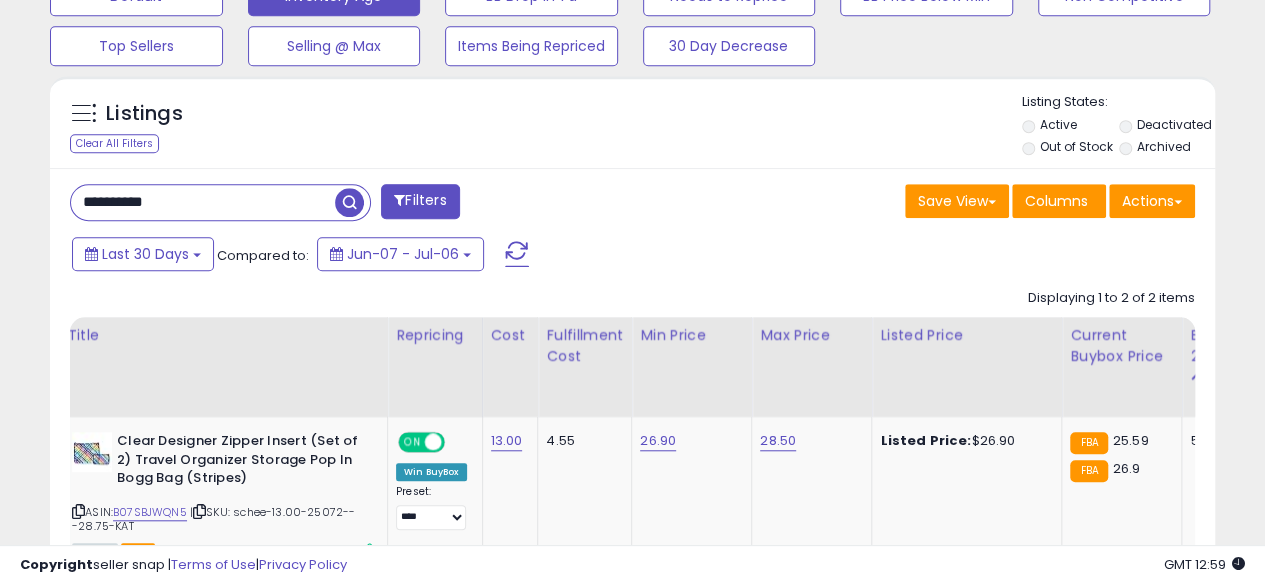 click at bounding box center (349, 202) 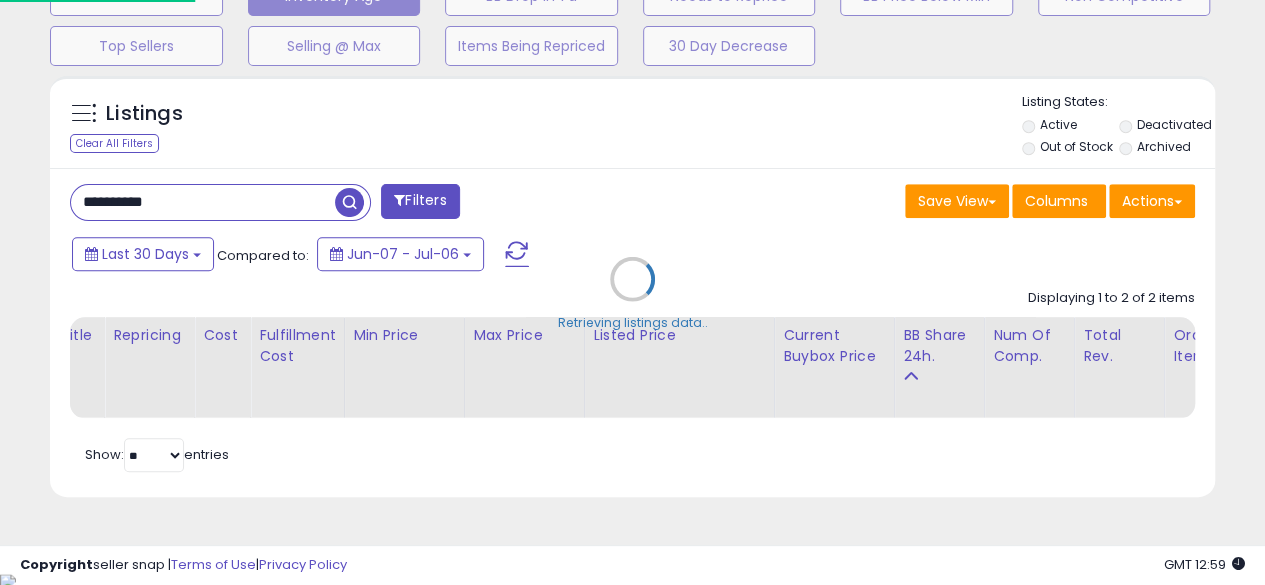 scroll, scrollTop: 999590, scrollLeft: 999317, axis: both 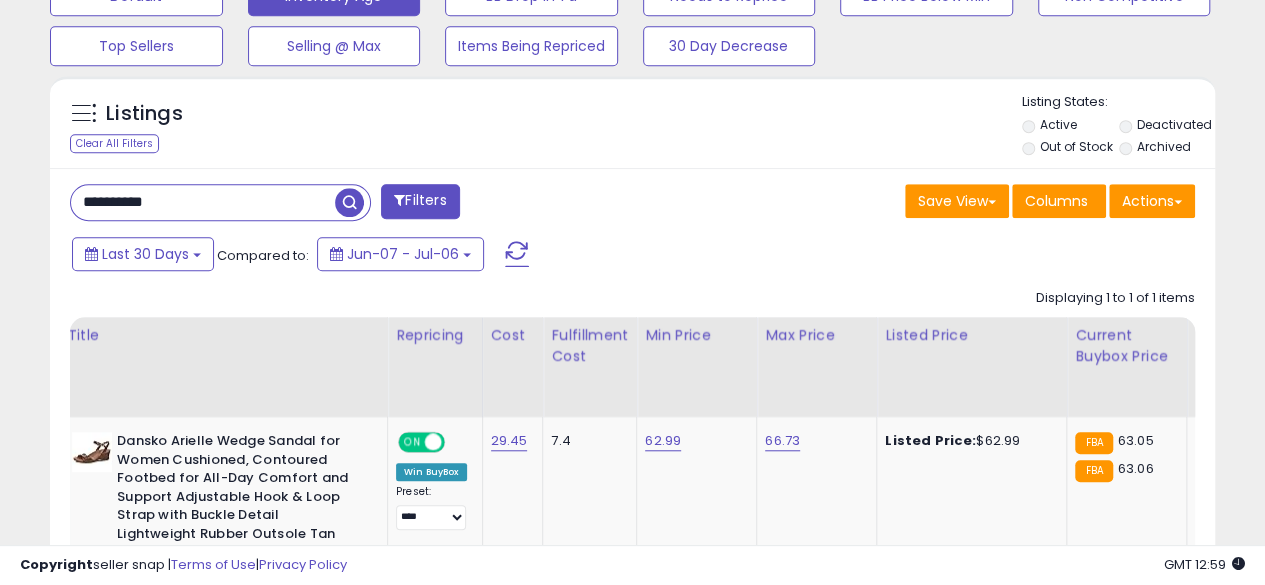 click on "**********" at bounding box center (203, 202) 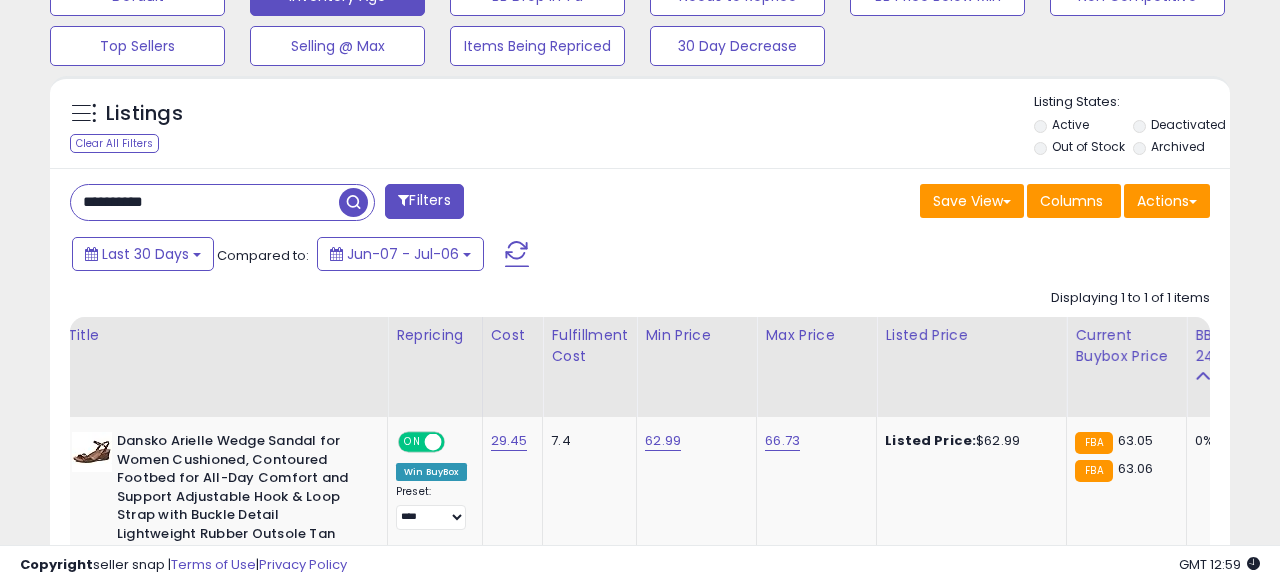 scroll, scrollTop: 999590, scrollLeft: 999317, axis: both 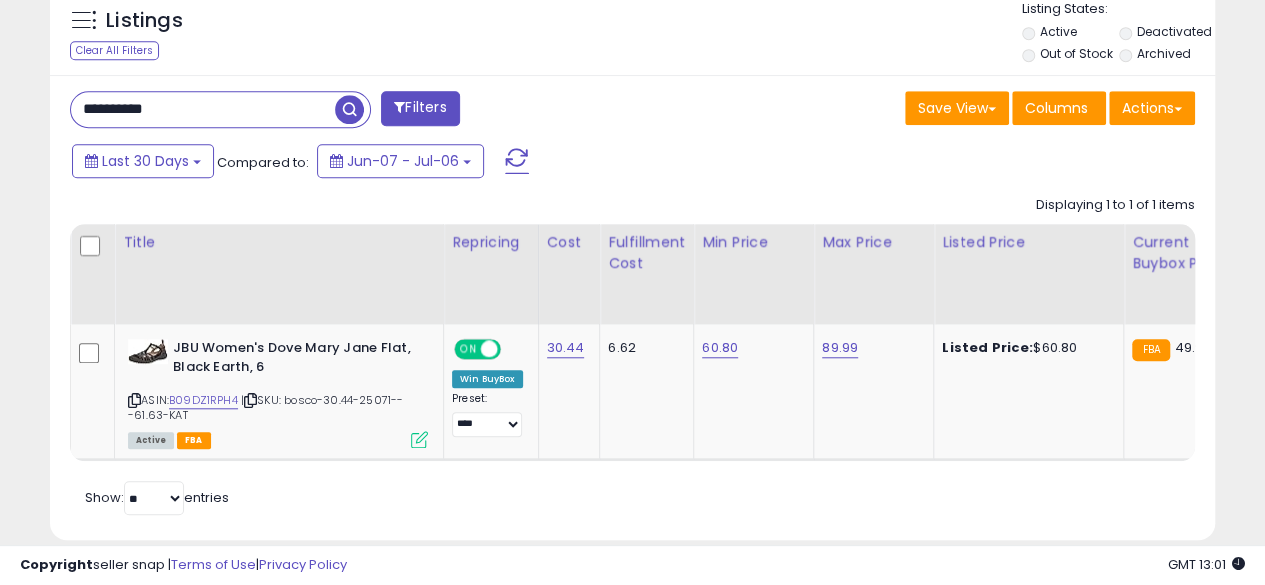 click on "**********" at bounding box center [203, 109] 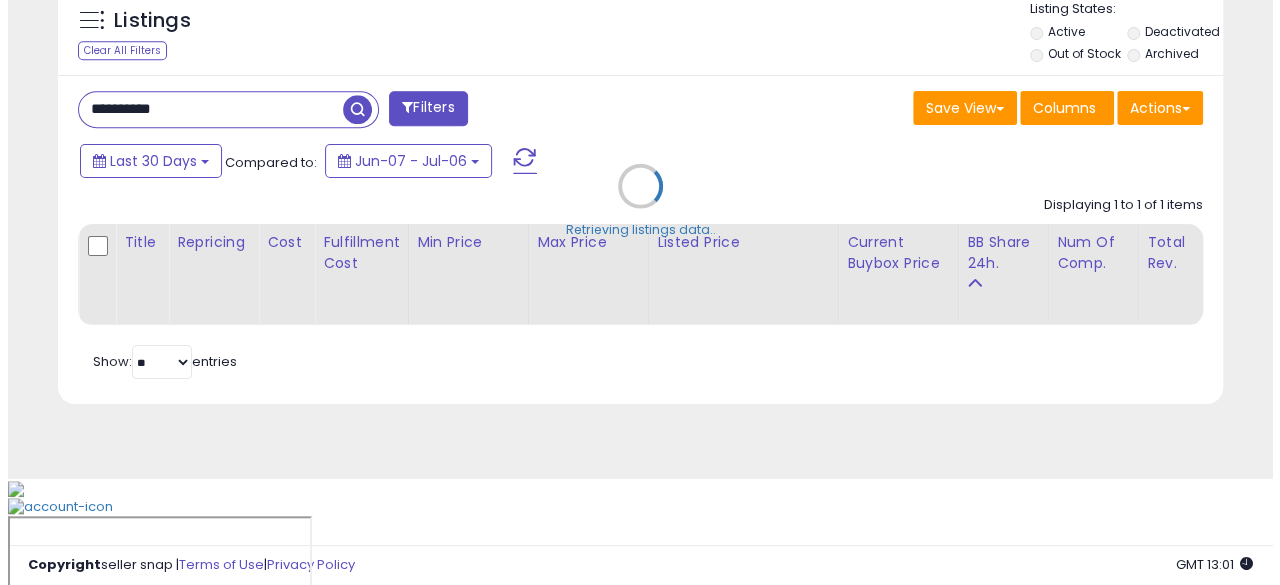 scroll, scrollTop: 654, scrollLeft: 0, axis: vertical 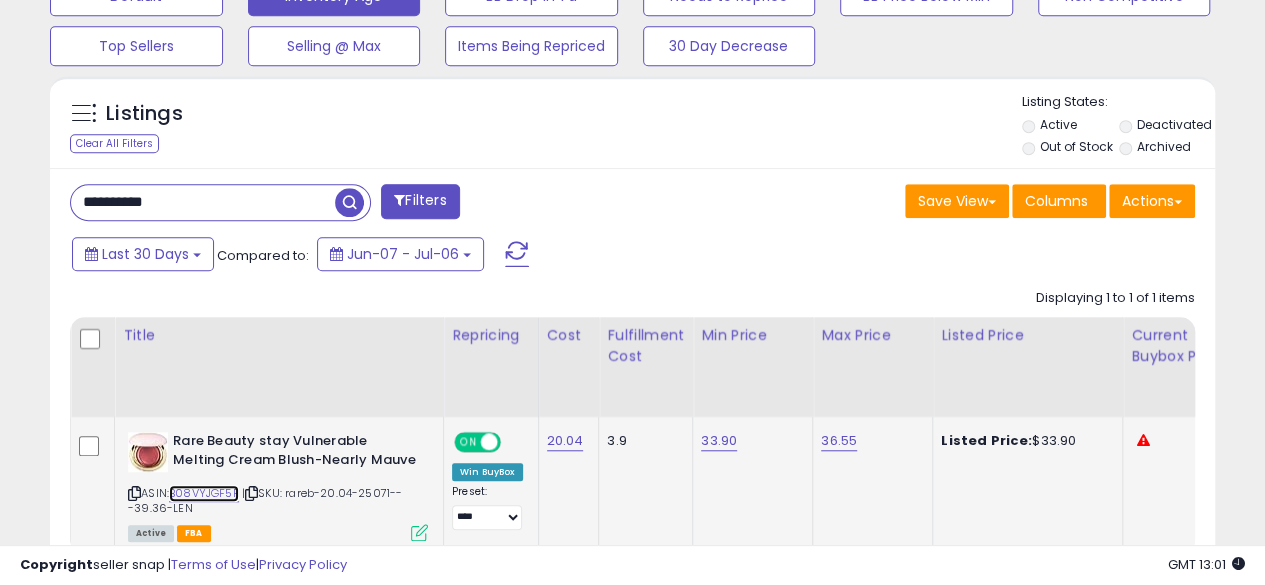 click on "B08VYJGF5F" at bounding box center [204, 493] 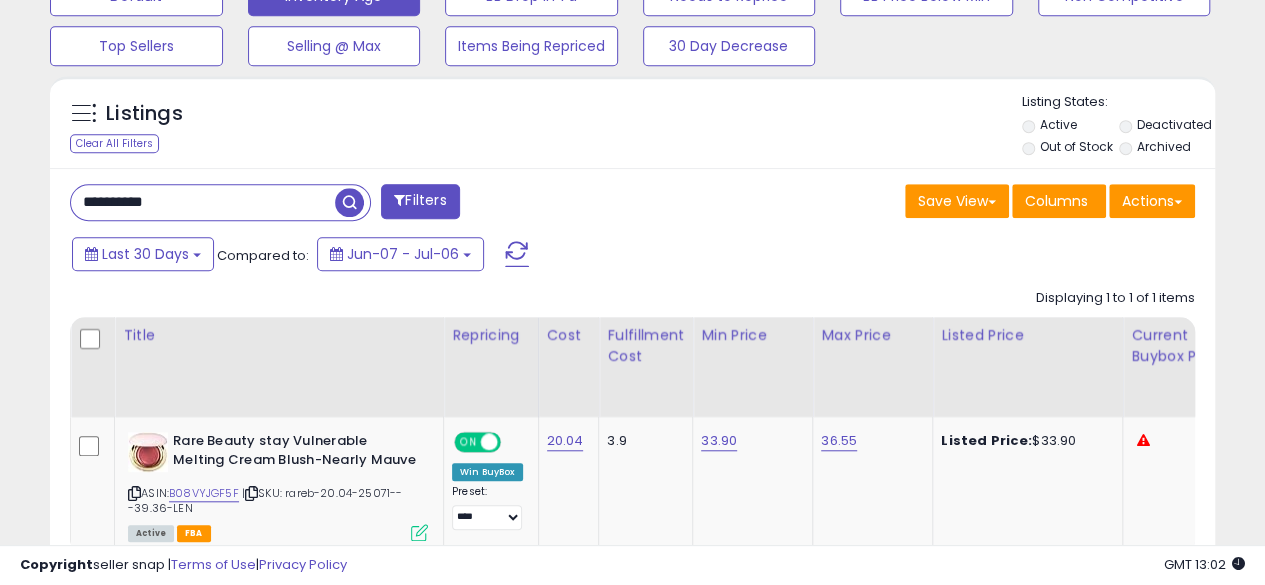 click on "**********" at bounding box center (203, 202) 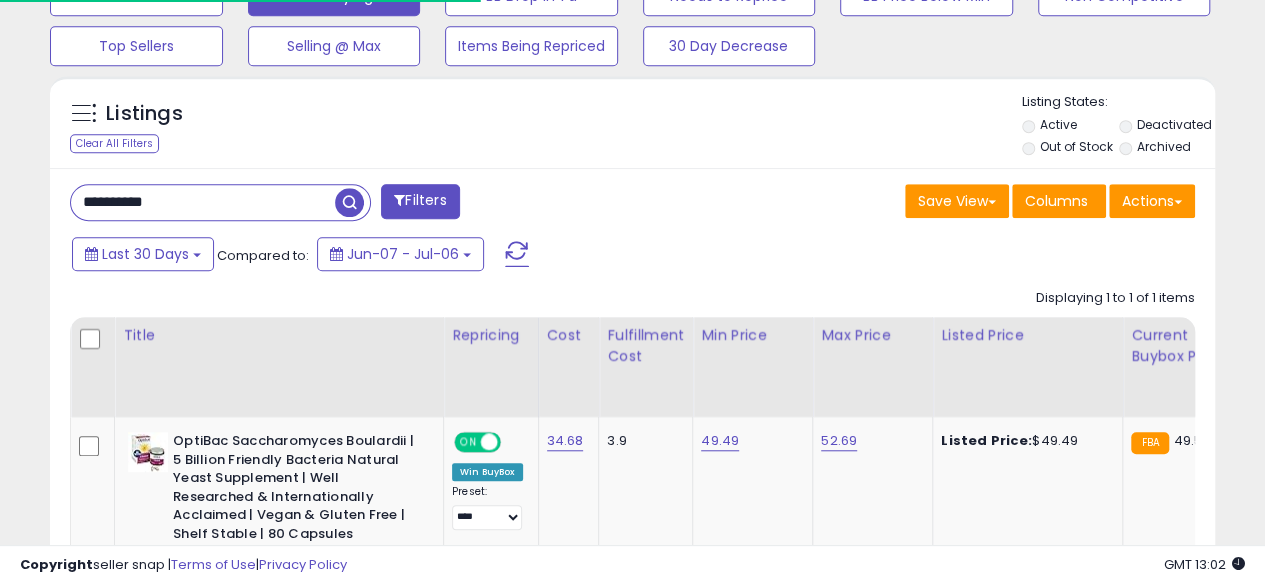 scroll, scrollTop: 410, scrollLeft: 674, axis: both 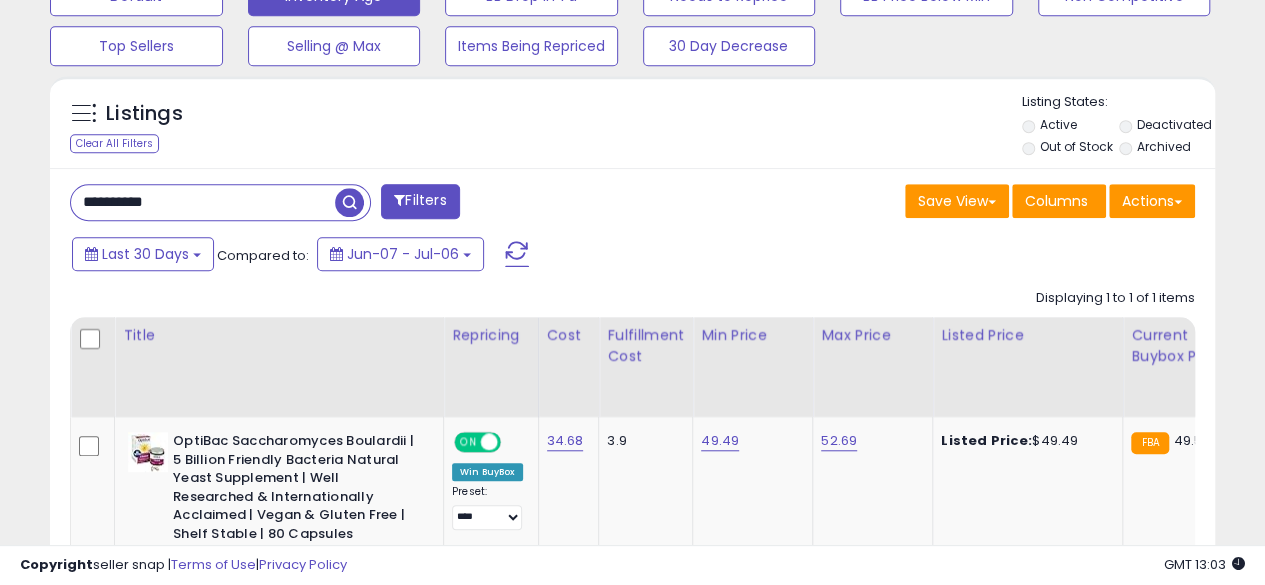 click on "**********" at bounding box center (203, 202) 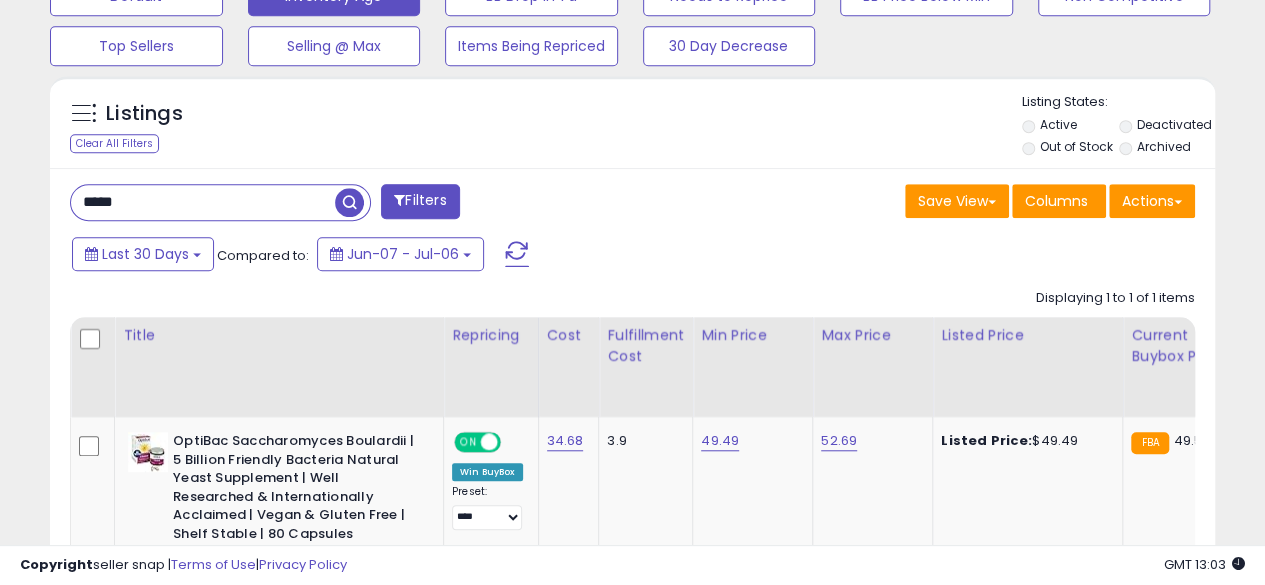 type on "**********" 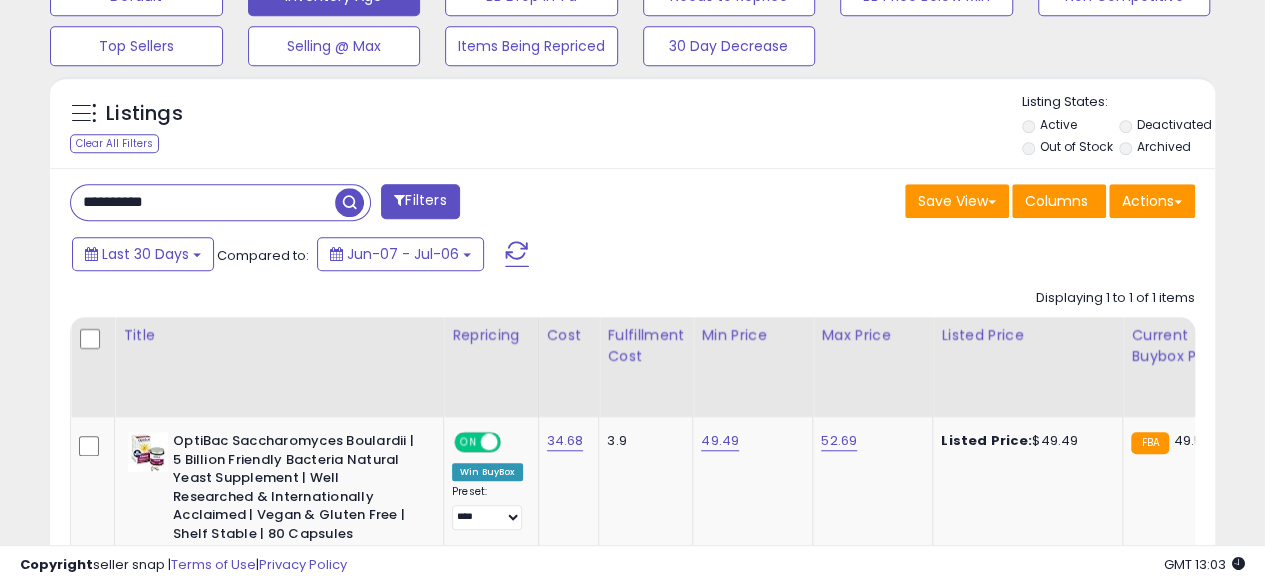 click at bounding box center (349, 202) 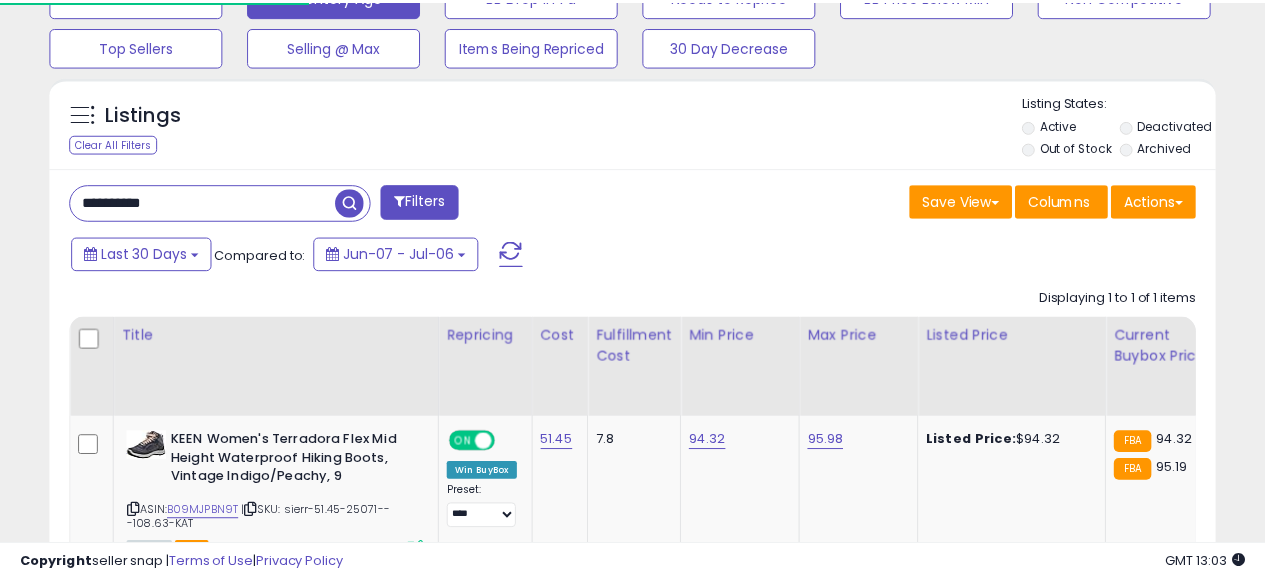 scroll, scrollTop: 410, scrollLeft: 674, axis: both 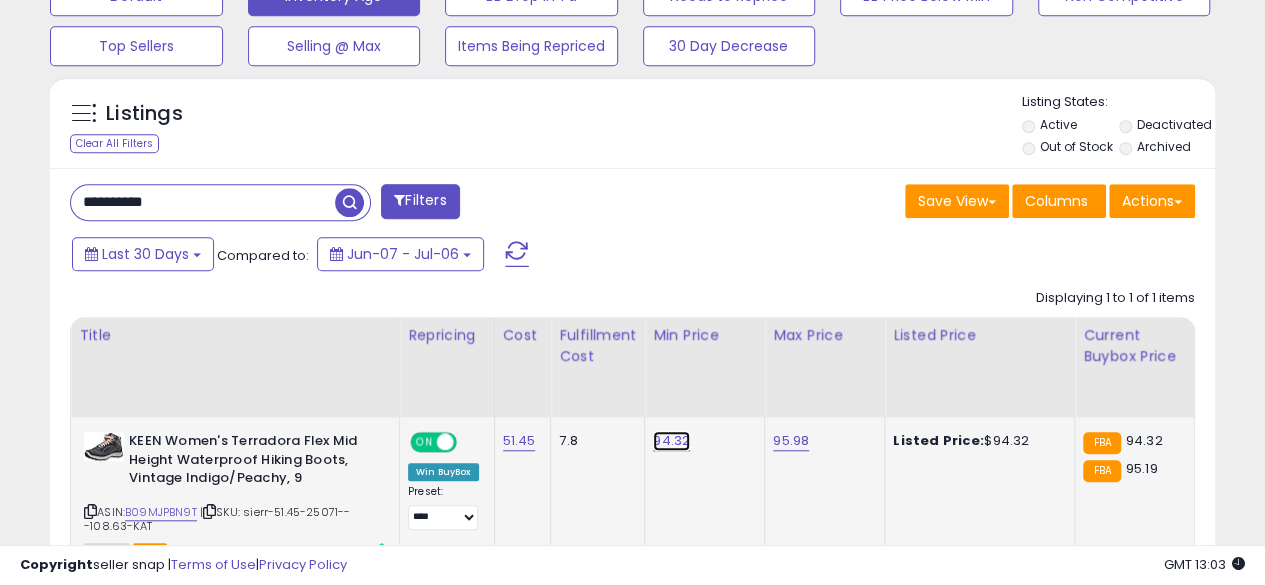 click on "94.32" at bounding box center [671, 441] 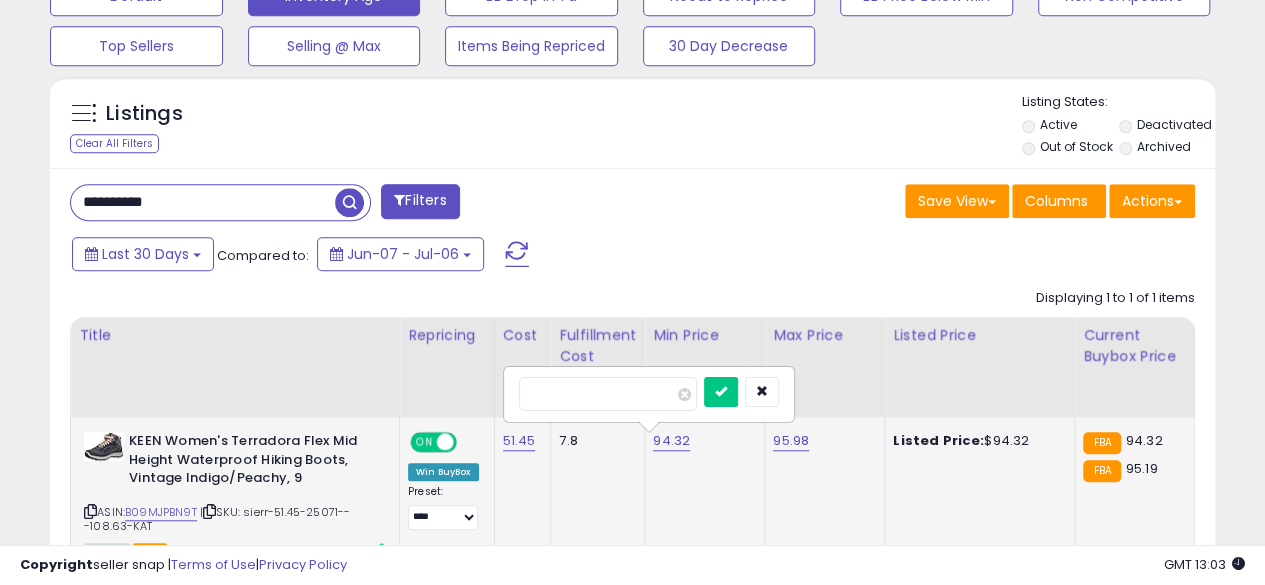 type on "*****" 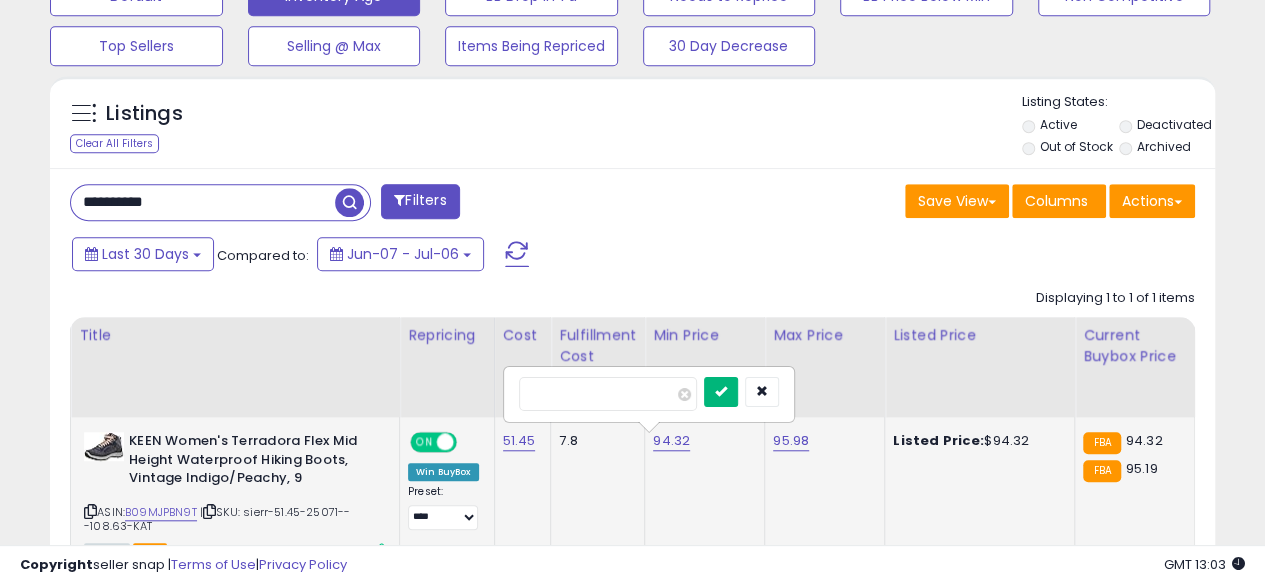 click at bounding box center [721, 391] 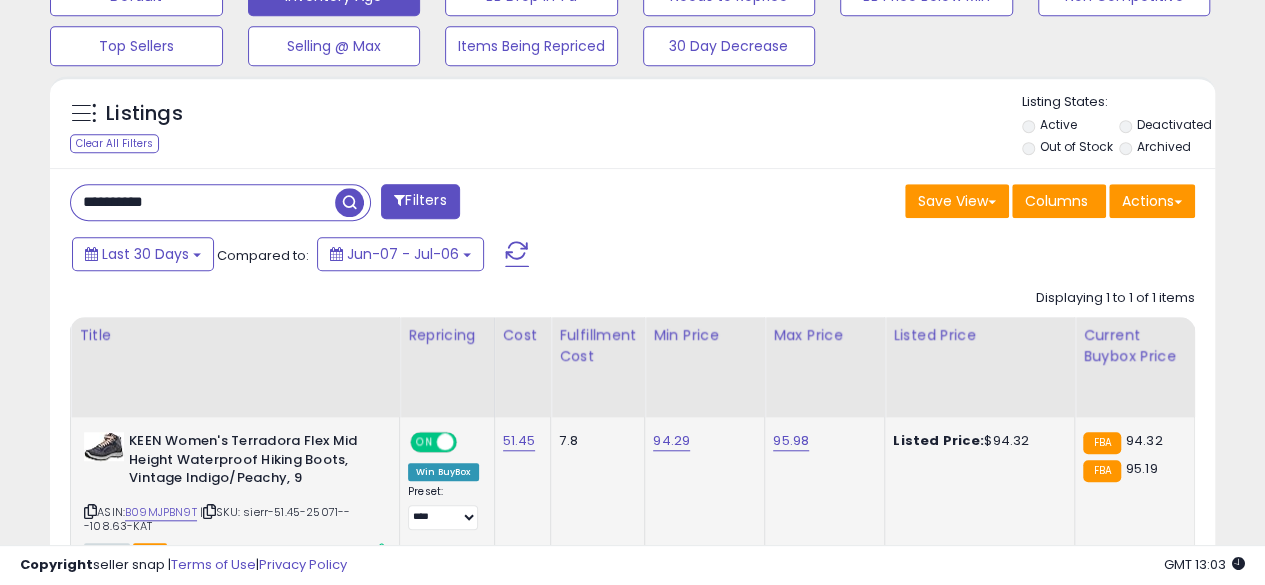 click on "**********" at bounding box center [203, 202] 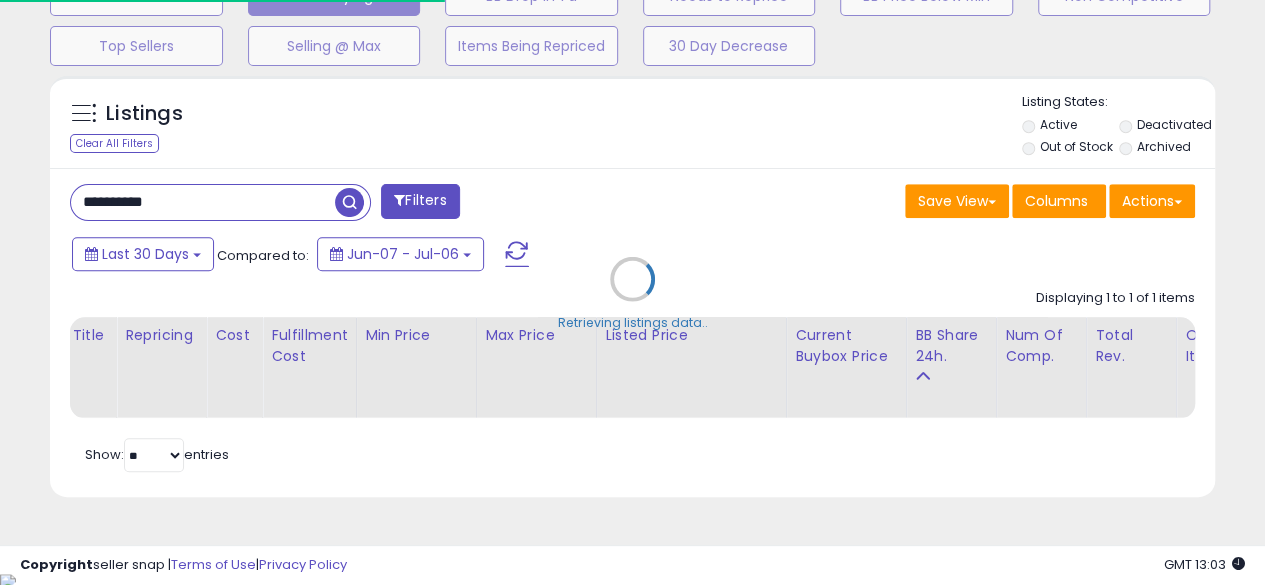 scroll, scrollTop: 410, scrollLeft: 674, axis: both 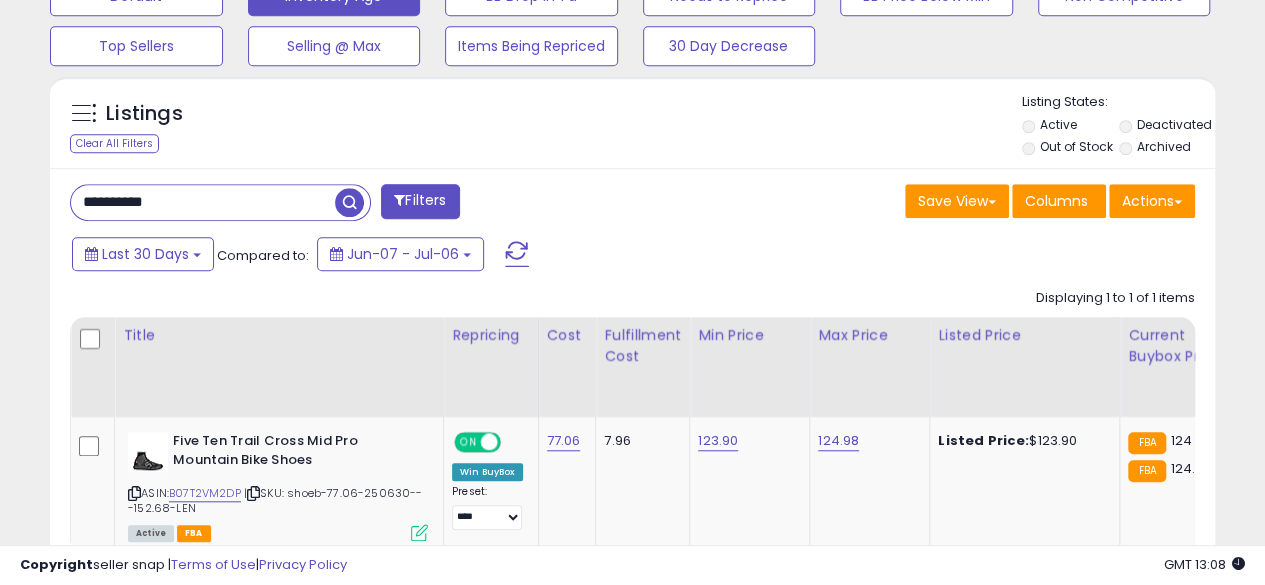 click on "**********" at bounding box center [203, 202] 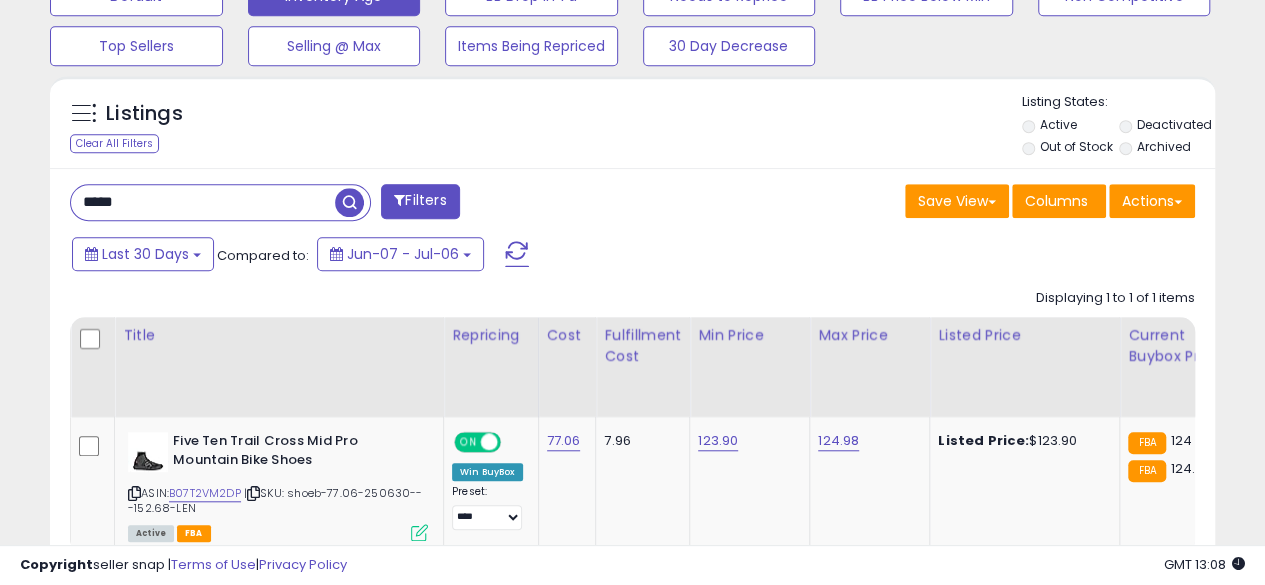 type on "**********" 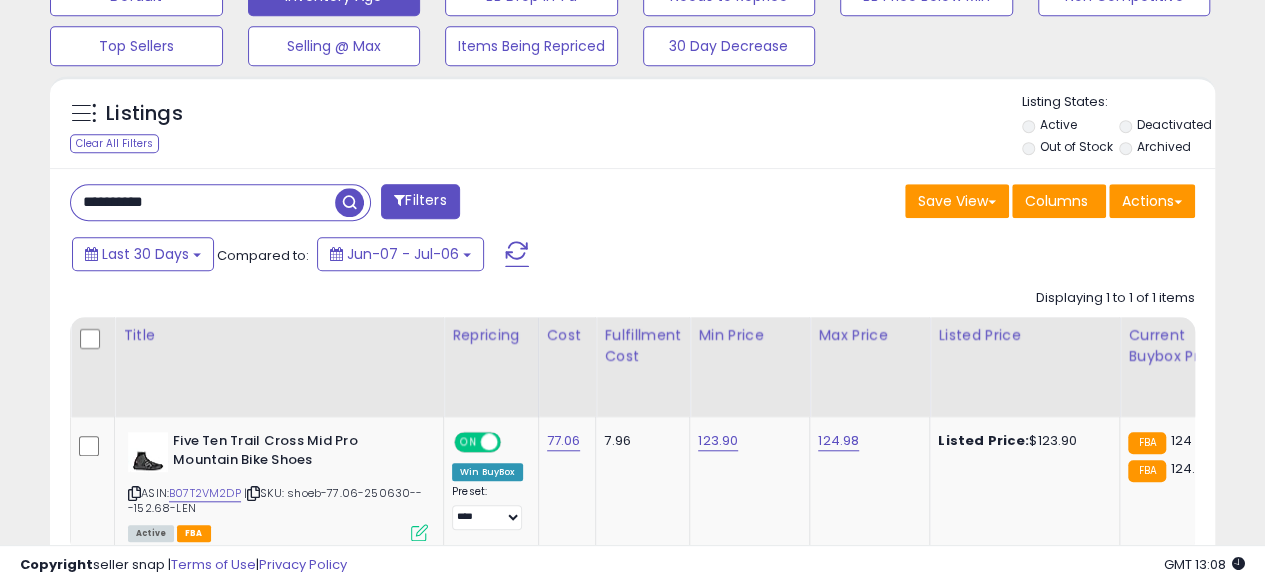 click at bounding box center [349, 202] 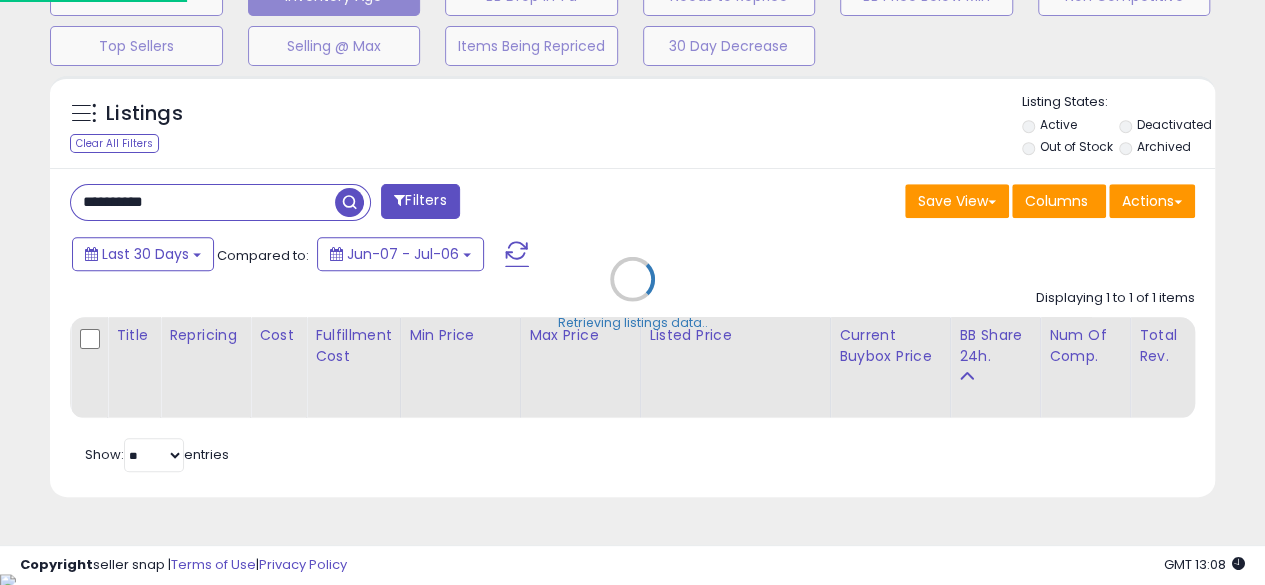 scroll, scrollTop: 999590, scrollLeft: 999317, axis: both 